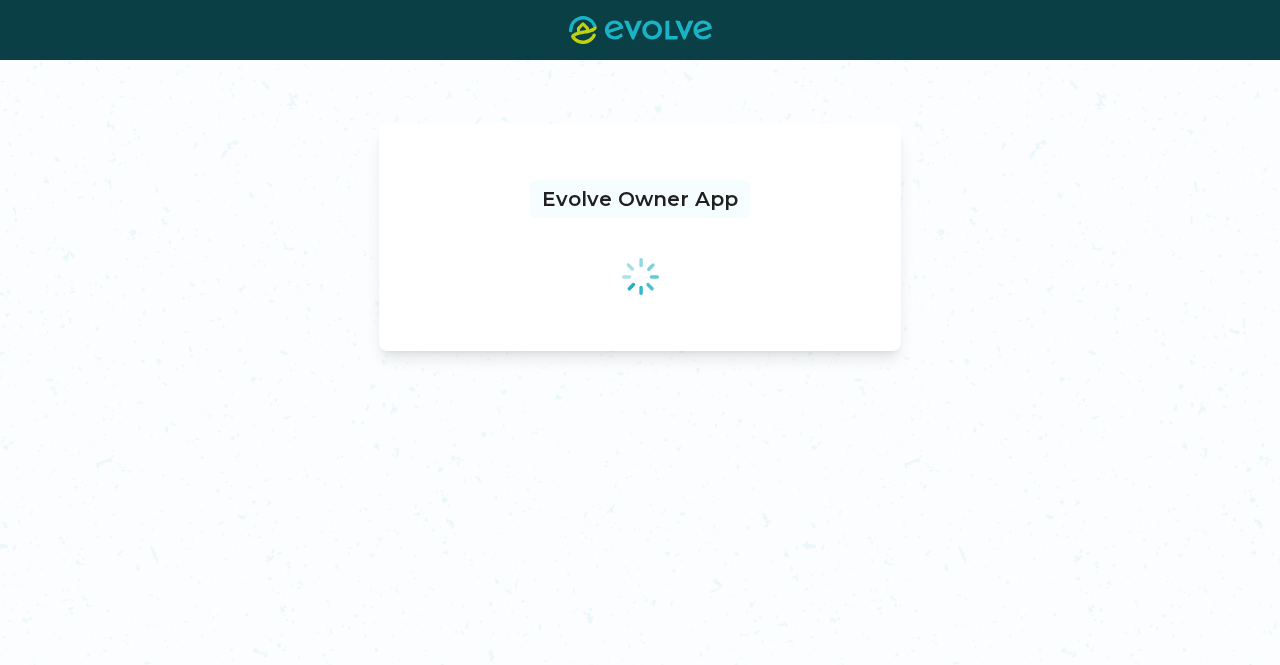 scroll, scrollTop: 0, scrollLeft: 0, axis: both 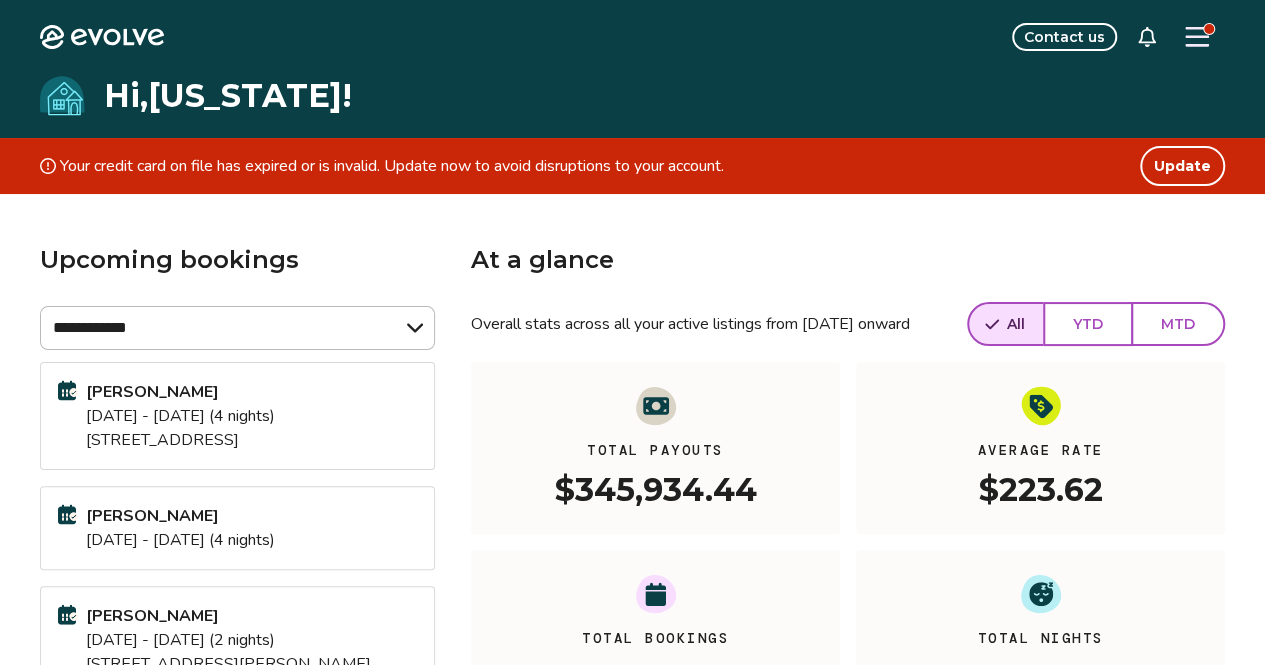 click 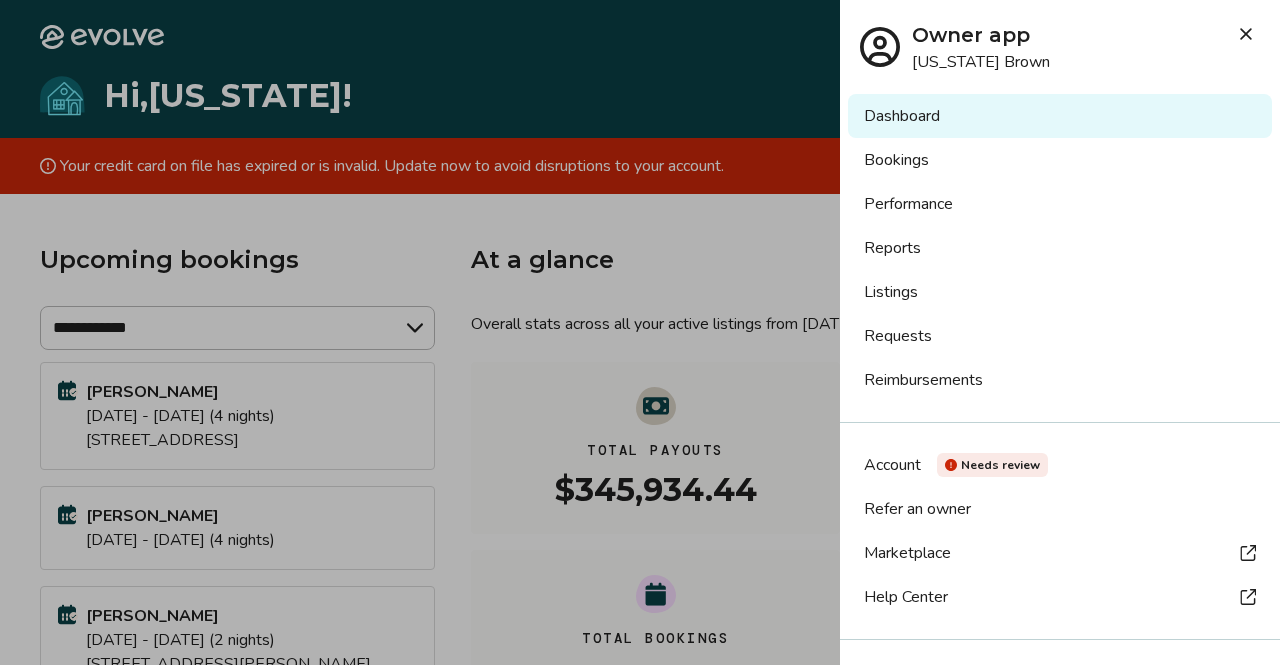 click on "Listings" at bounding box center (1060, 292) 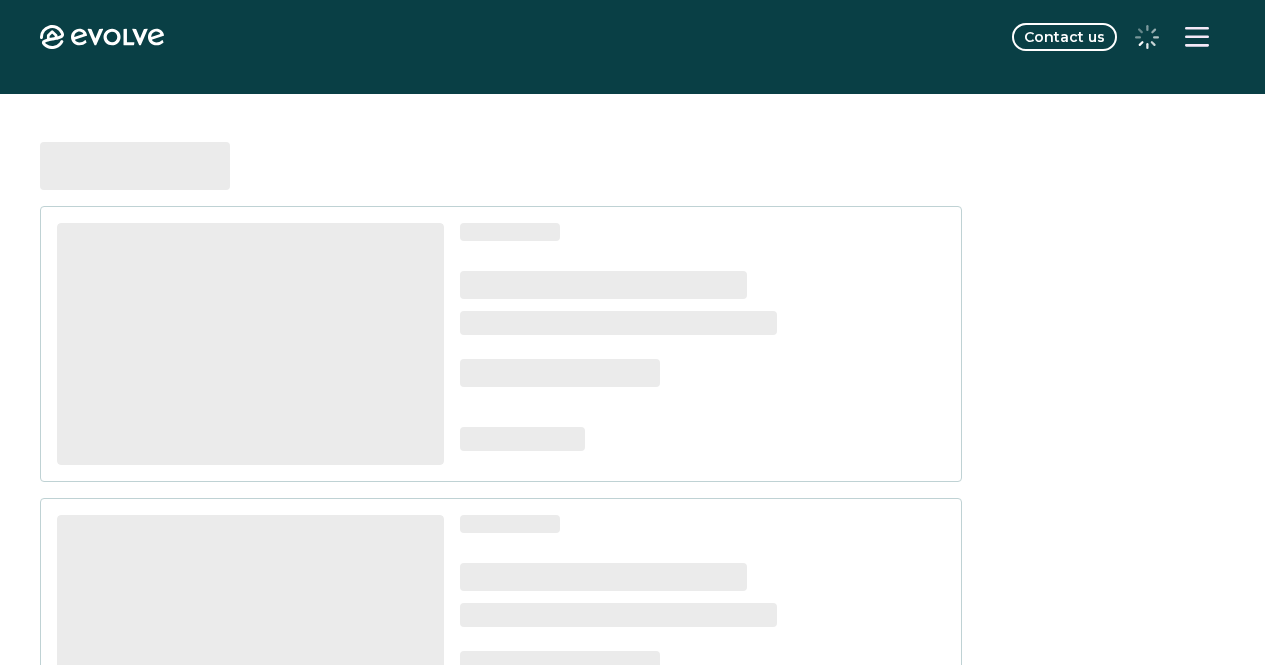 scroll, scrollTop: 0, scrollLeft: 0, axis: both 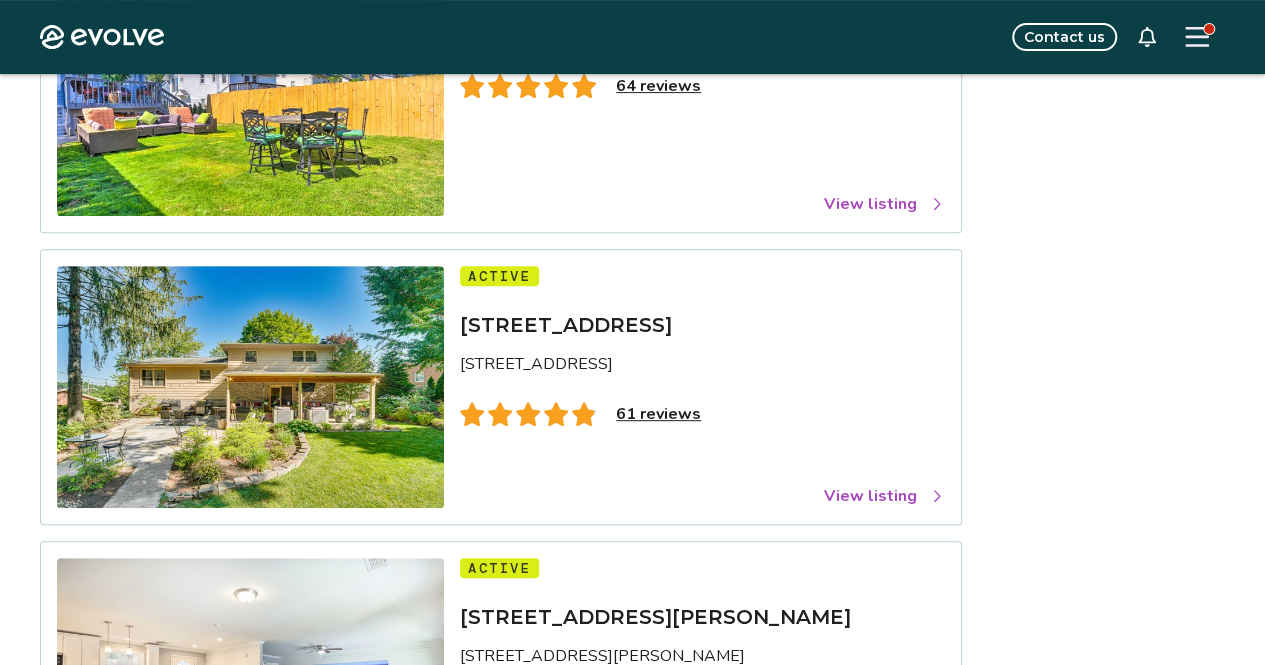 click on "View listing" at bounding box center [884, 496] 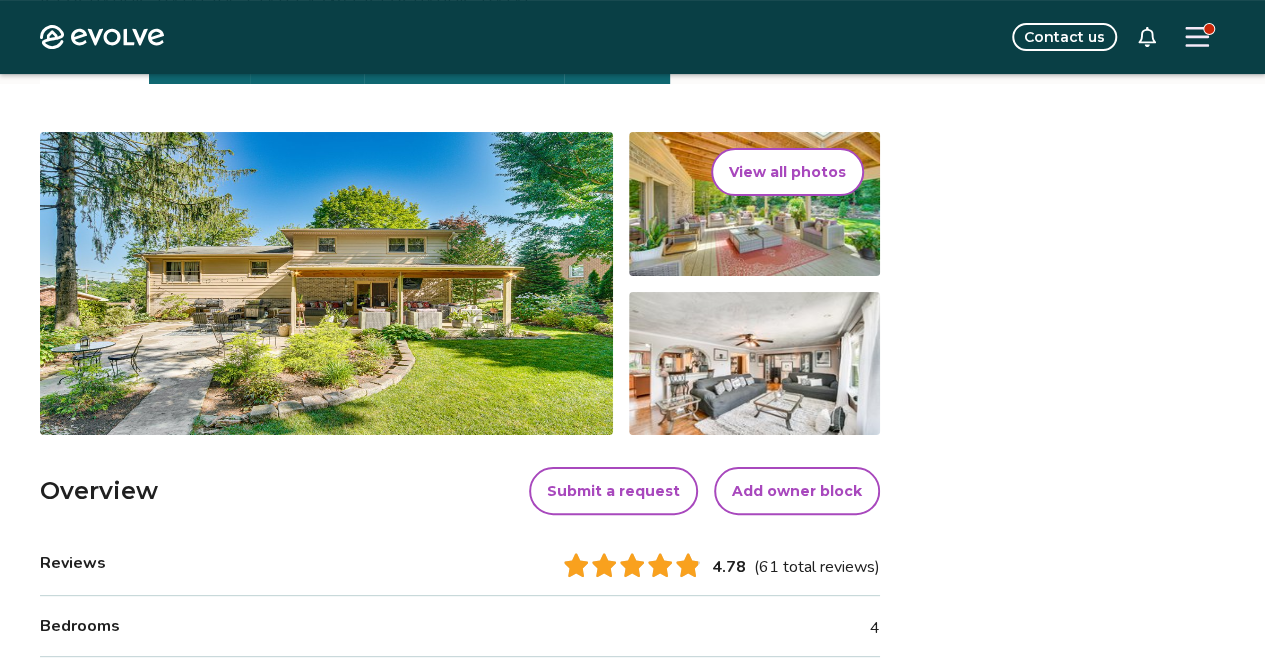 scroll, scrollTop: 0, scrollLeft: 0, axis: both 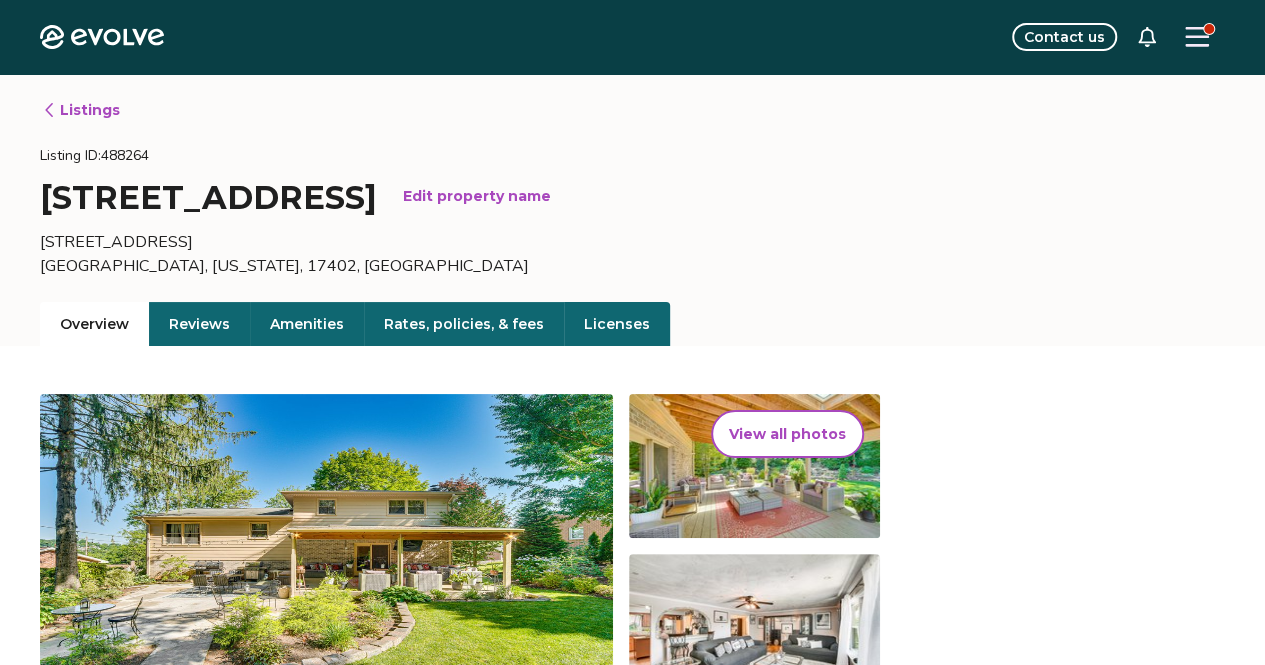 click 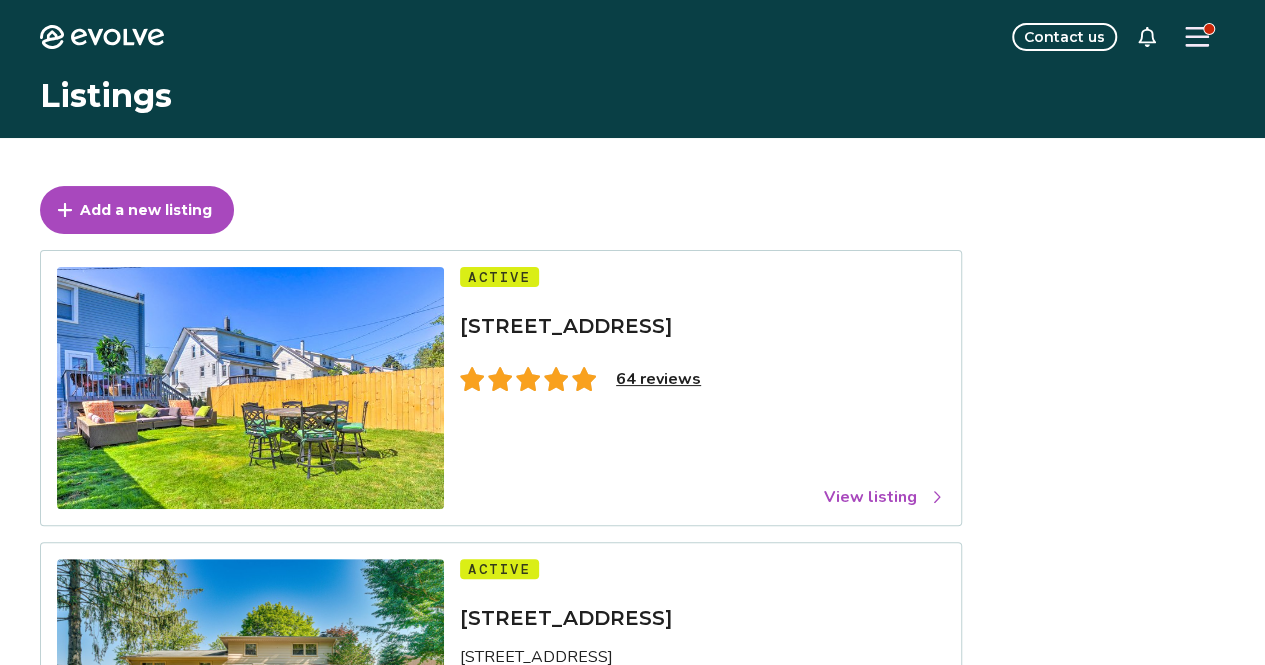 click on "Evolve" 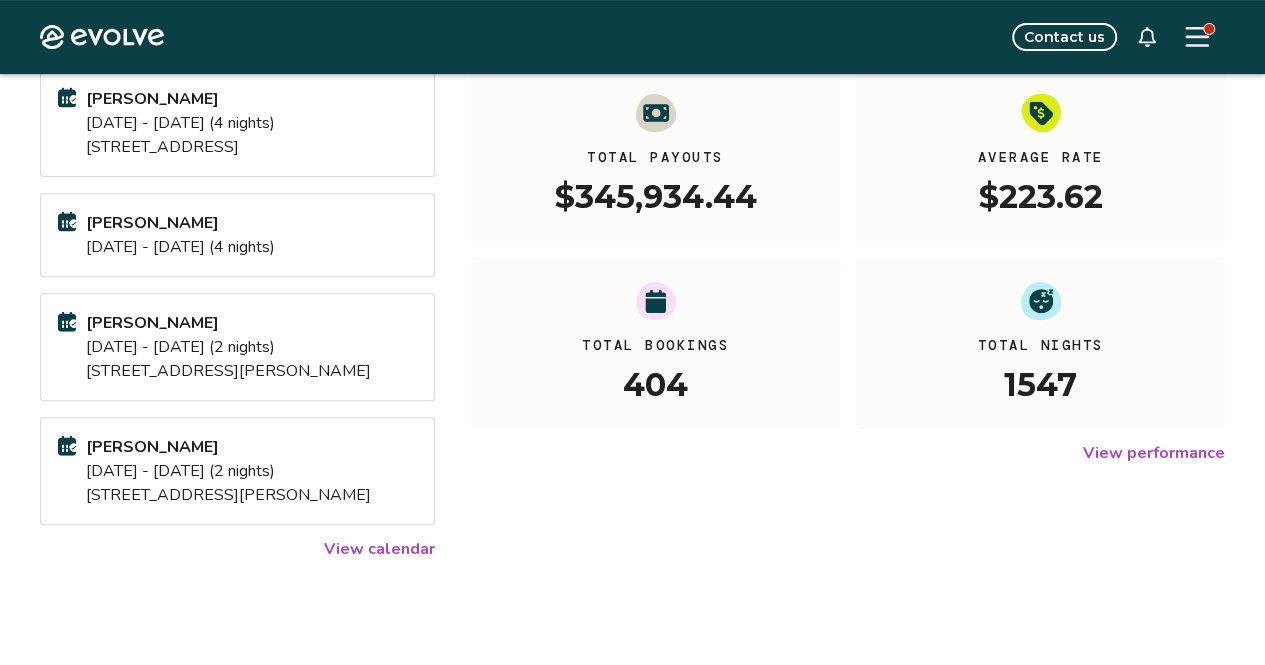 scroll, scrollTop: 306, scrollLeft: 0, axis: vertical 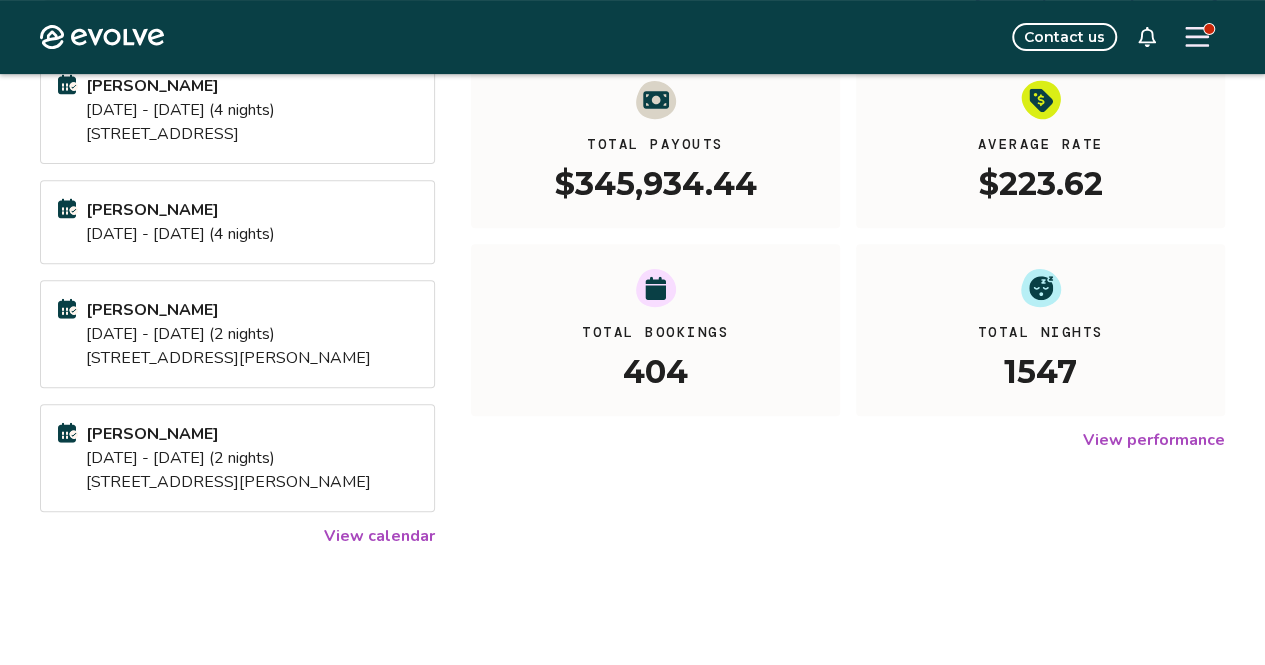 click on "View calendar" at bounding box center [379, 536] 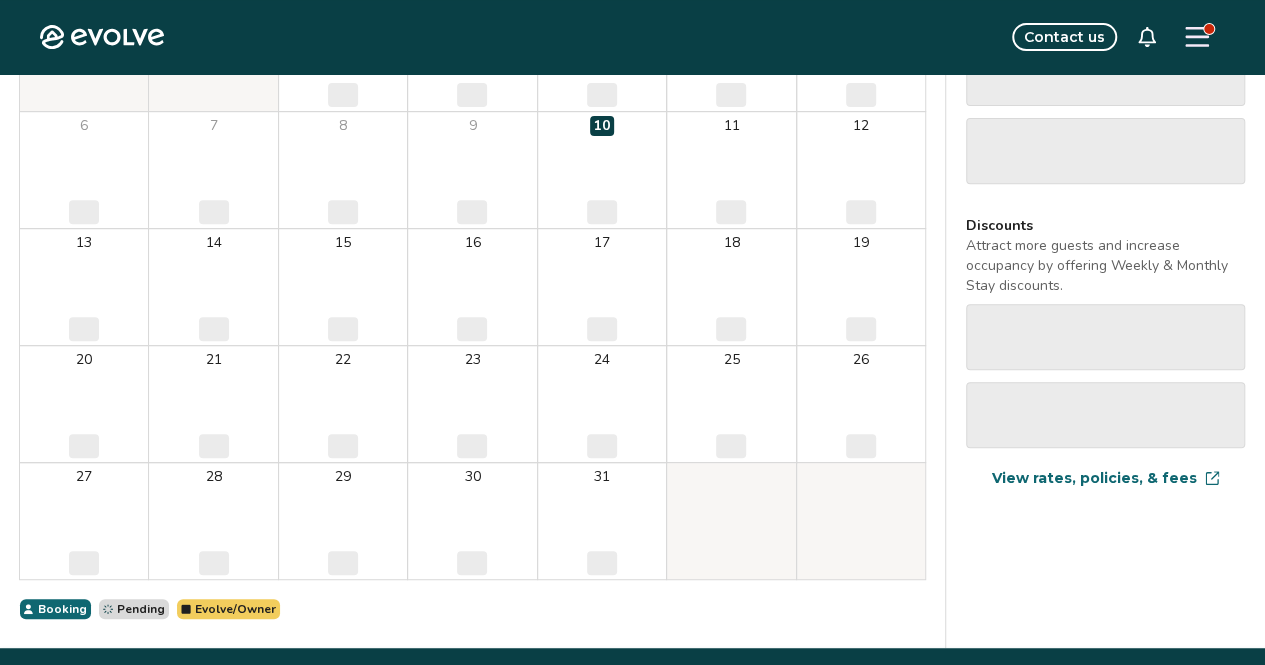 scroll, scrollTop: 0, scrollLeft: 0, axis: both 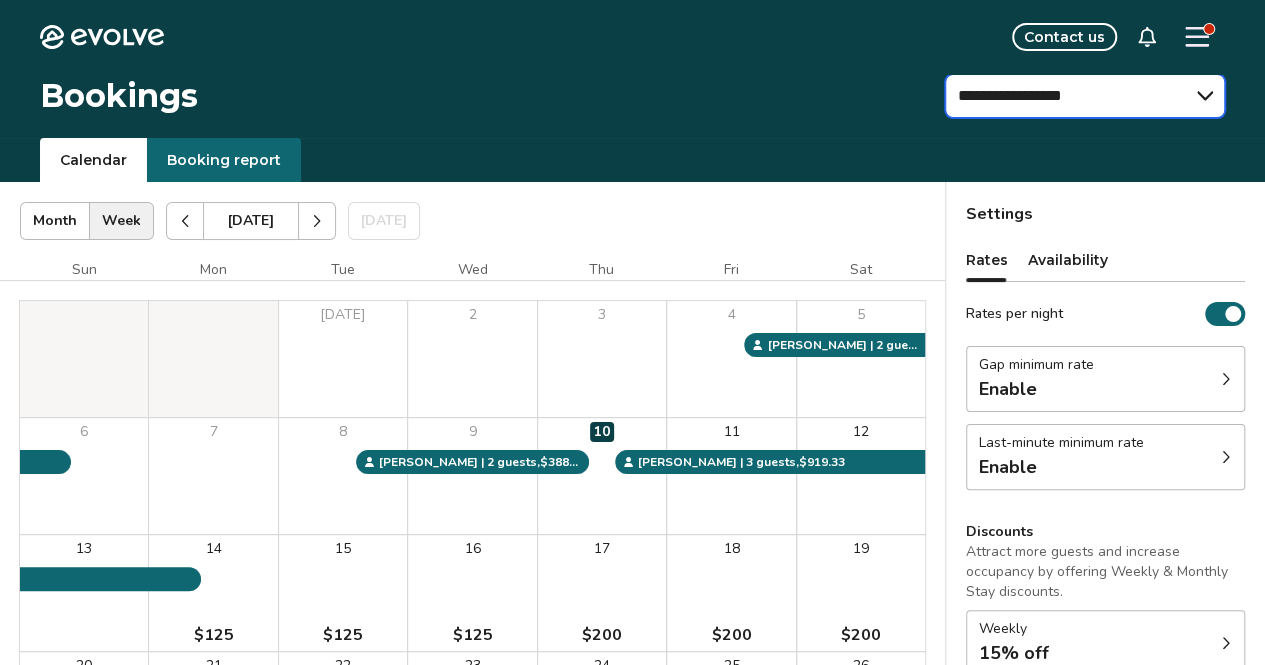 click on "**********" at bounding box center [1085, 96] 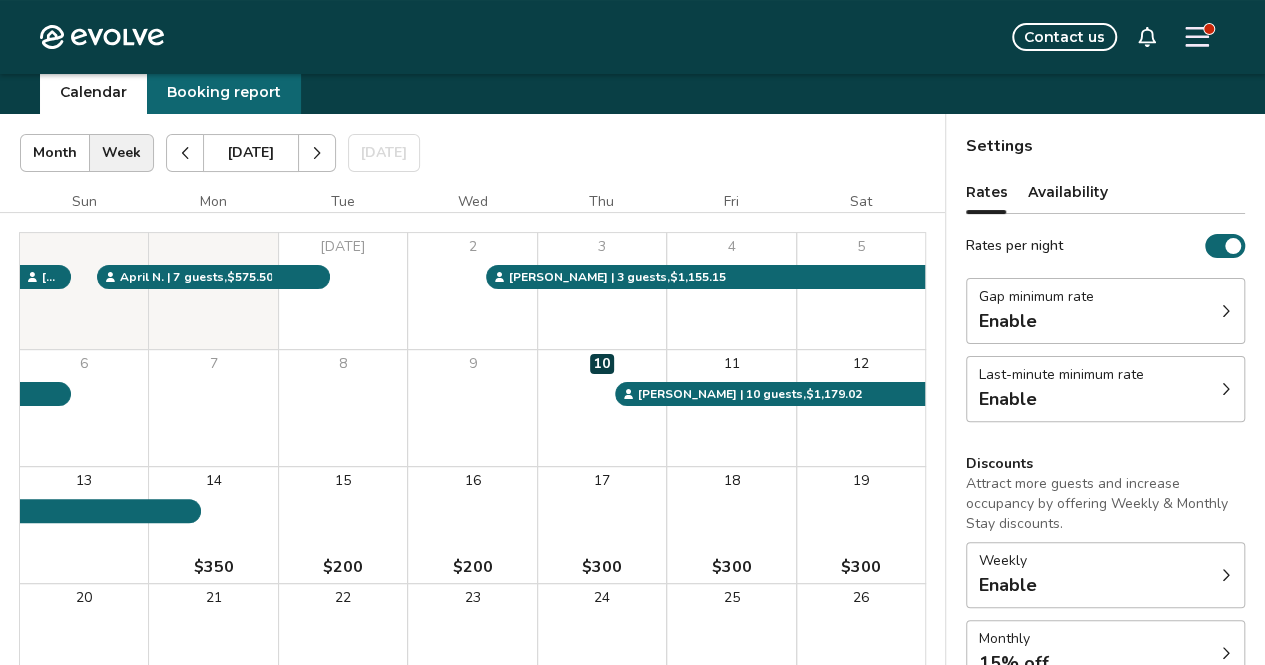 scroll, scrollTop: 80, scrollLeft: 0, axis: vertical 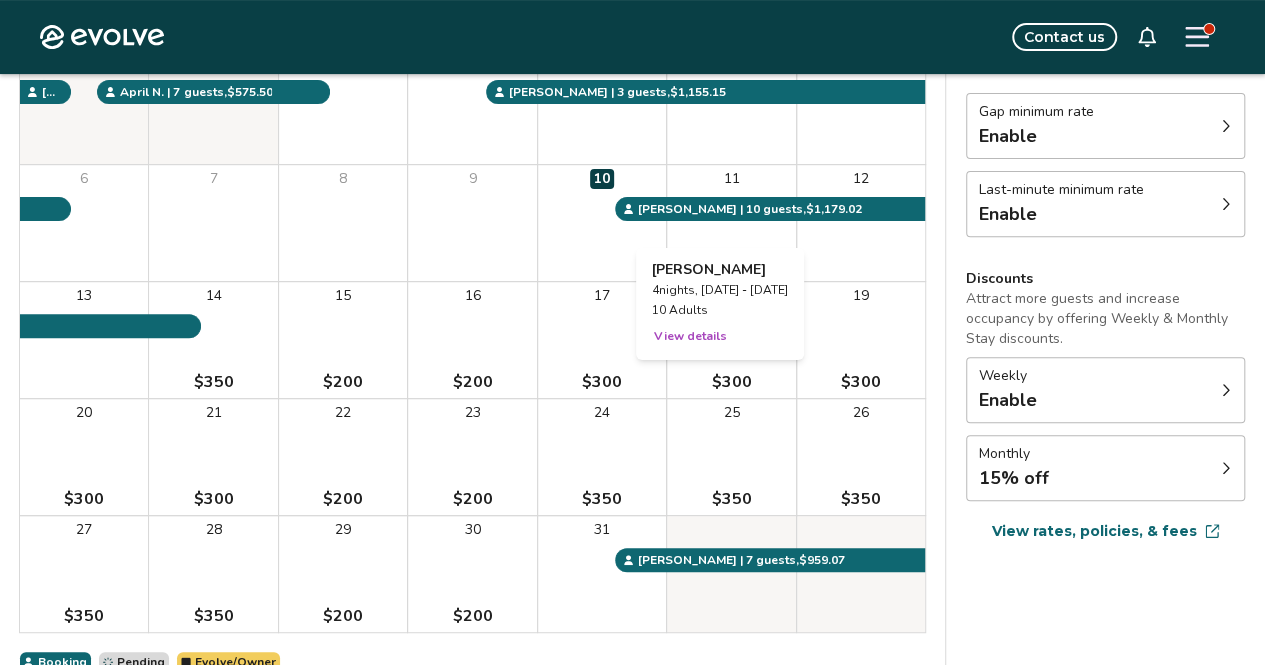 click on "11" at bounding box center [731, 223] 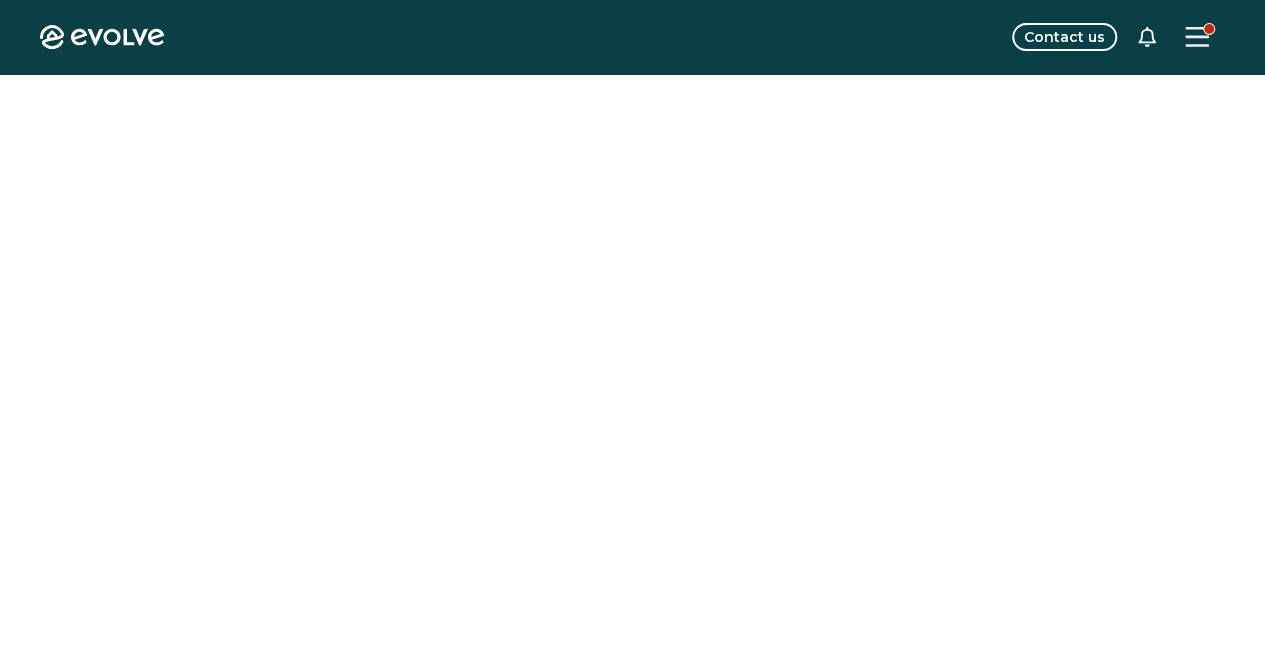 scroll, scrollTop: 0, scrollLeft: 0, axis: both 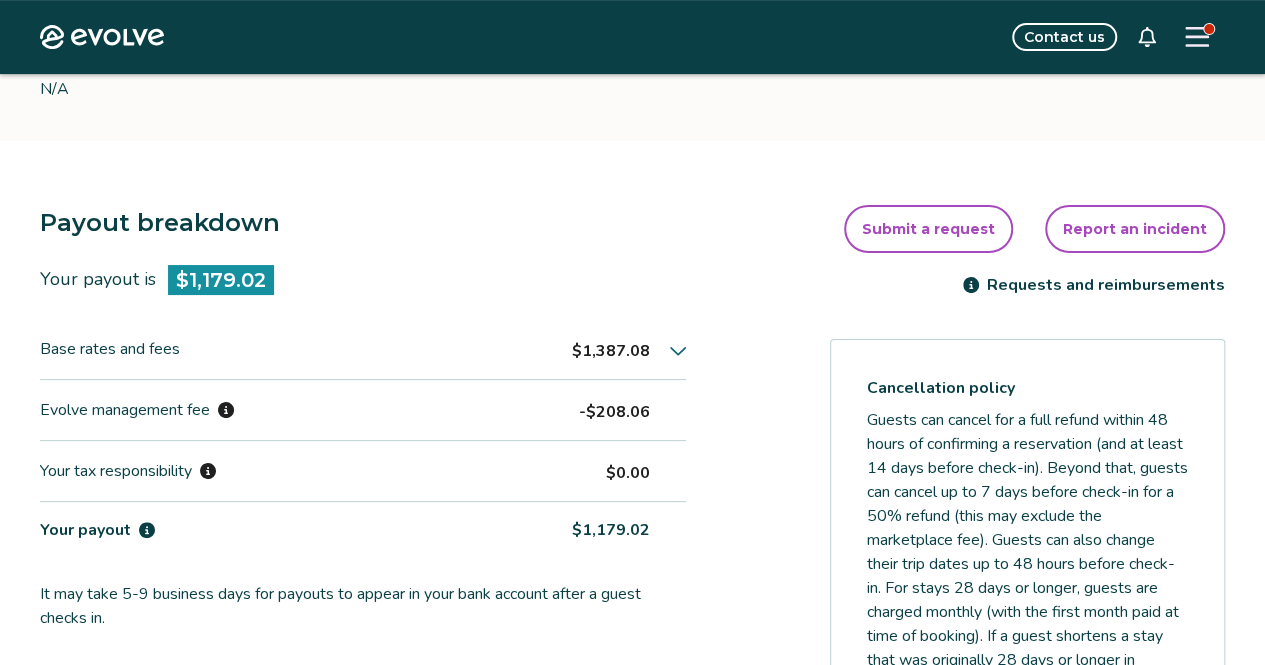click 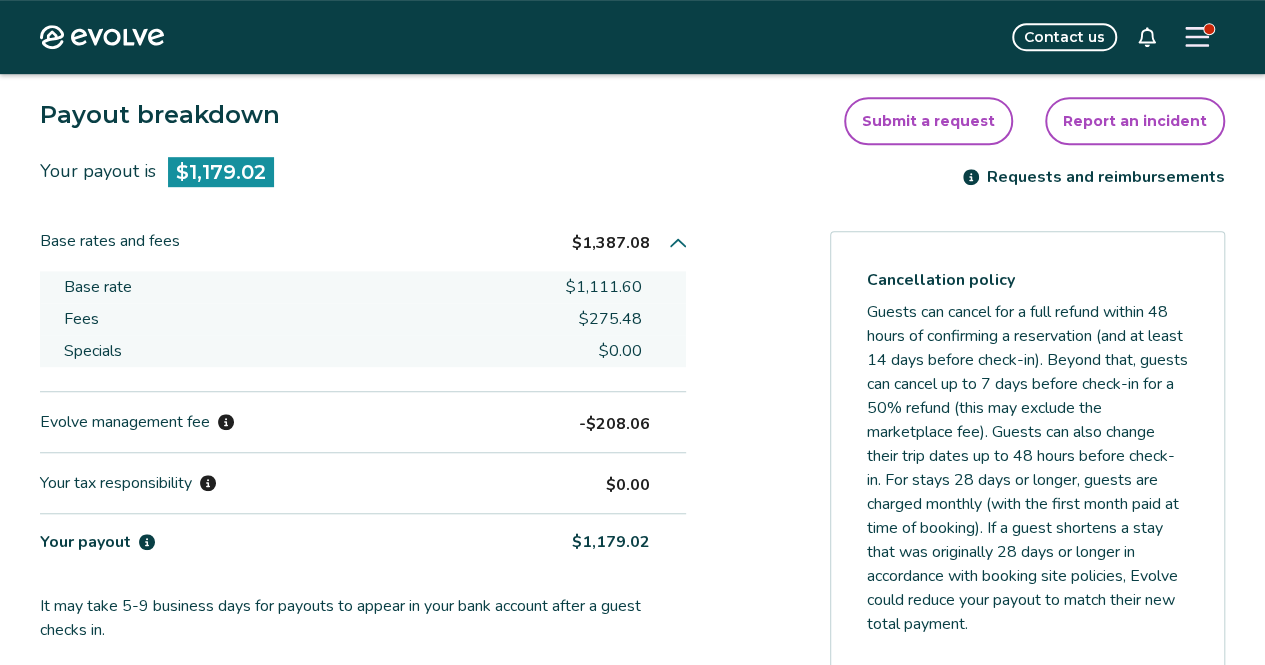 scroll, scrollTop: 533, scrollLeft: 0, axis: vertical 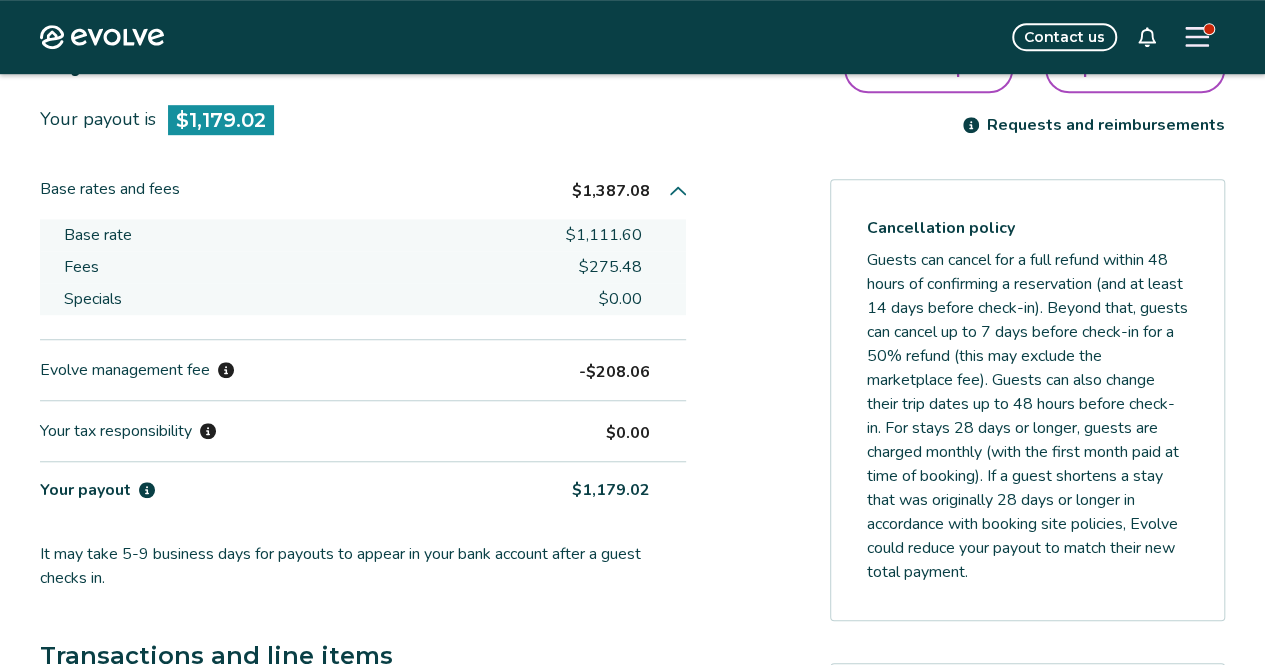 click 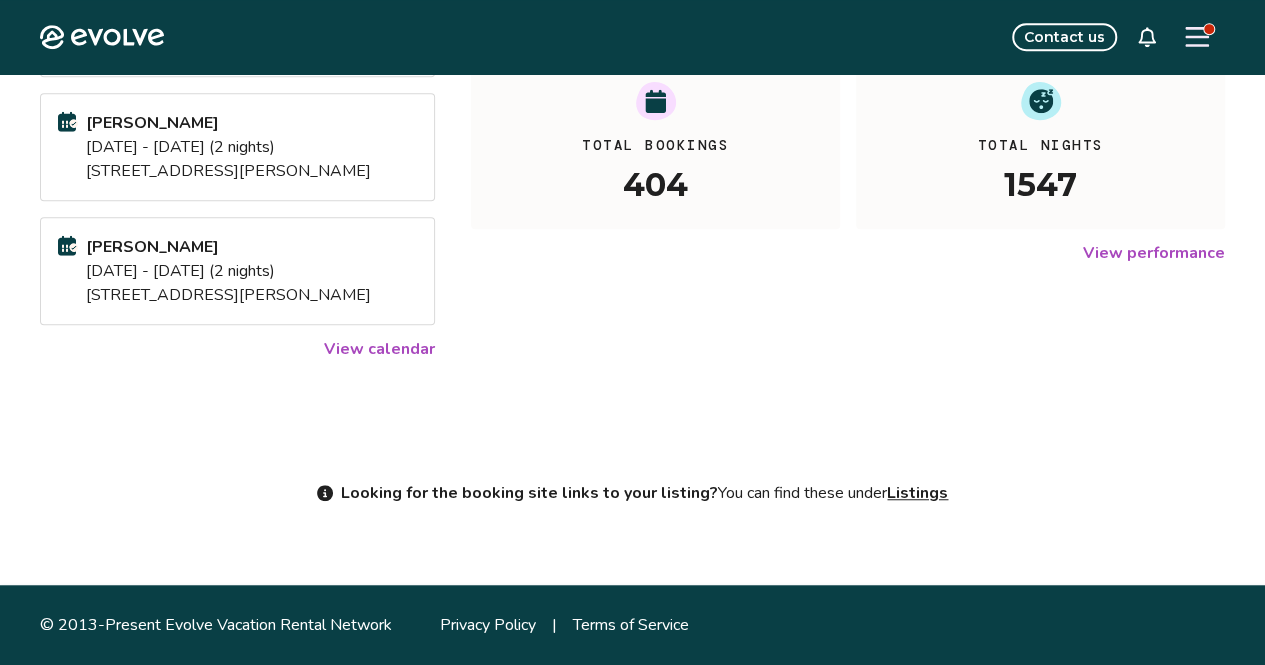 scroll, scrollTop: 0, scrollLeft: 0, axis: both 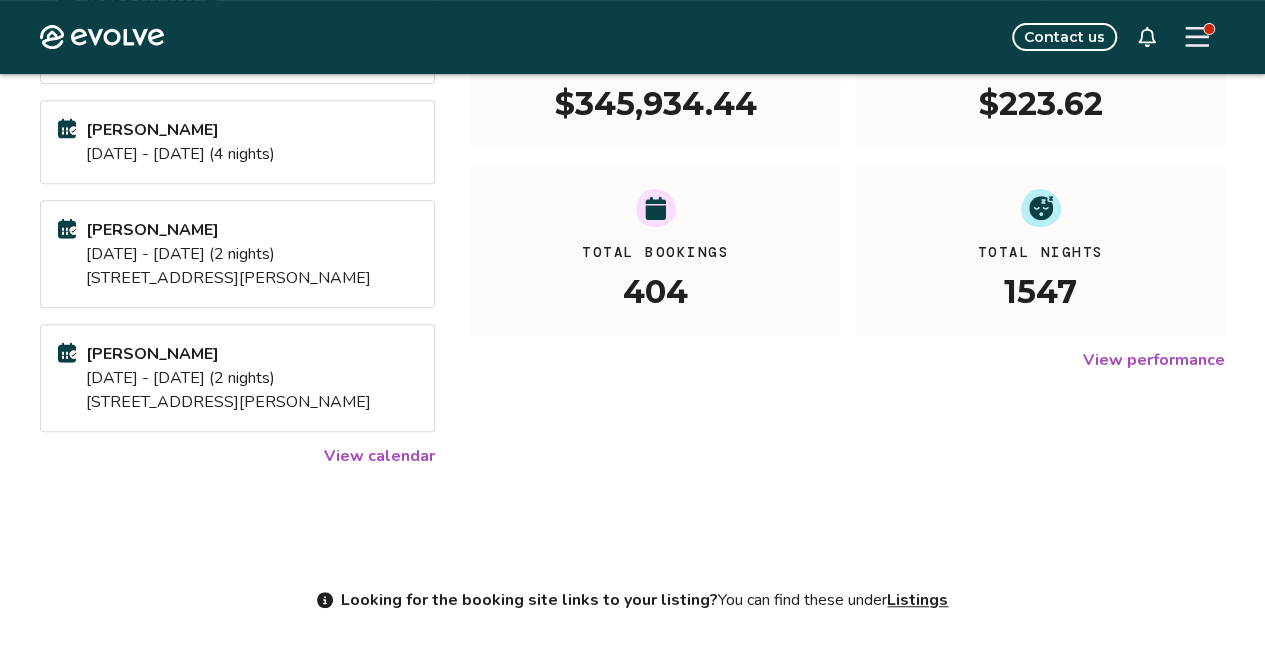 click on "View calendar" at bounding box center [379, 456] 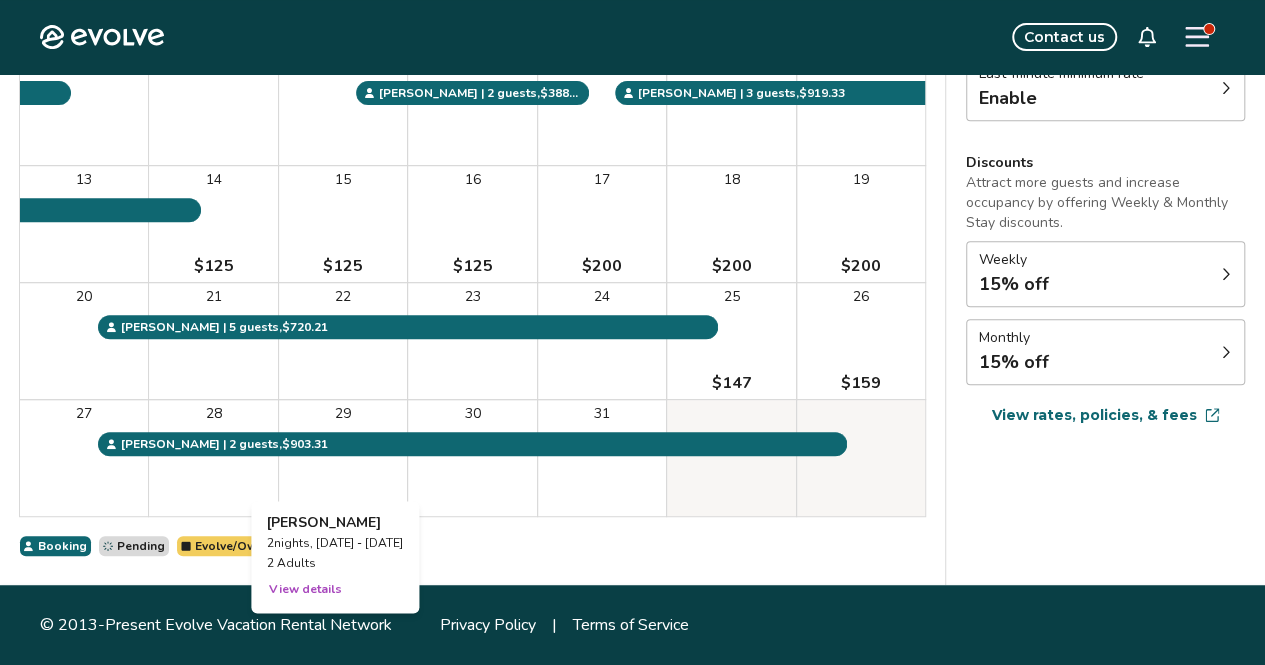 scroll, scrollTop: 0, scrollLeft: 0, axis: both 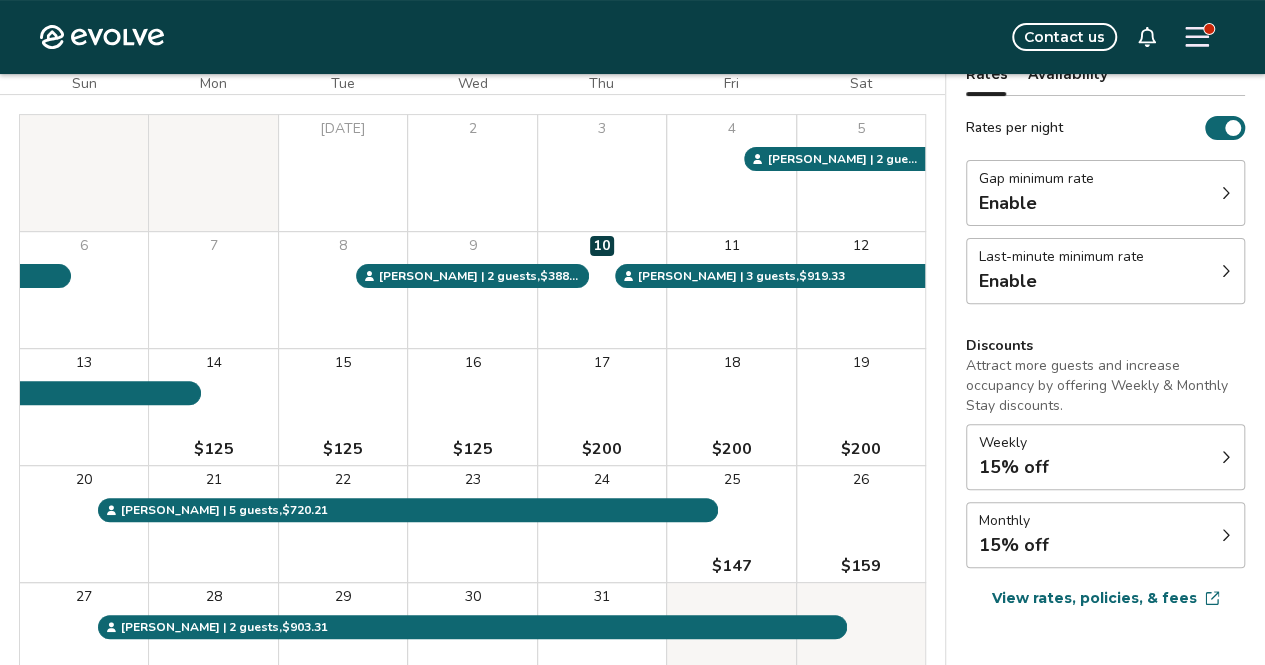 click 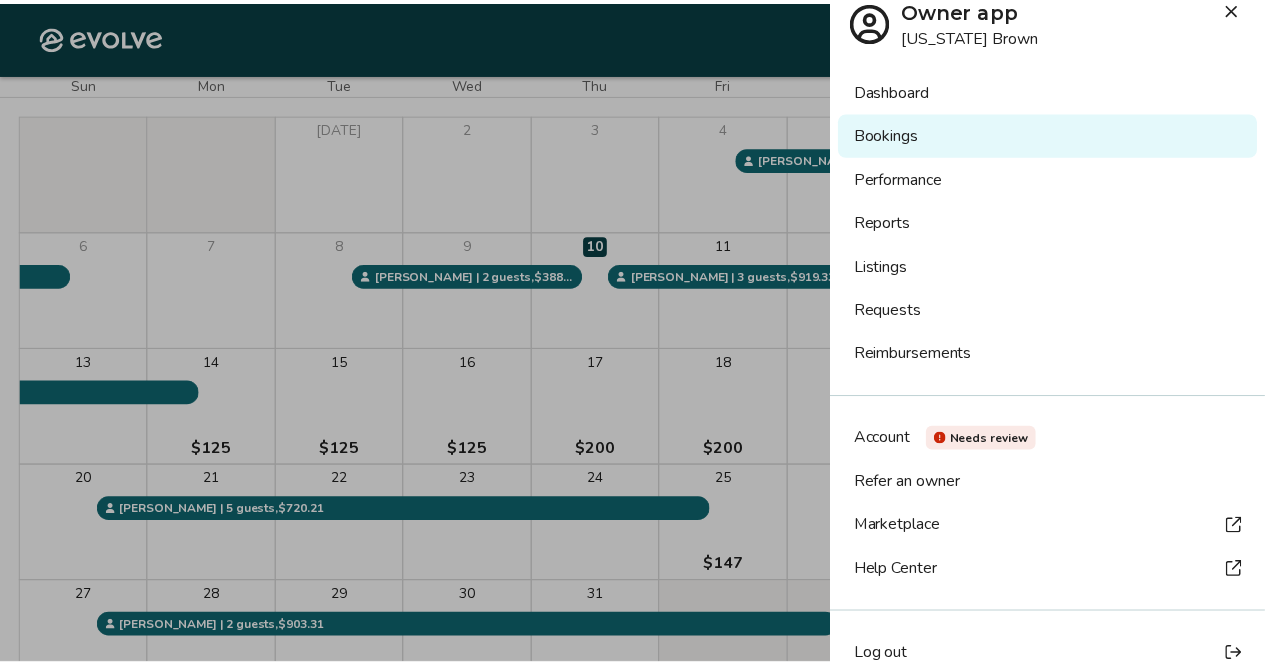 scroll, scrollTop: 40, scrollLeft: 0, axis: vertical 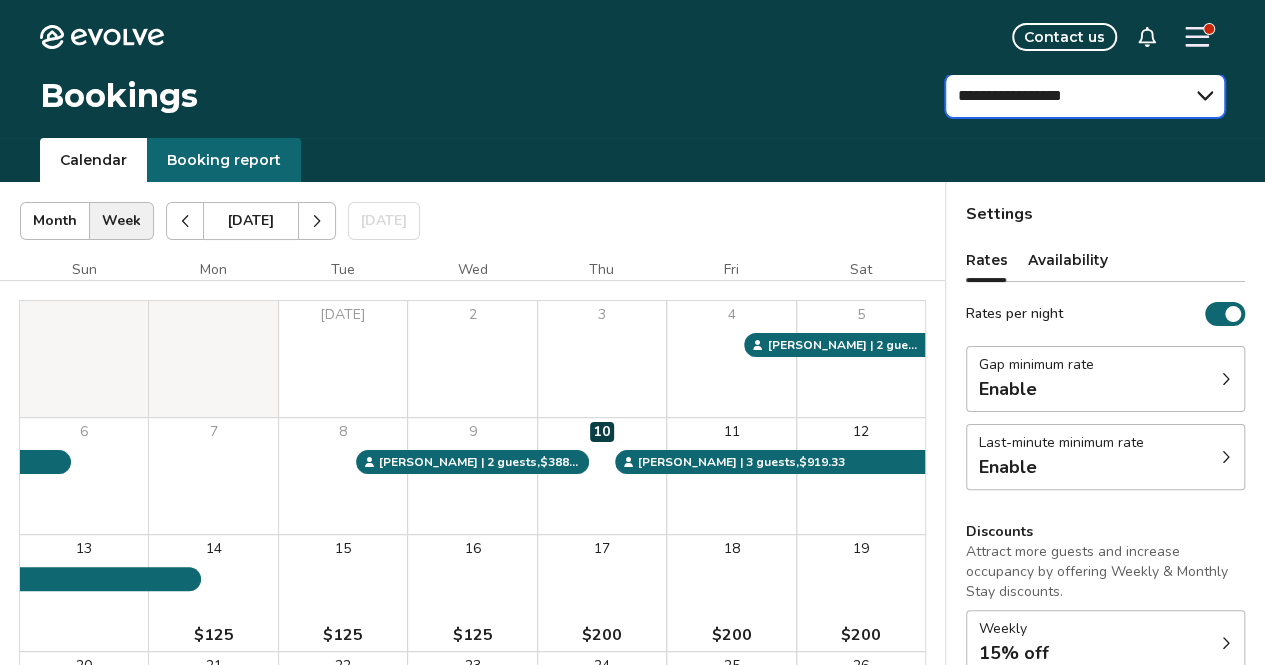click on "**********" at bounding box center [1085, 96] 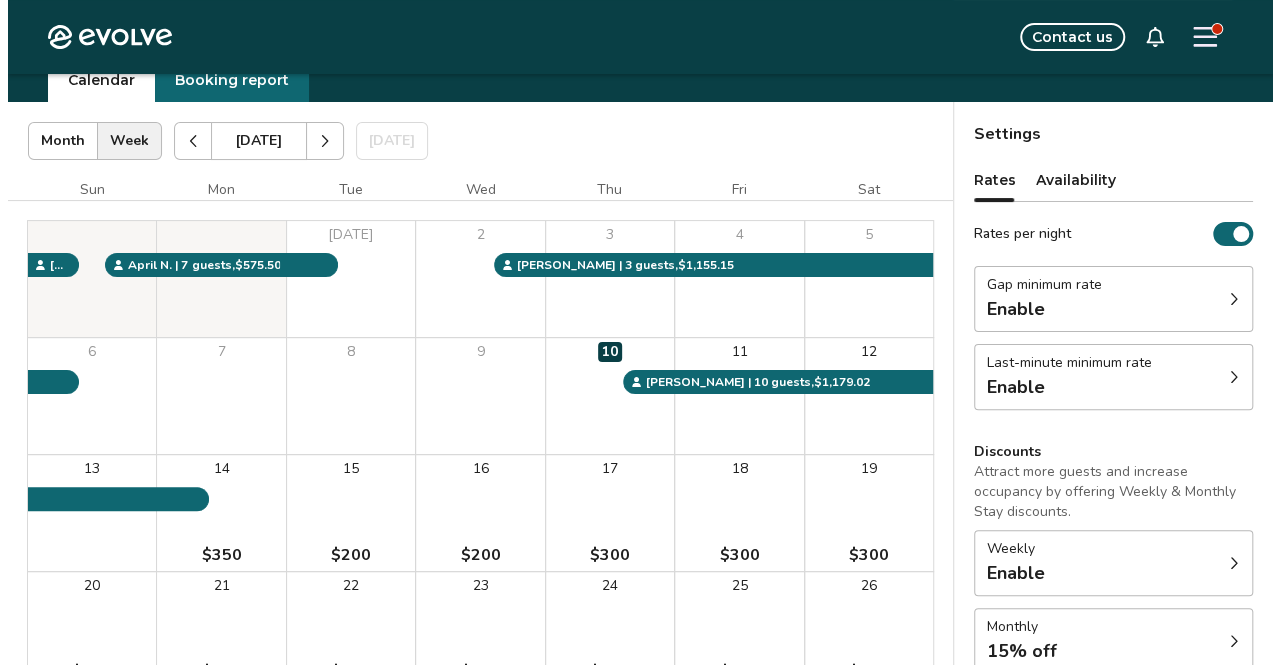 scroll, scrollTop: 120, scrollLeft: 0, axis: vertical 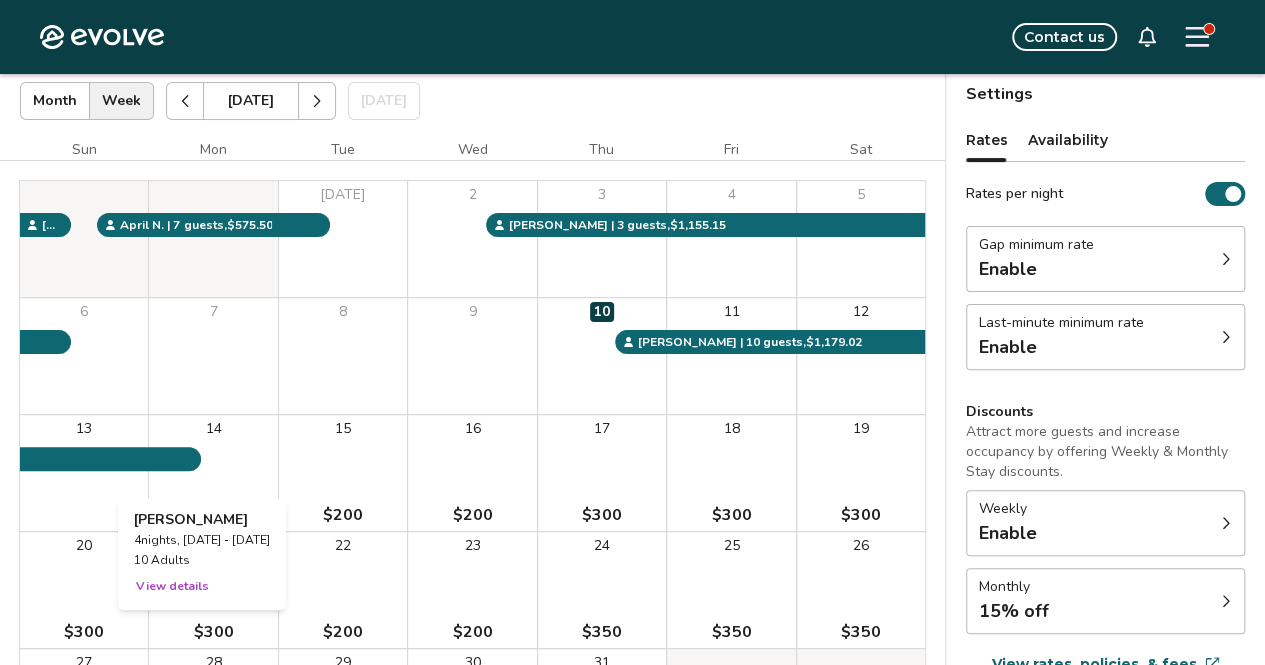 click on "14 $350" at bounding box center (213, 473) 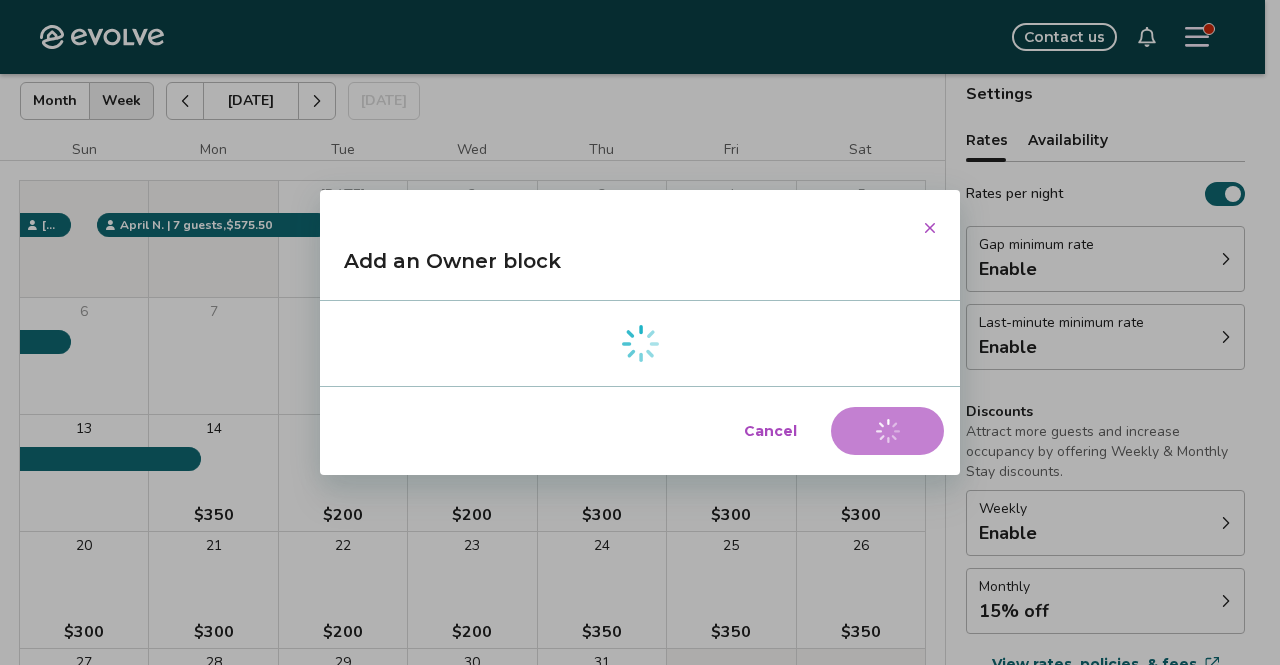 select on "**********" 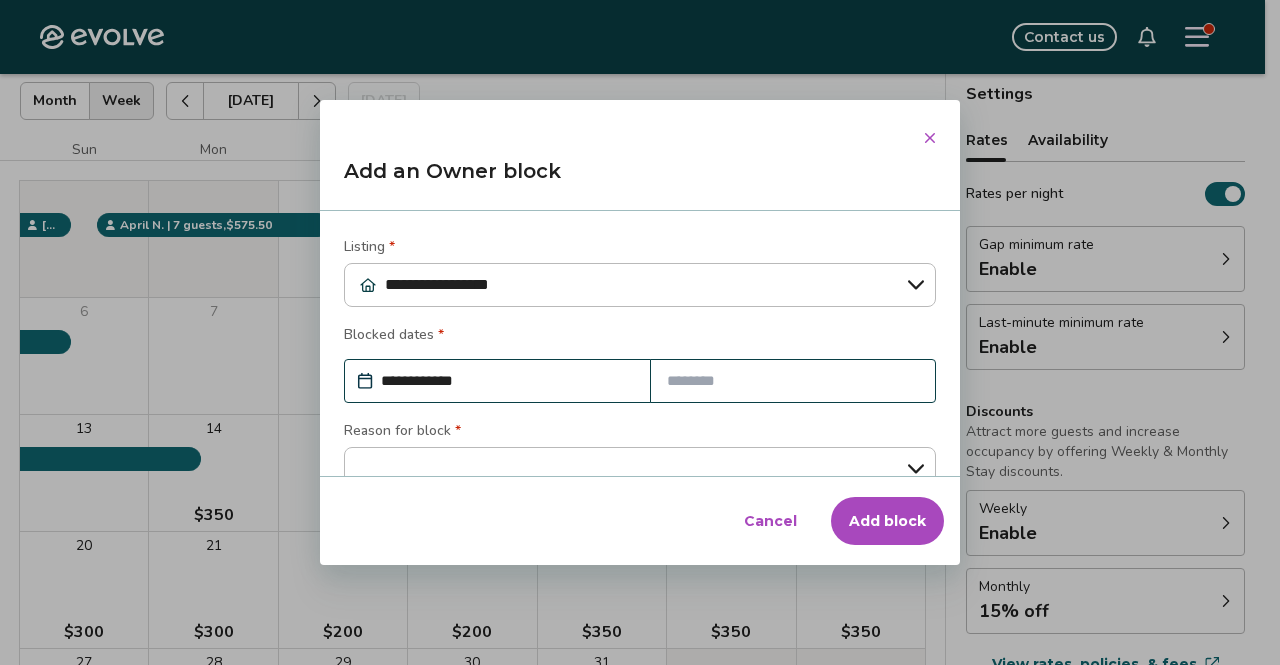 click at bounding box center [793, 381] 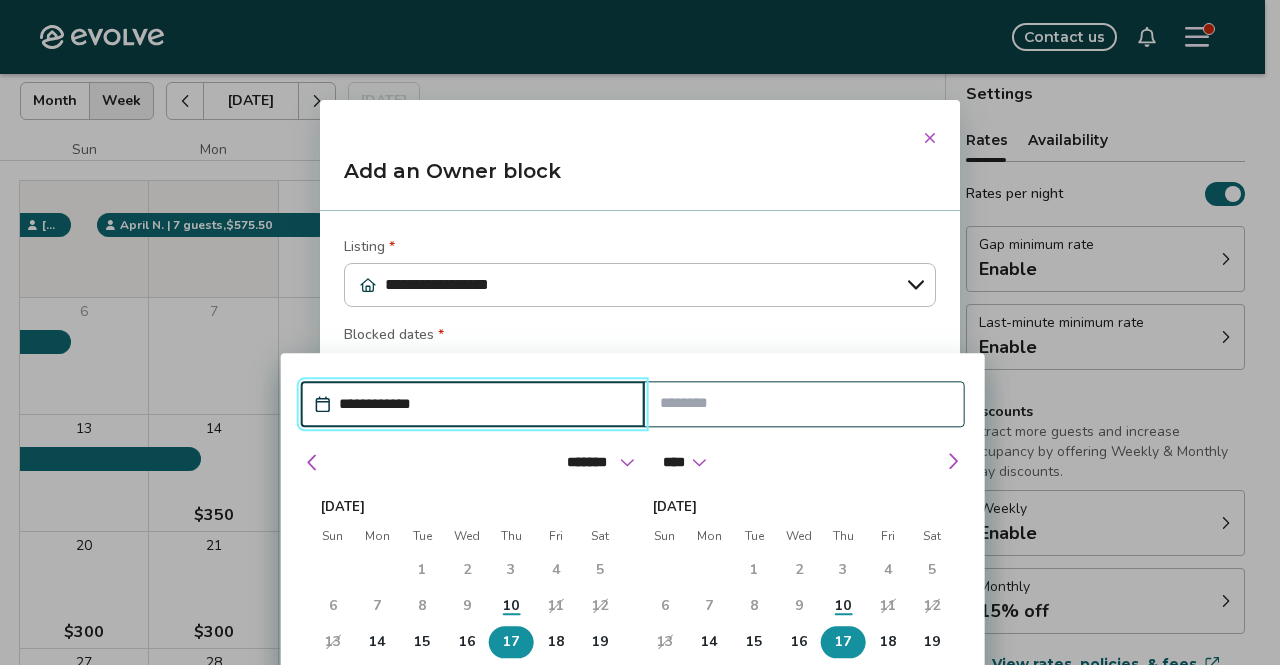 click on "17" at bounding box center [511, 642] 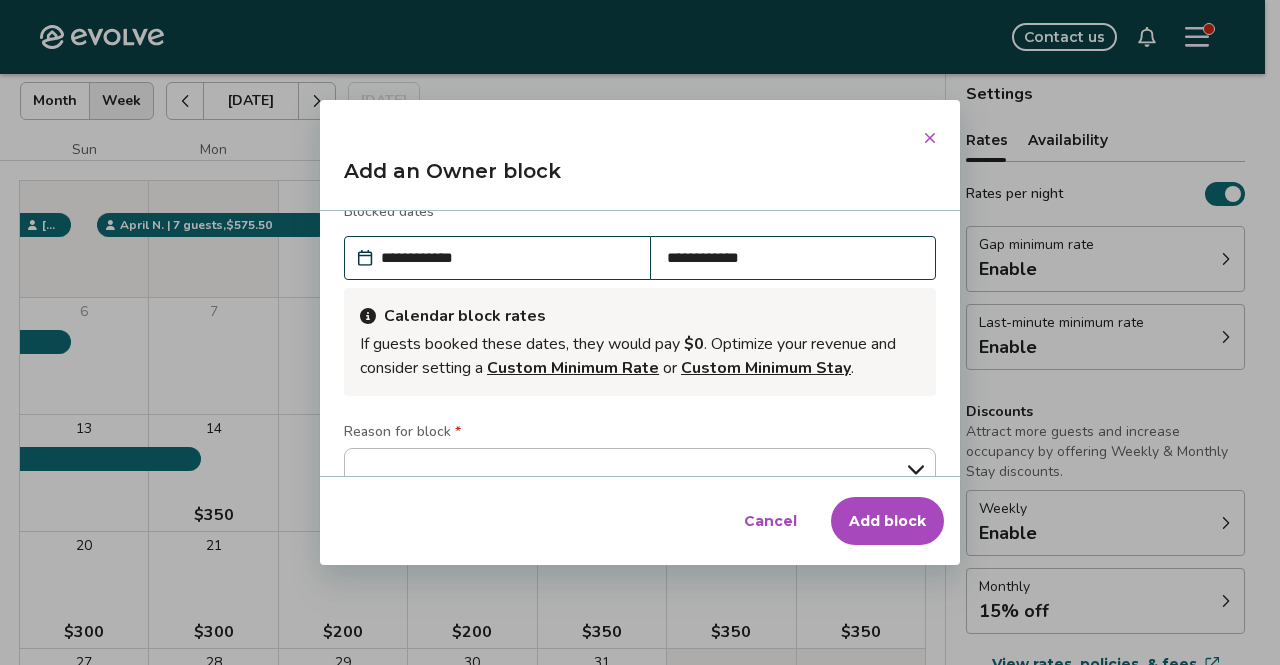 scroll, scrollTop: 128, scrollLeft: 0, axis: vertical 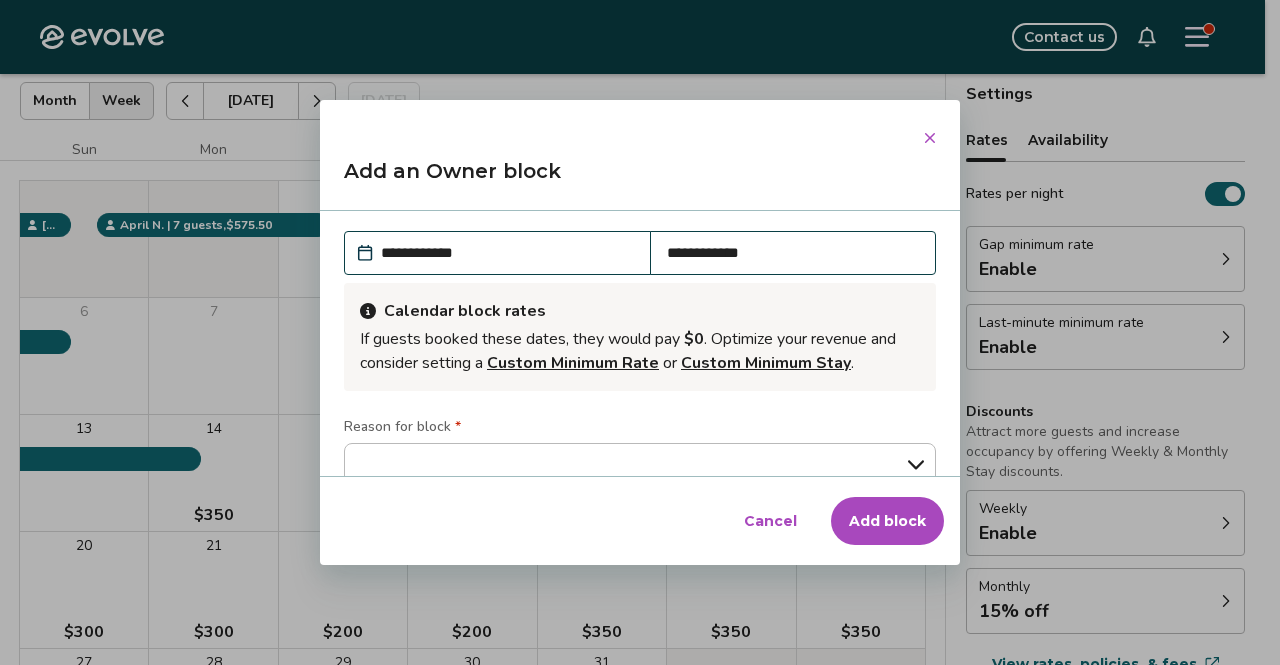 click on "Add block" at bounding box center [887, 521] 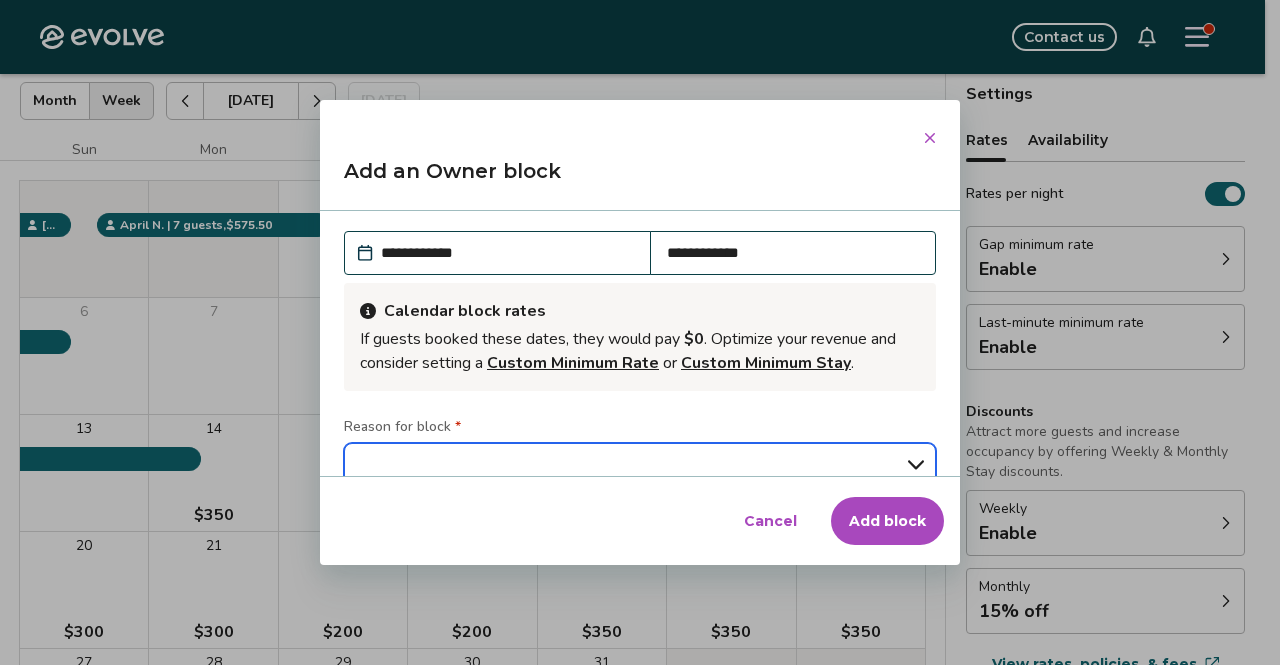 type on "*" 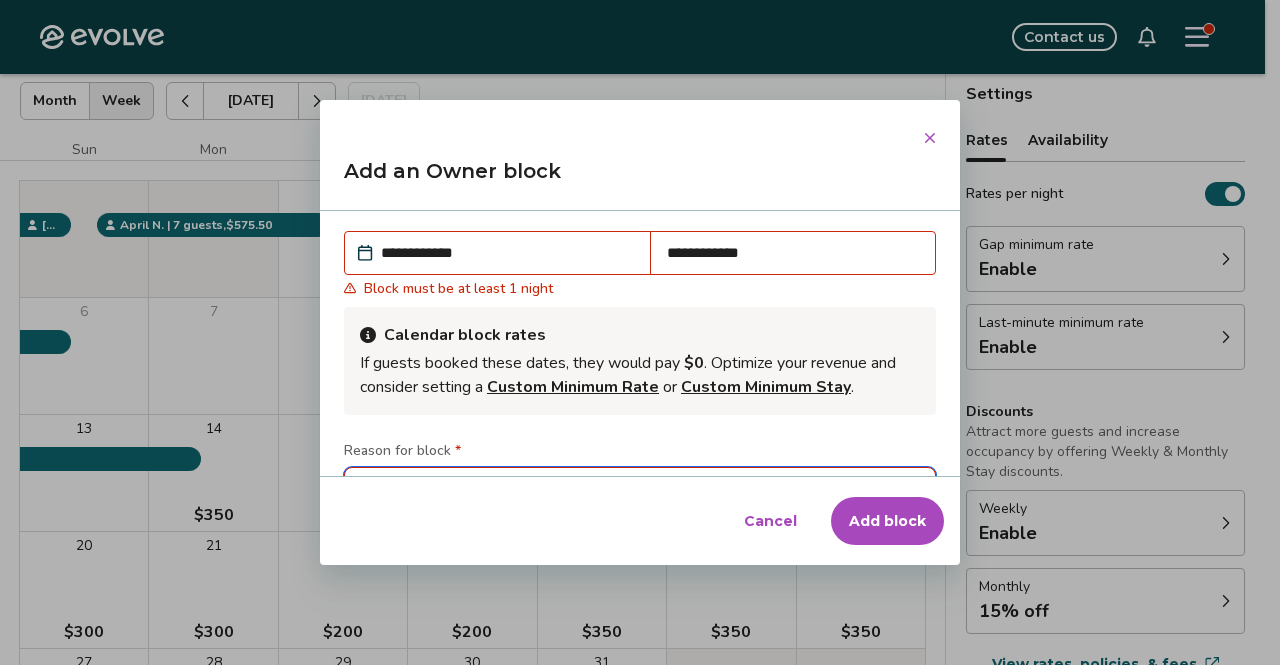 scroll, scrollTop: 138, scrollLeft: 0, axis: vertical 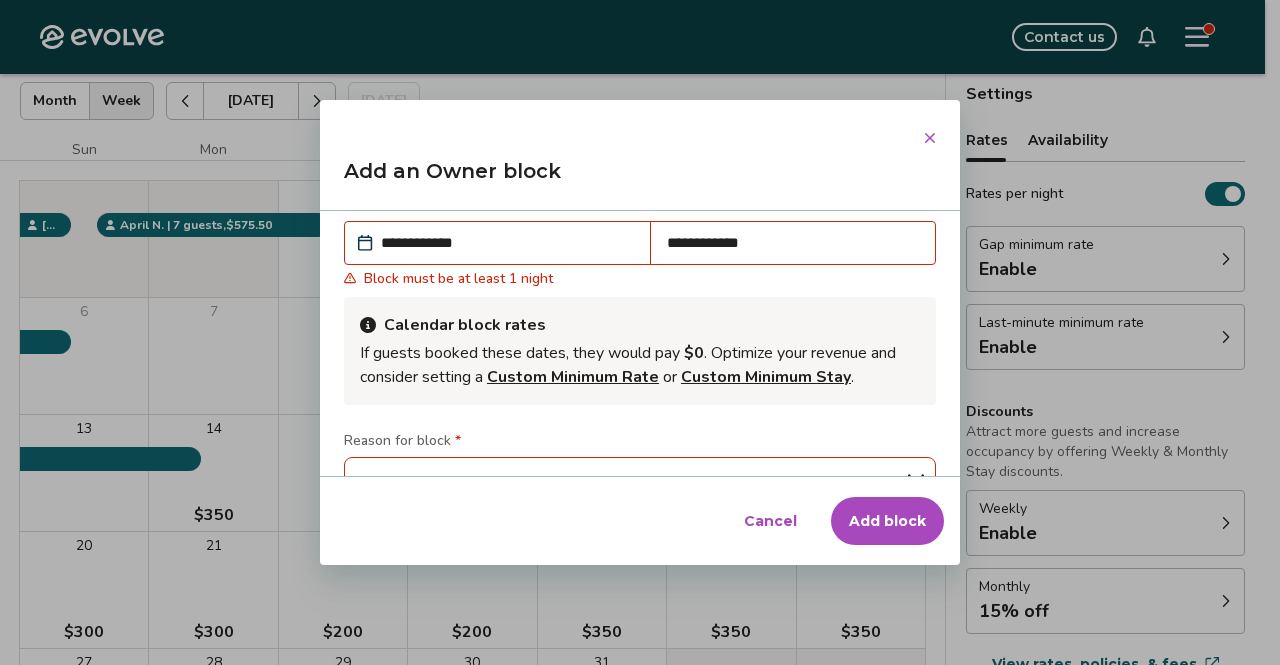 click on "**********" at bounding box center (507, 243) 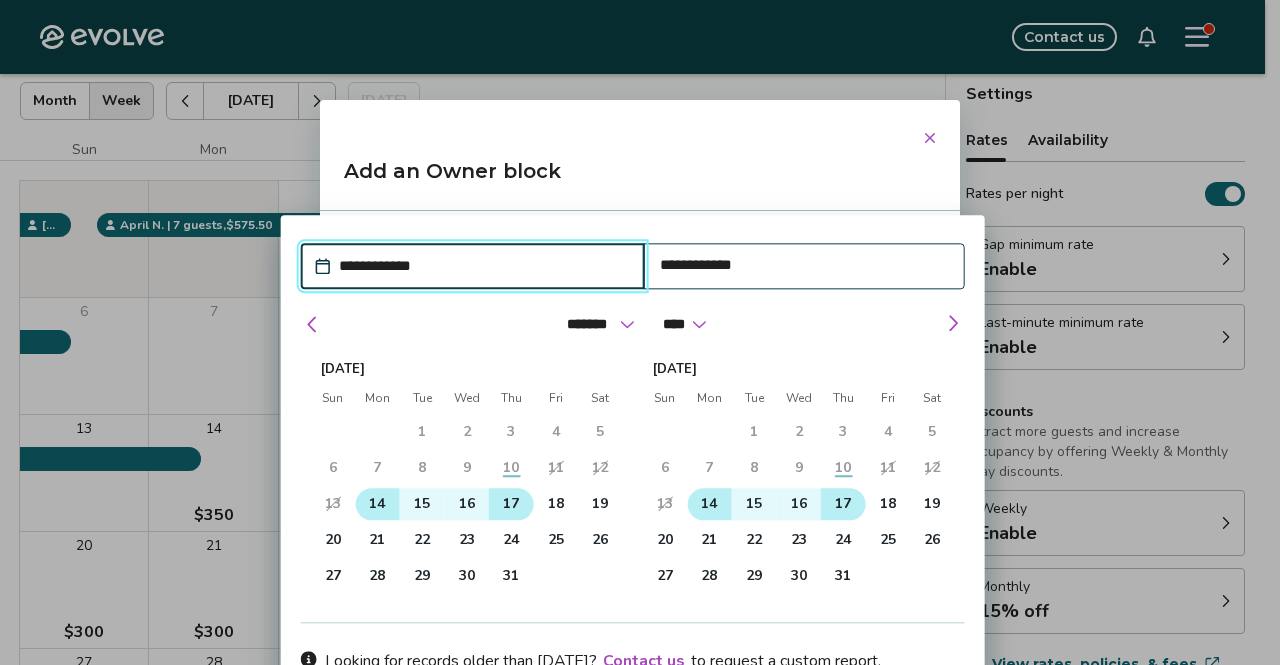 click on "14" at bounding box center (377, 504) 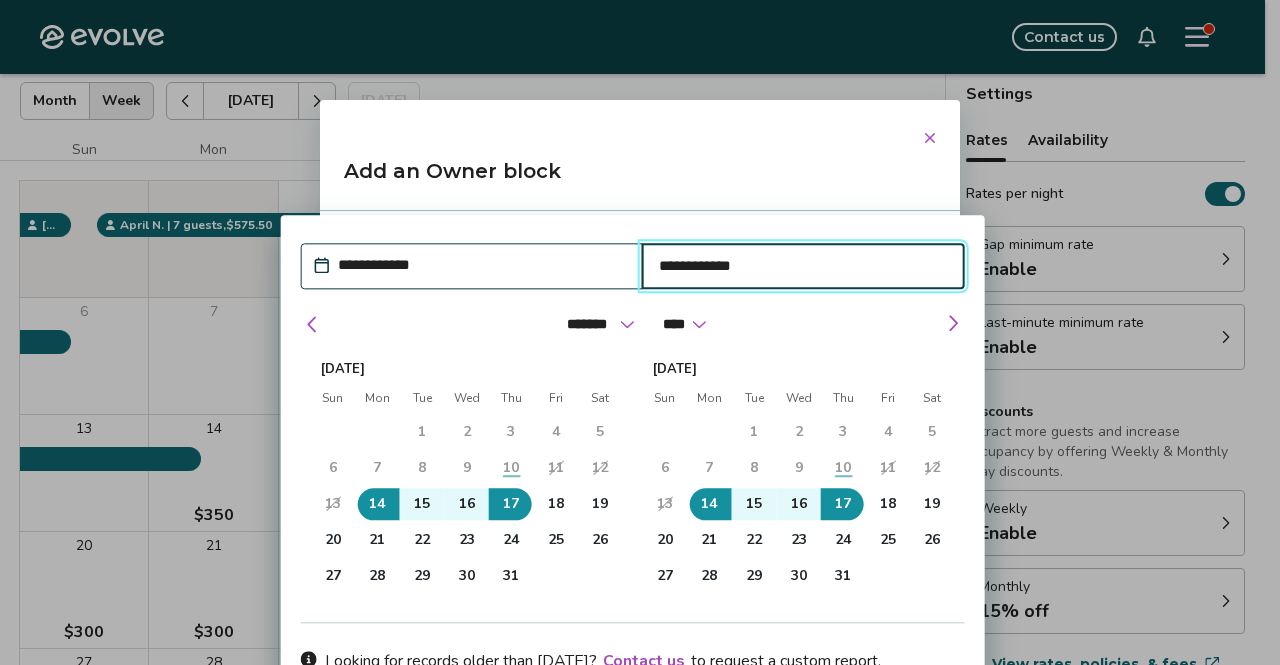 click on "Looking for records older than   Jul 14, 2025 ?   Contact us   to request a custom report." at bounding box center (645, 661) 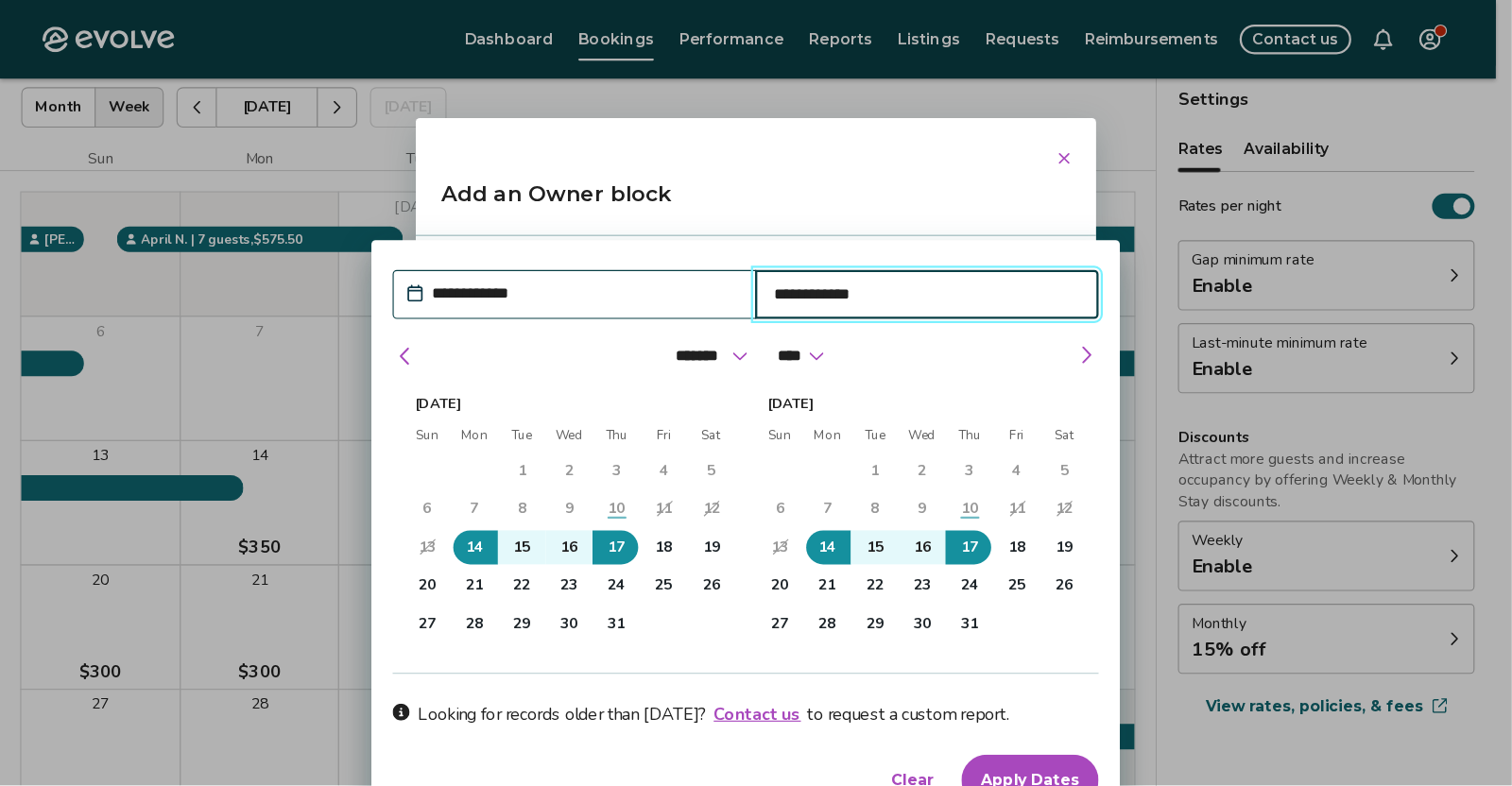 scroll, scrollTop: 112, scrollLeft: 0, axis: vertical 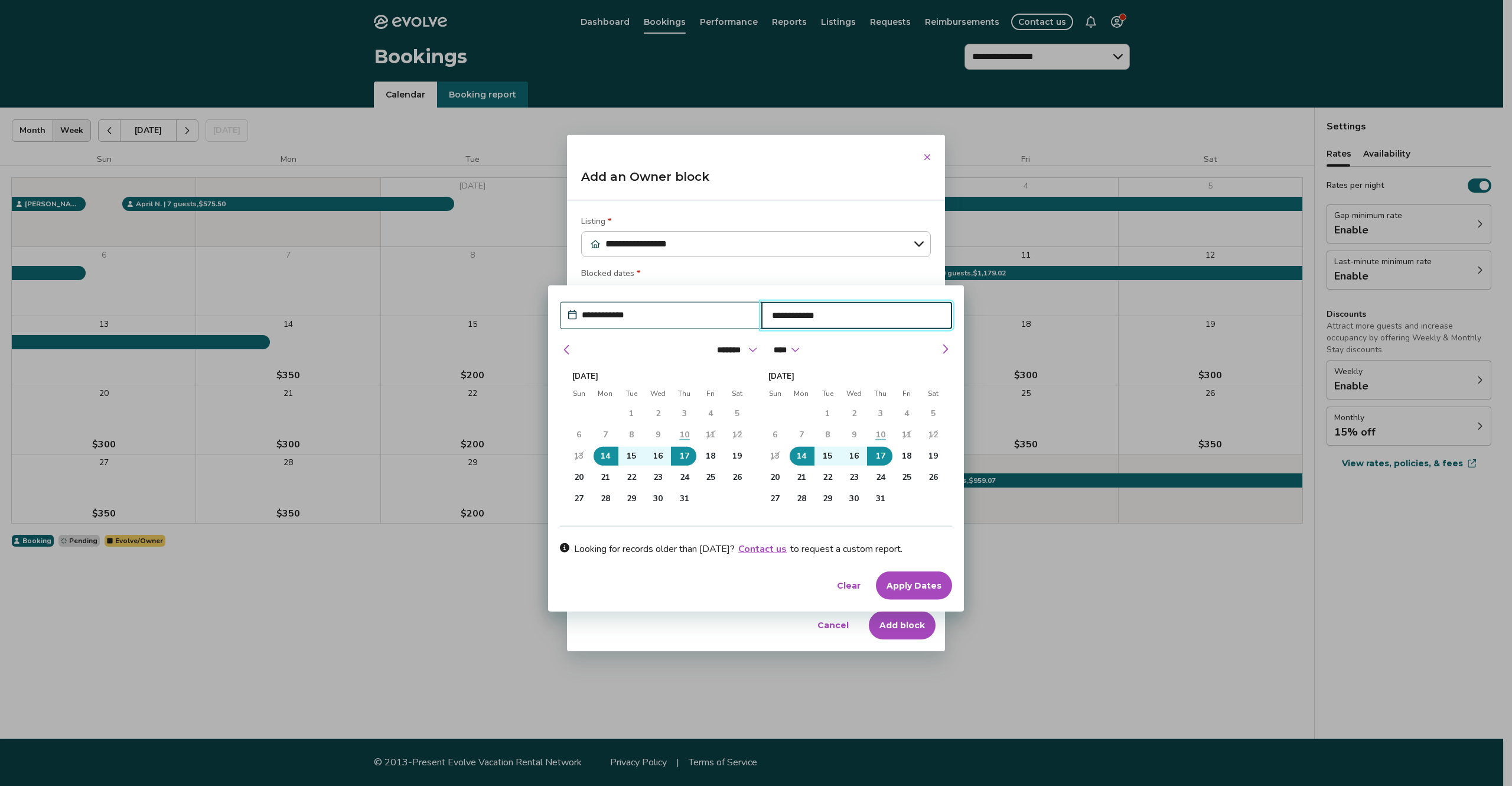 drag, startPoint x: 725, startPoint y: 1, endPoint x: 917, endPoint y: 593, distance: 622.3568 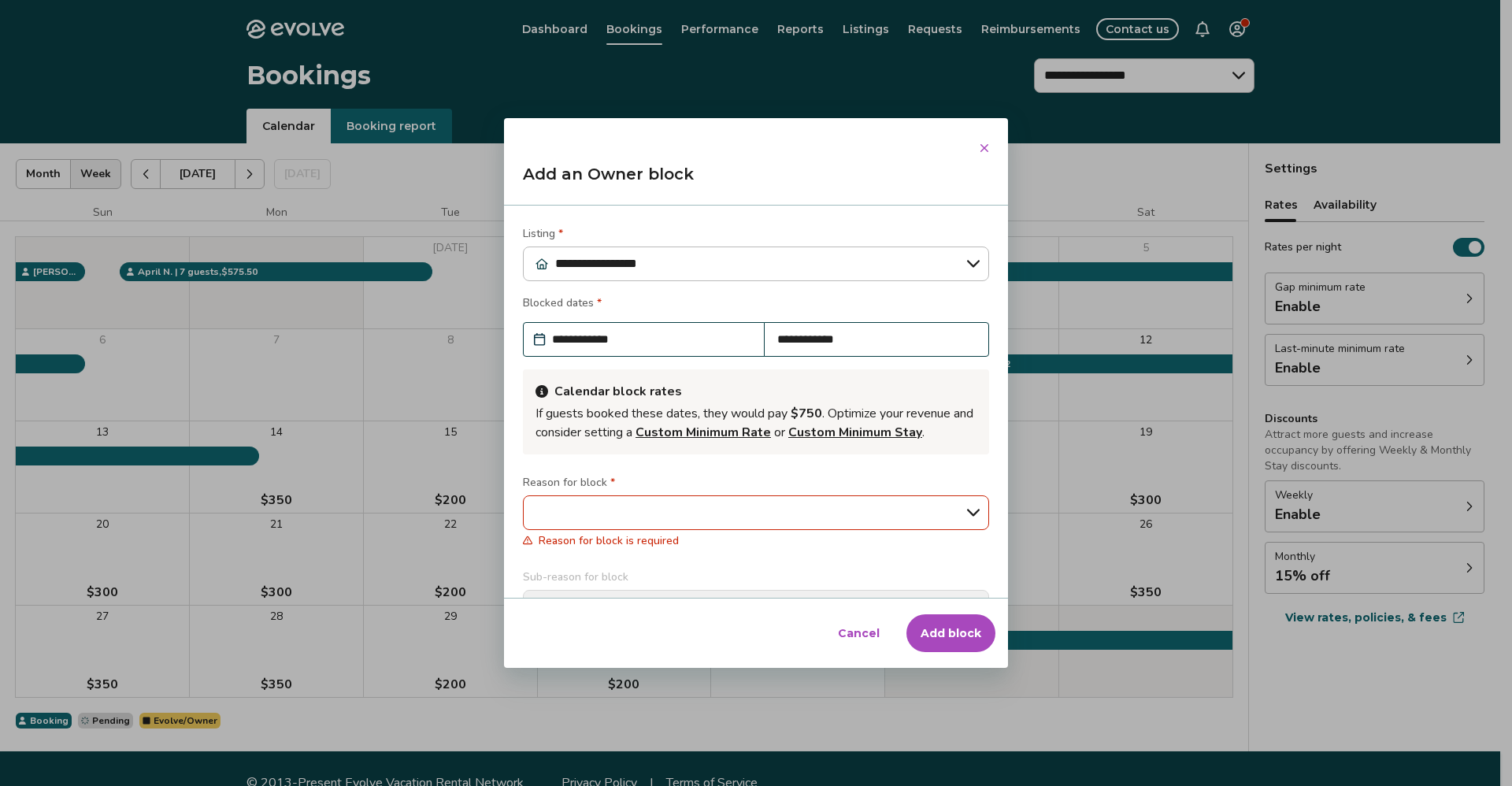 type on "*" 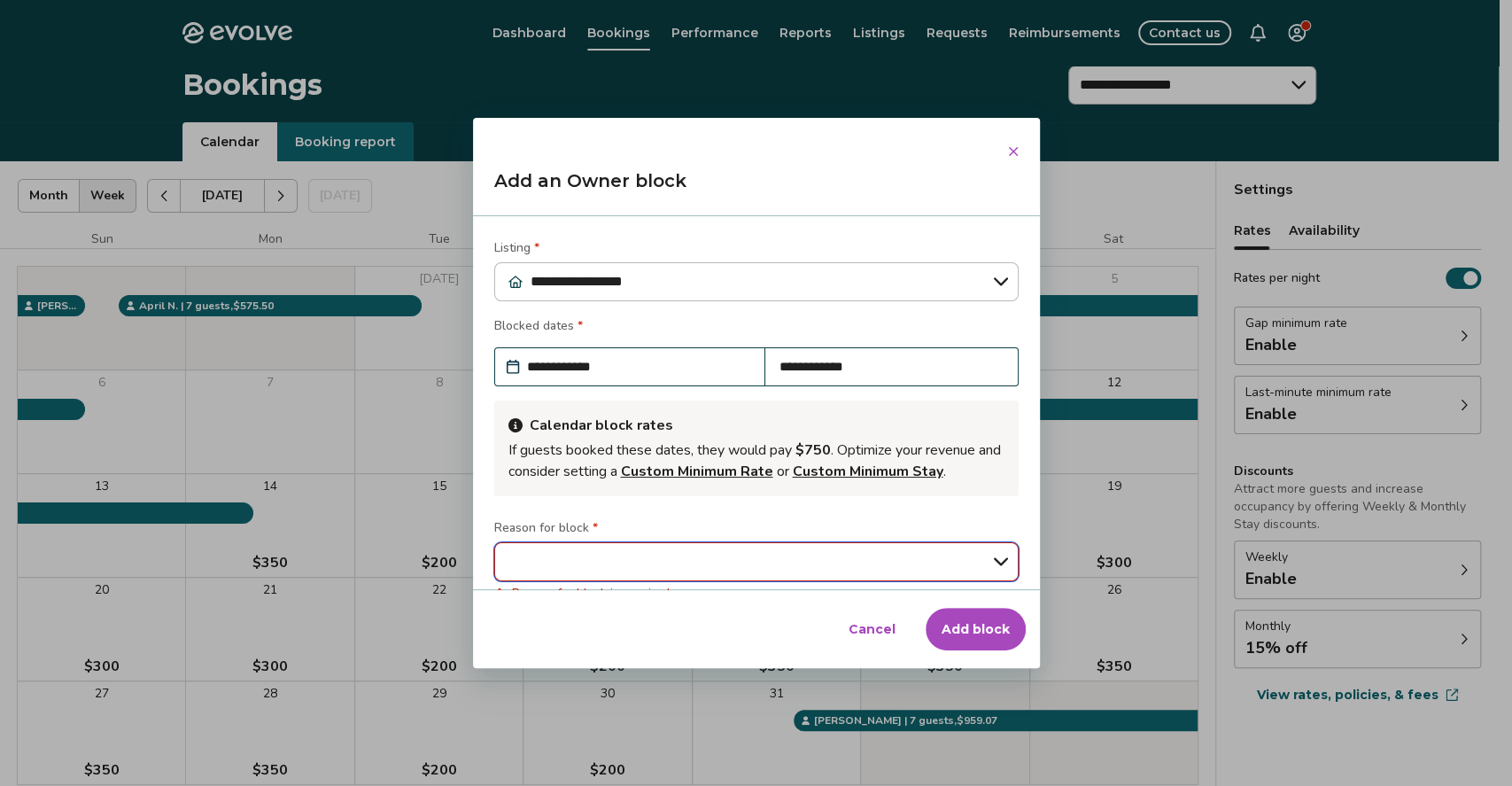 drag, startPoint x: 2089, startPoint y: 2, endPoint x: 982, endPoint y: 566, distance: 1242.3949 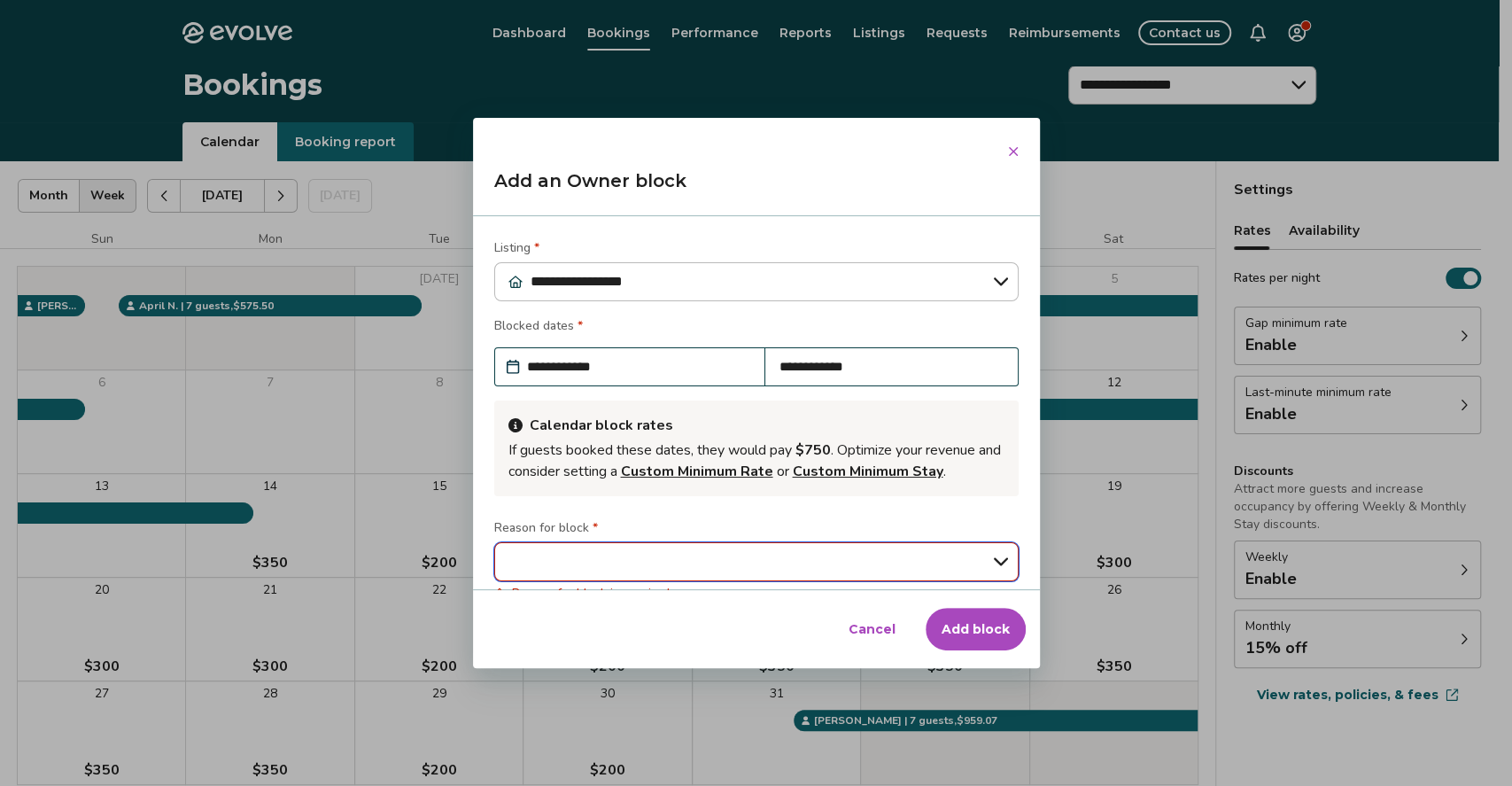 select on "**********" 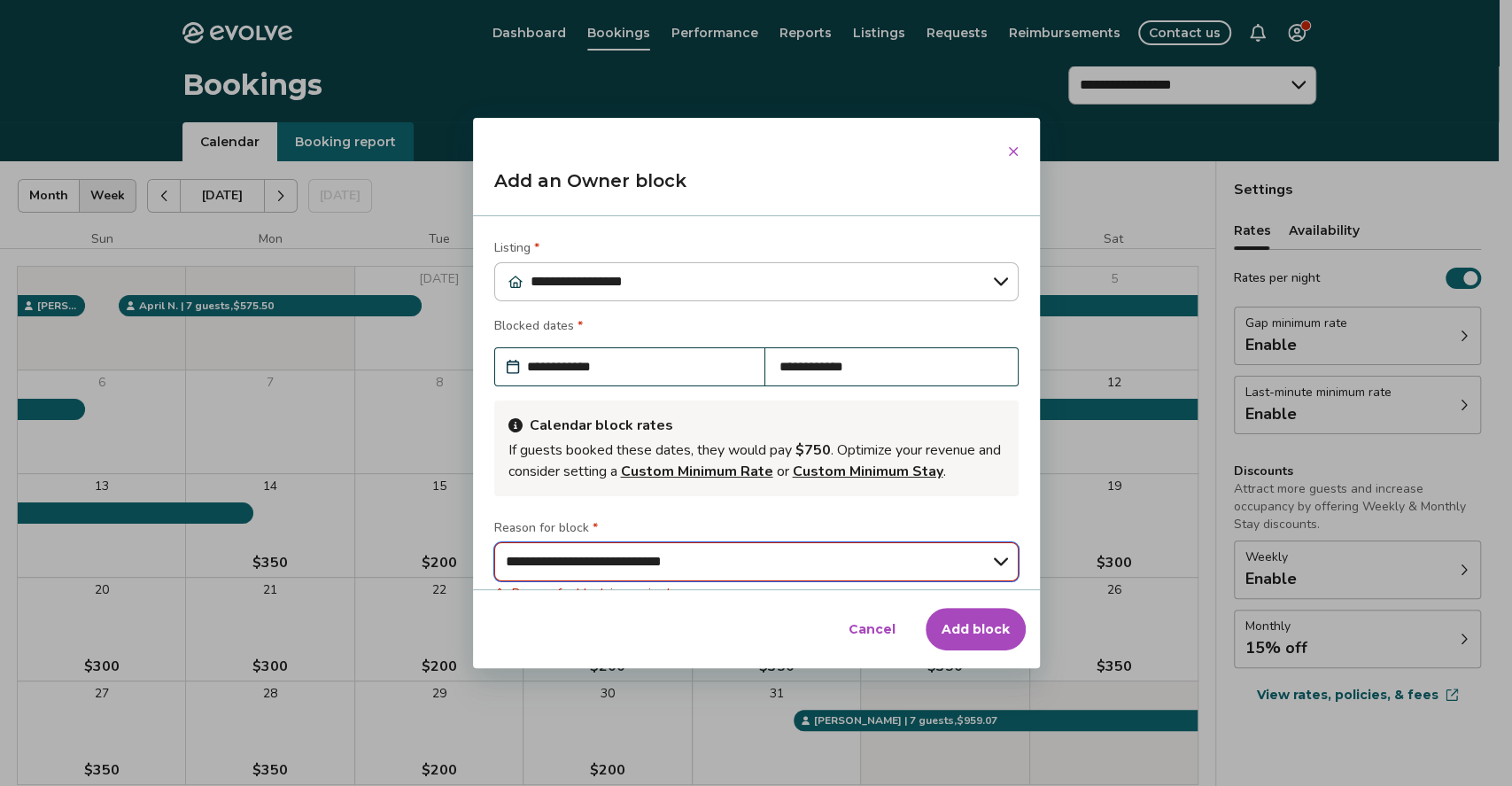 click on "**********" at bounding box center (756, 562) 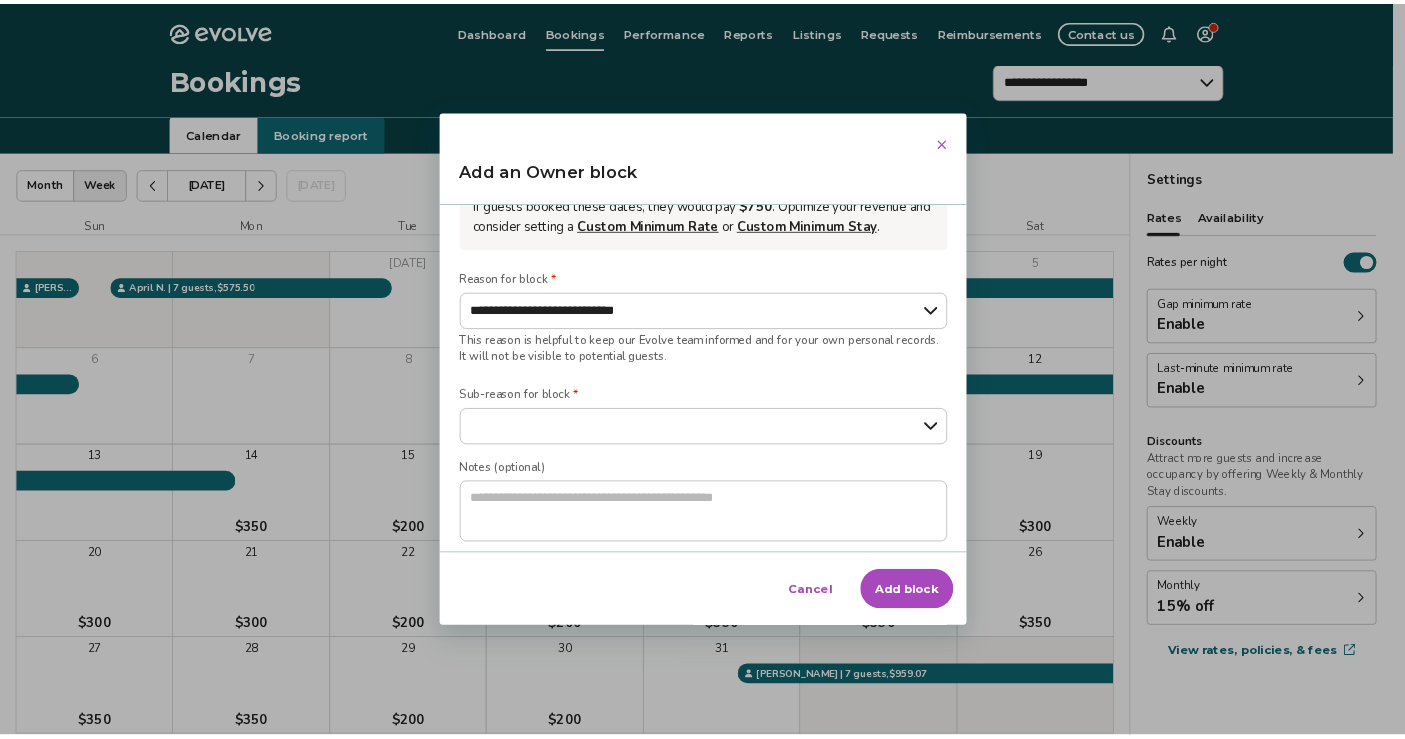 scroll, scrollTop: 272, scrollLeft: 0, axis: vertical 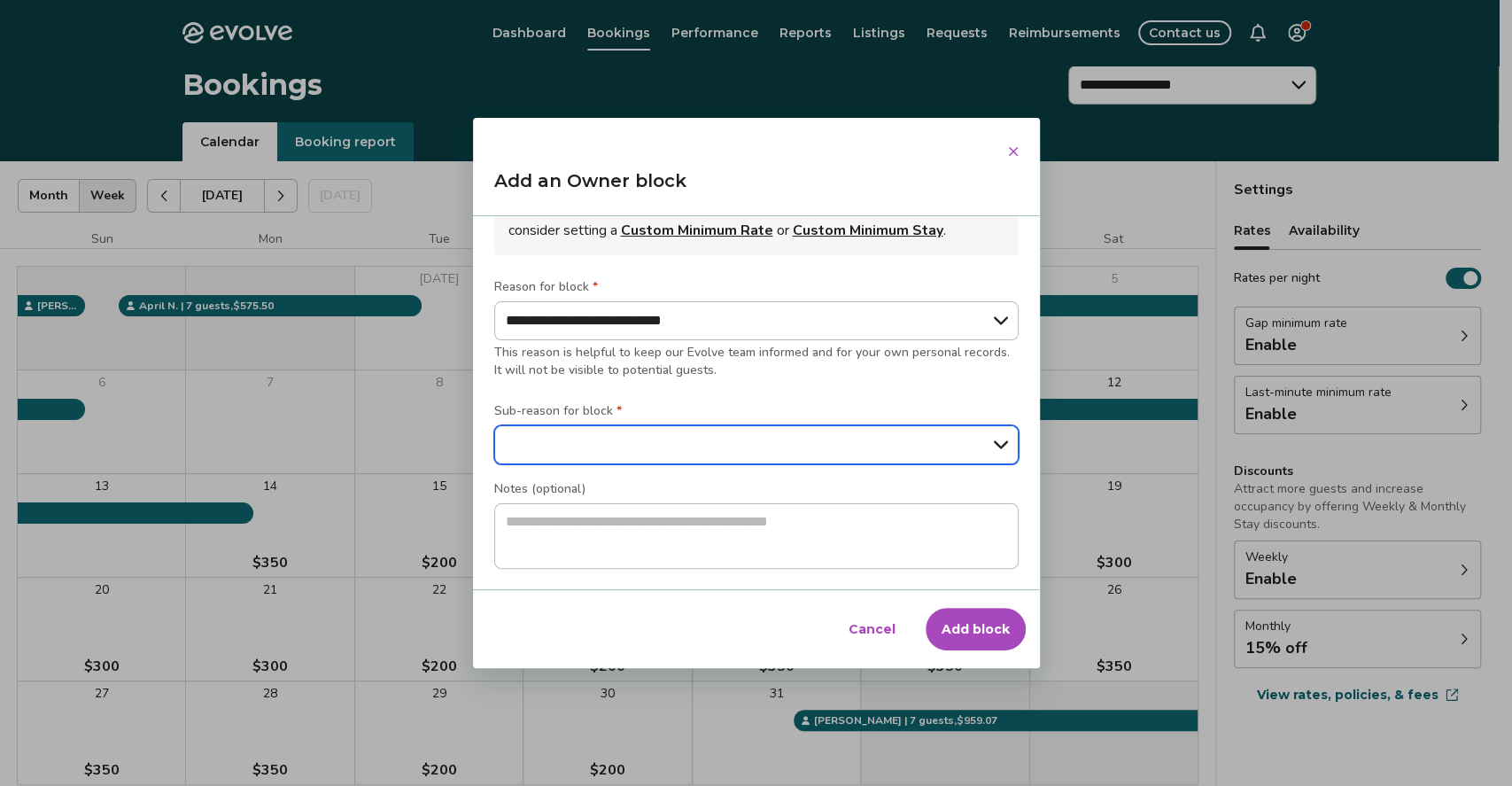 click on "**********" at bounding box center [756, 445] 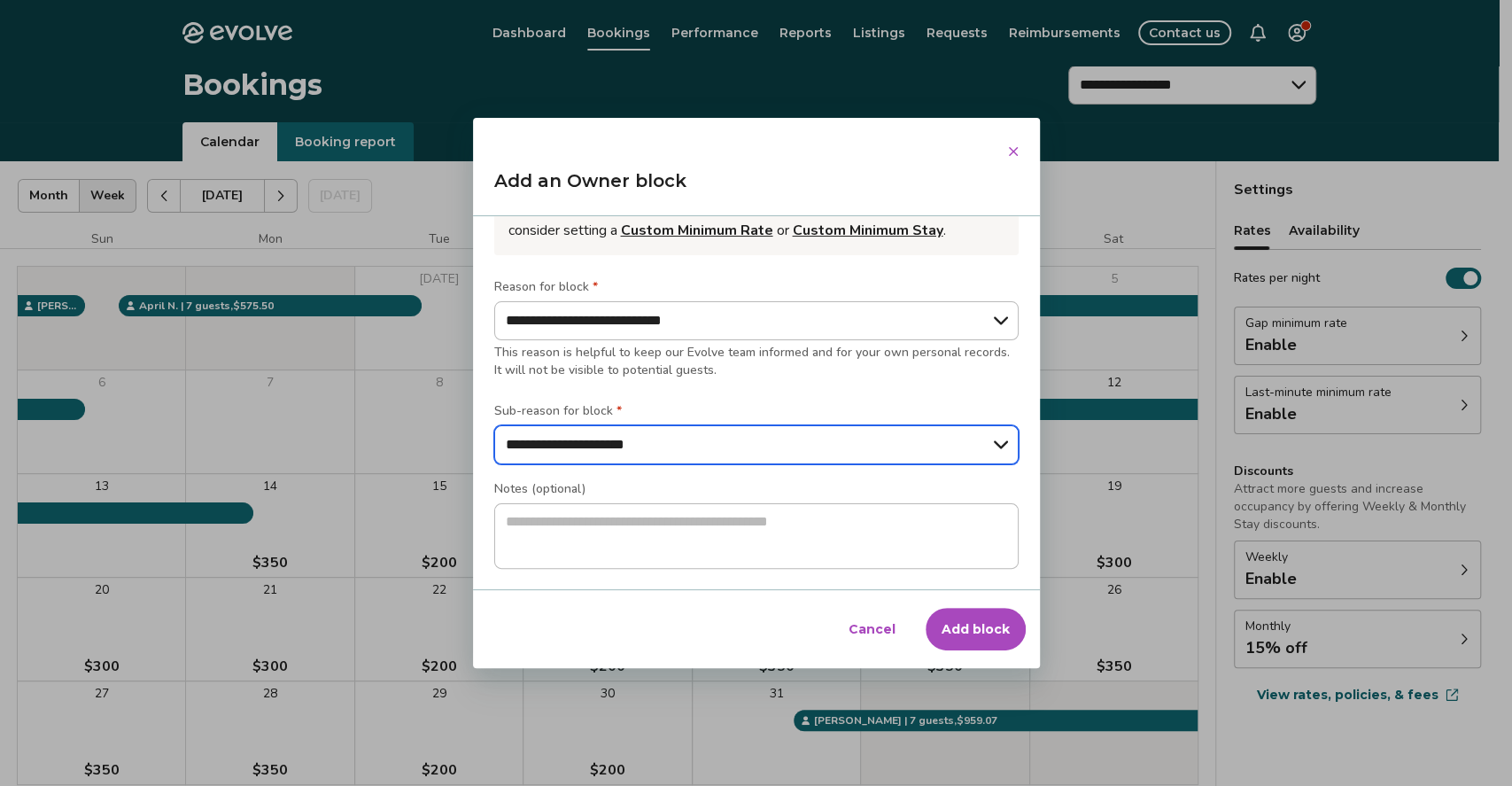 click on "**********" at bounding box center (756, 445) 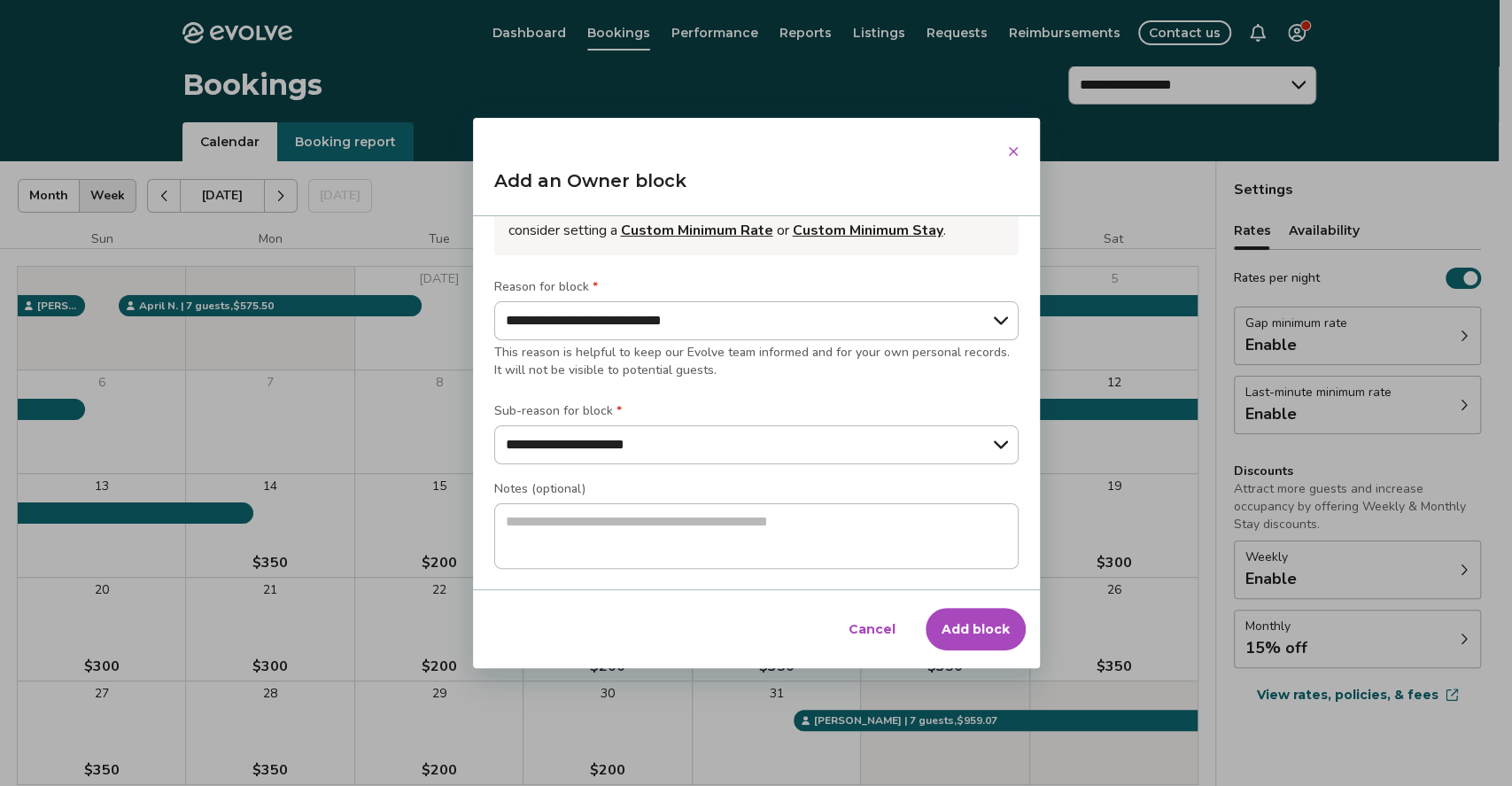 click on "Add block" at bounding box center (975, 629) 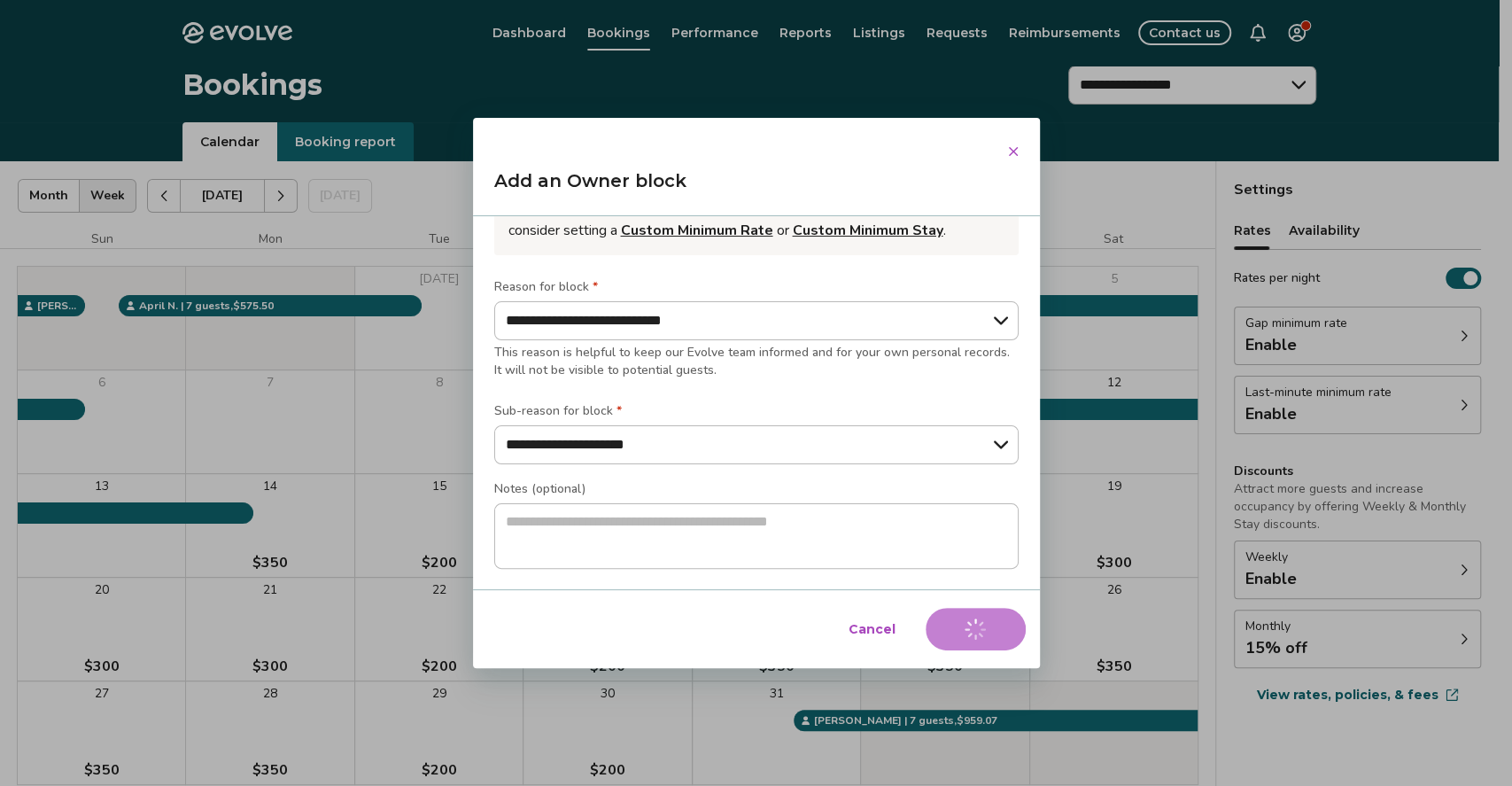 type on "*" 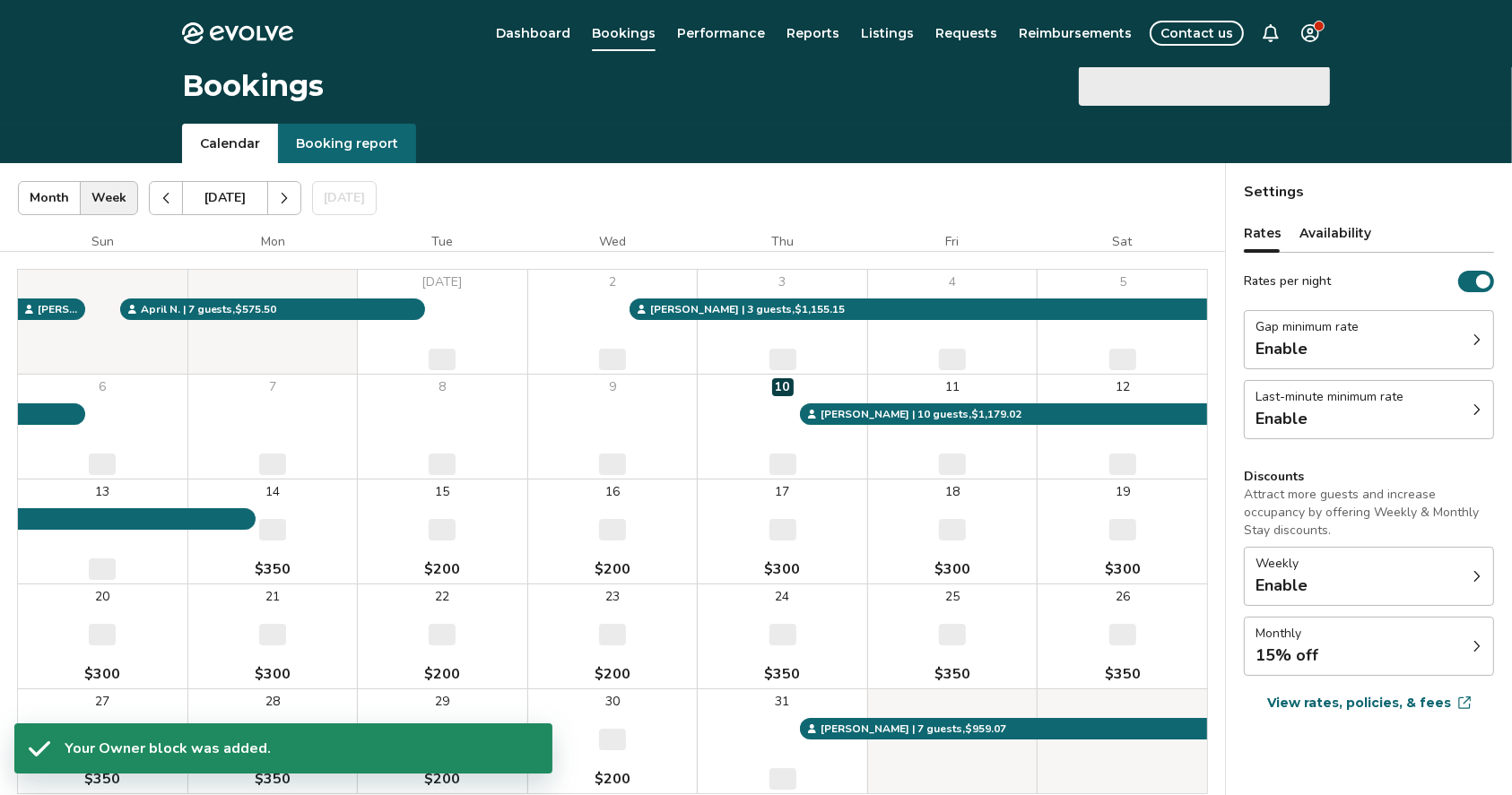 select on "**********" 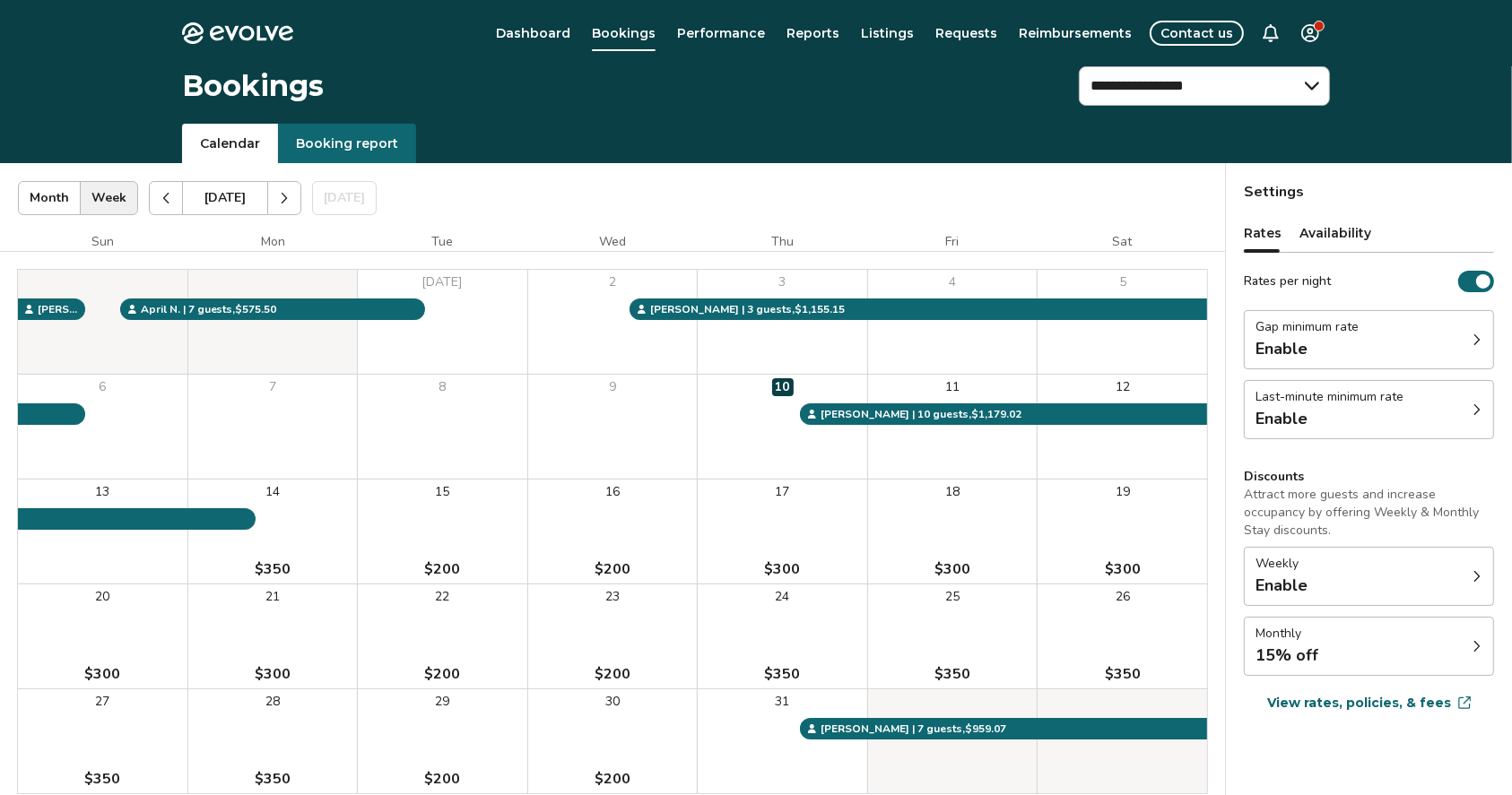 click on "21 $300" at bounding box center [273, 636] 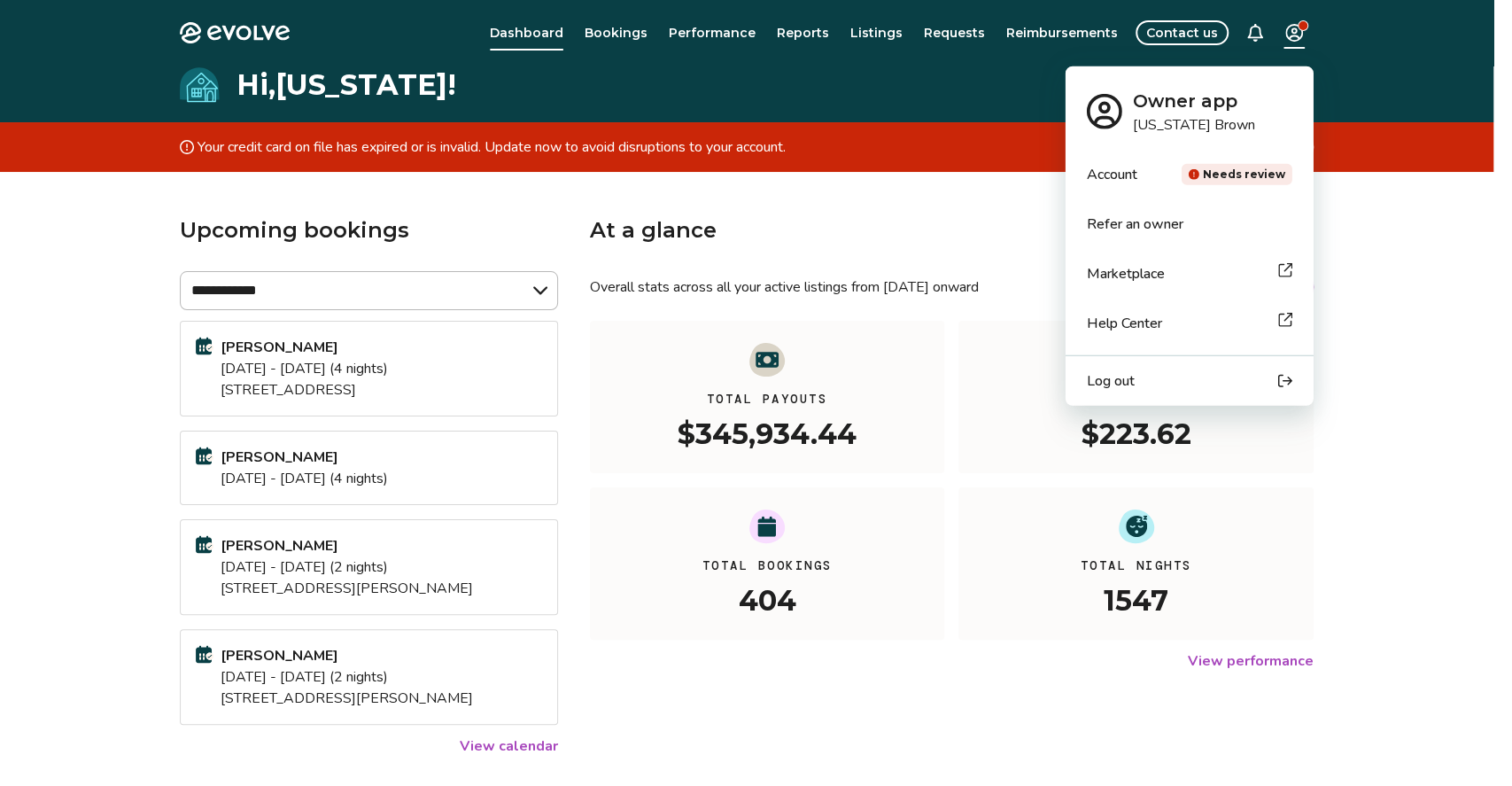 click on "**********" at bounding box center [756, 513] 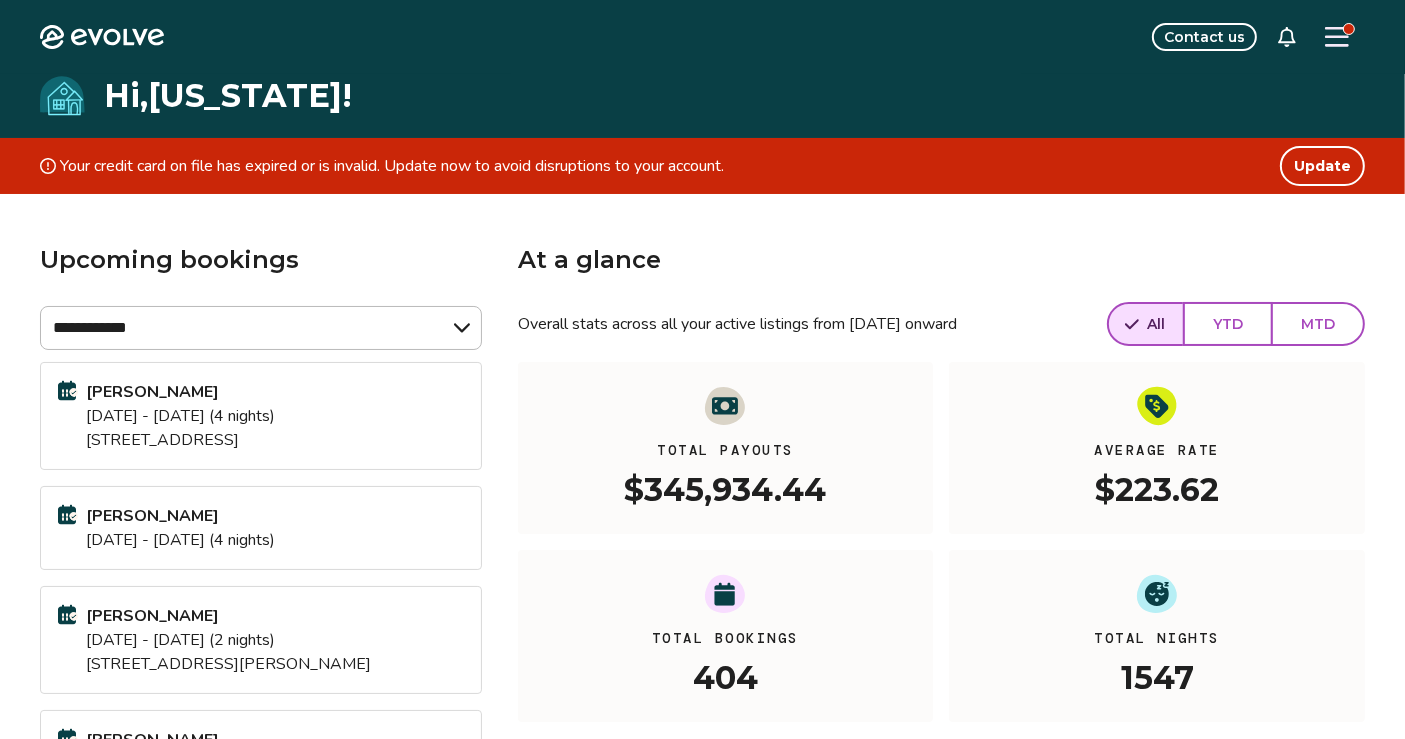 drag, startPoint x: 1600, startPoint y: 4, endPoint x: 855, endPoint y: 56, distance: 746.81256 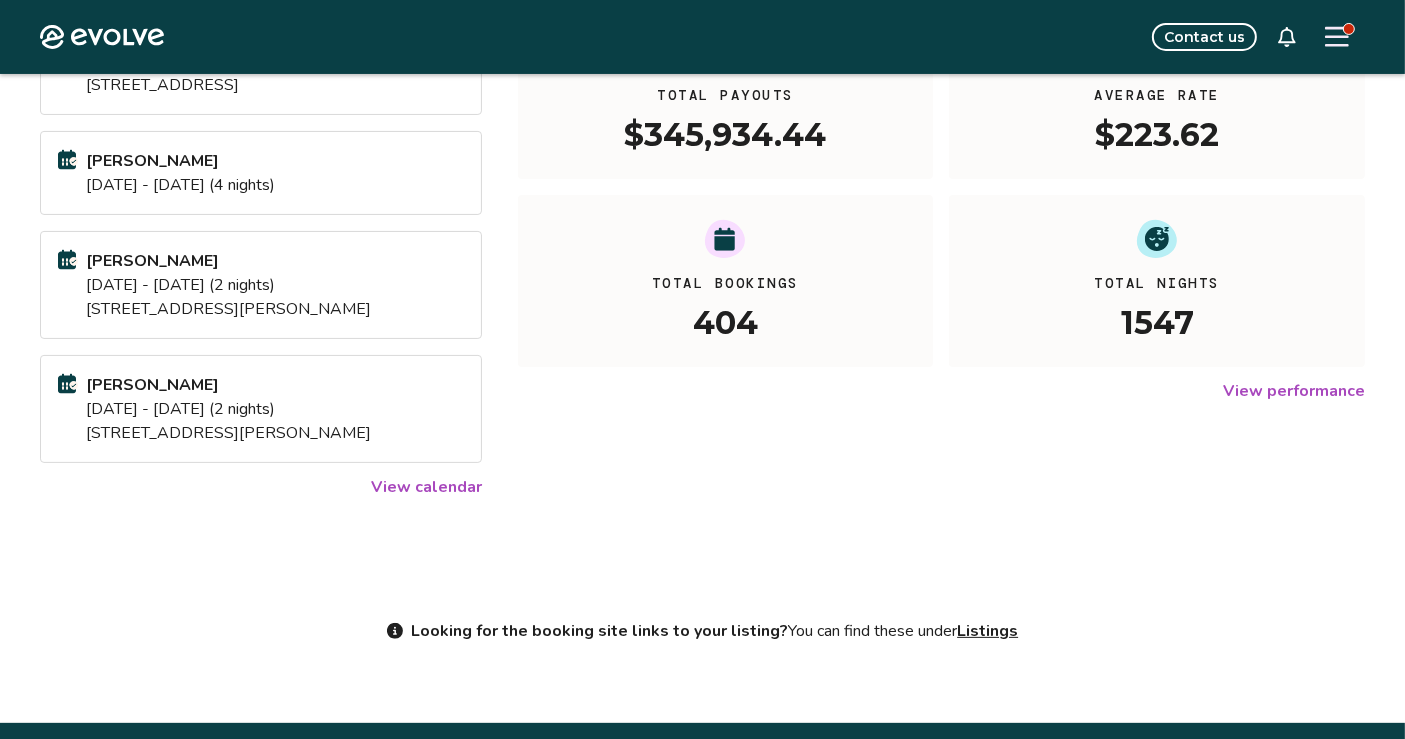 scroll, scrollTop: 370, scrollLeft: 0, axis: vertical 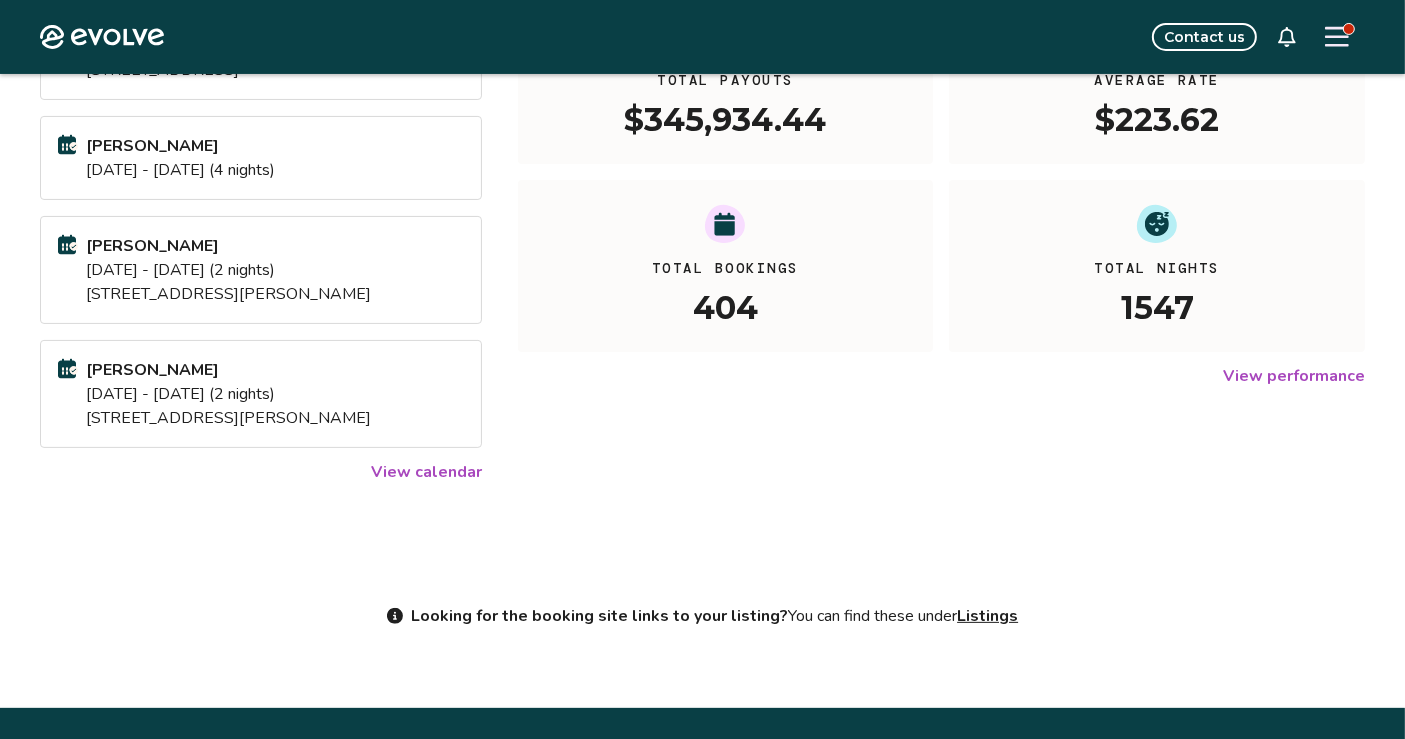 click on "View calendar" at bounding box center [426, 472] 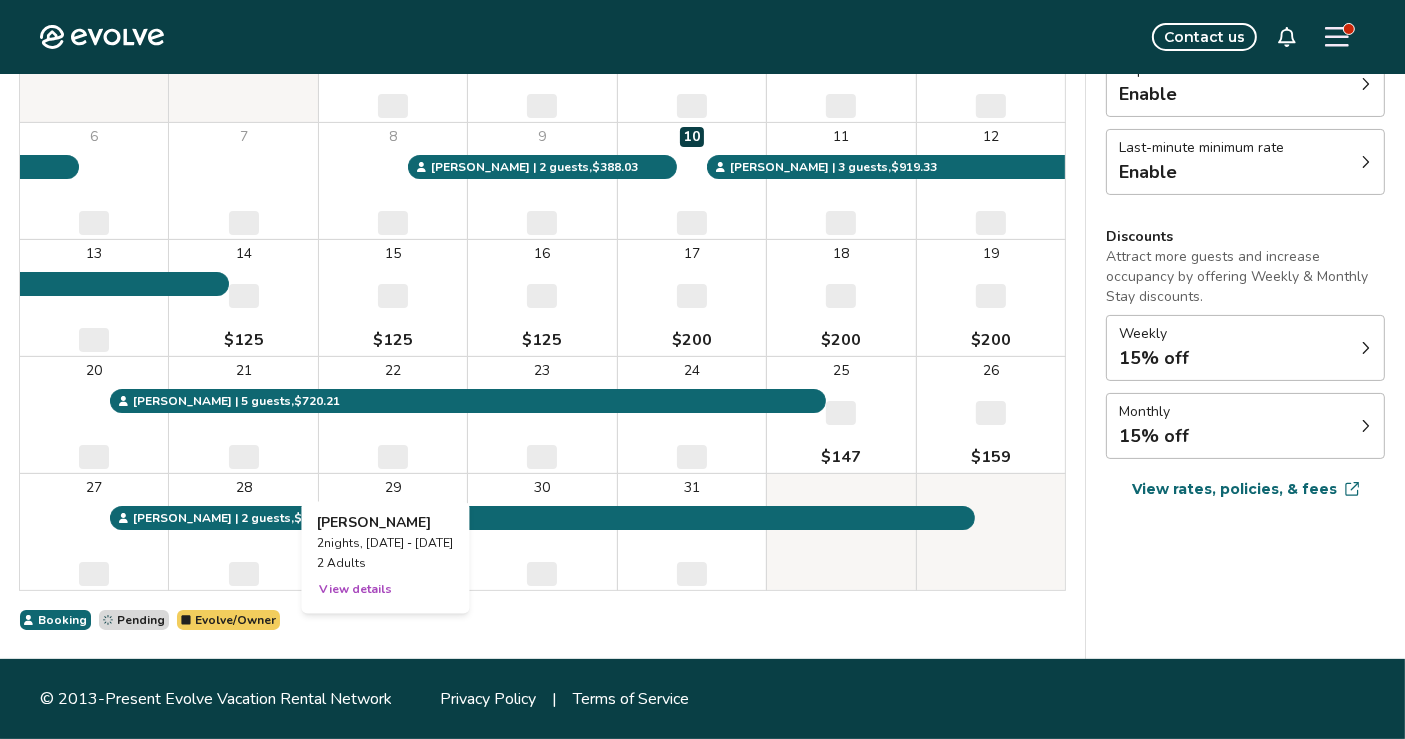 scroll, scrollTop: 0, scrollLeft: 0, axis: both 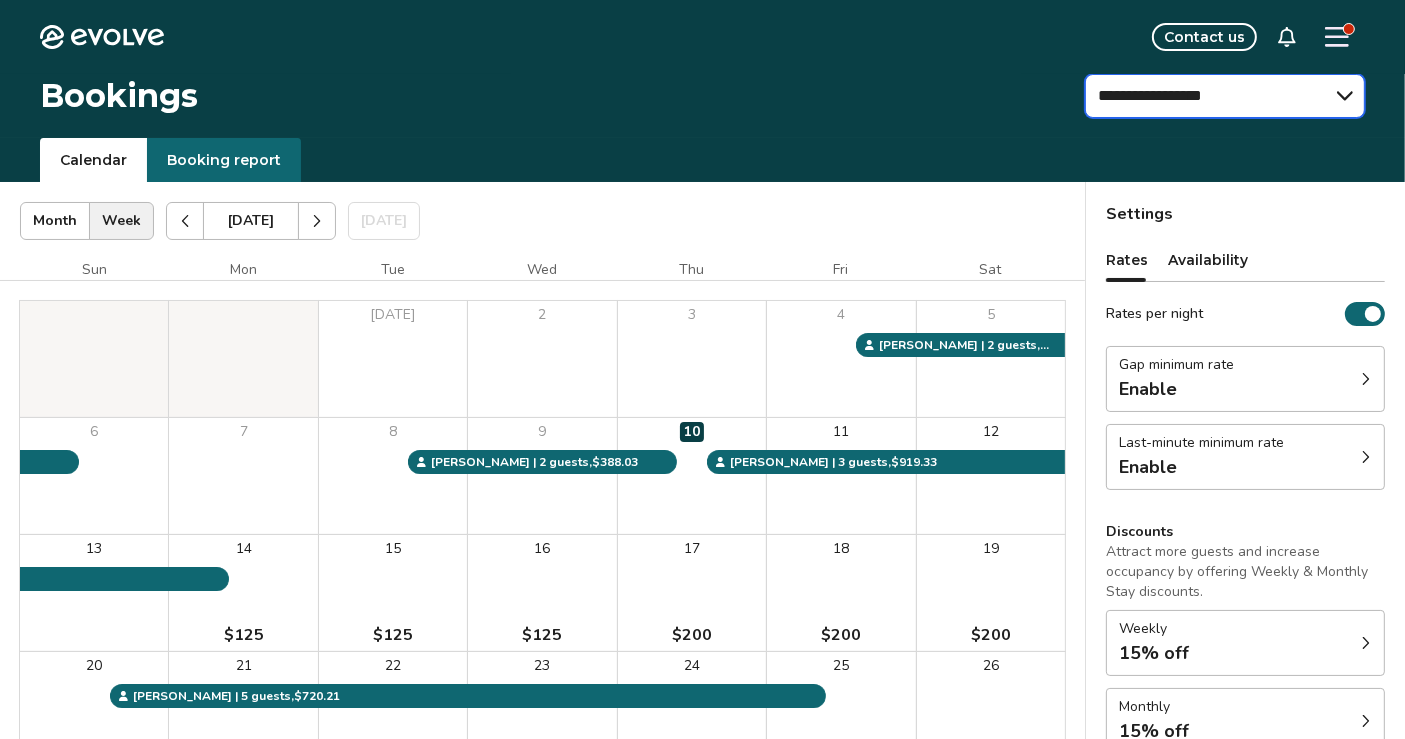 click on "**********" at bounding box center [1225, 96] 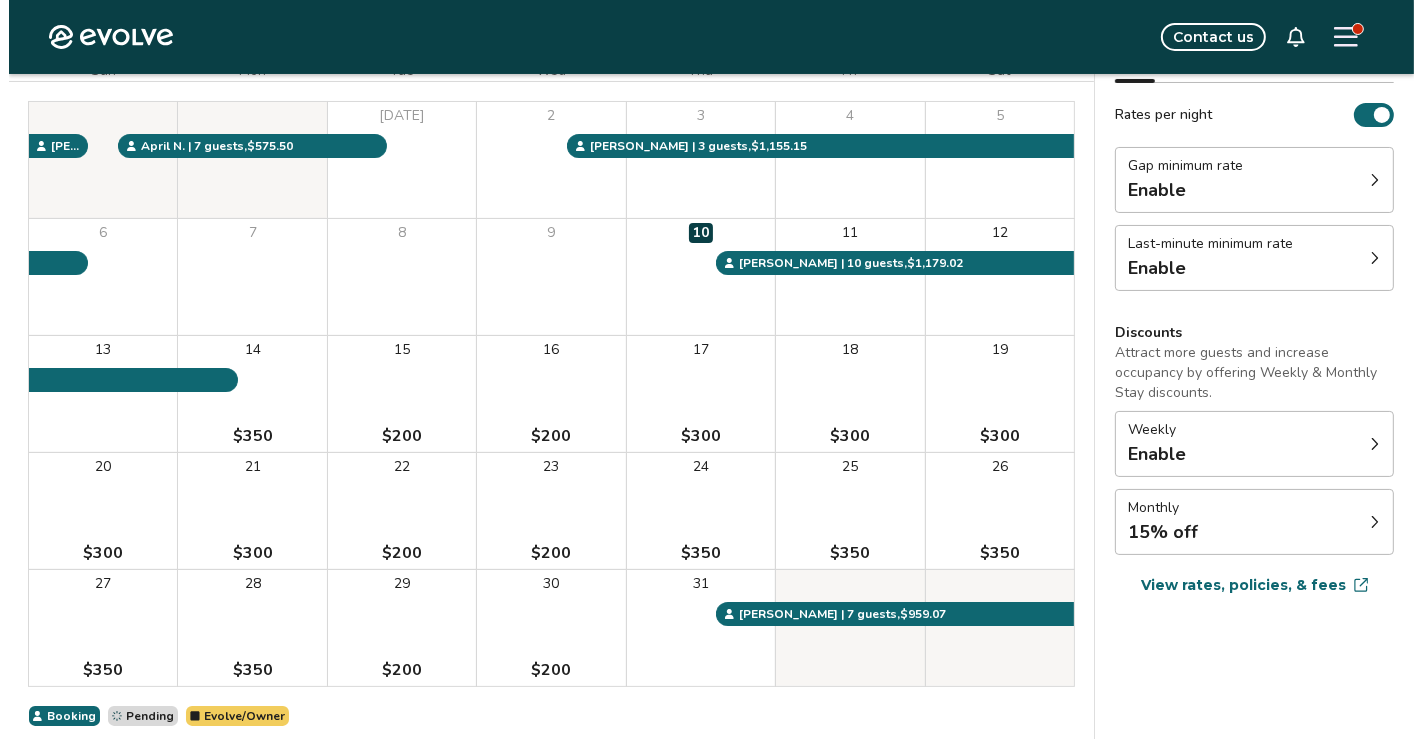 scroll, scrollTop: 207, scrollLeft: 0, axis: vertical 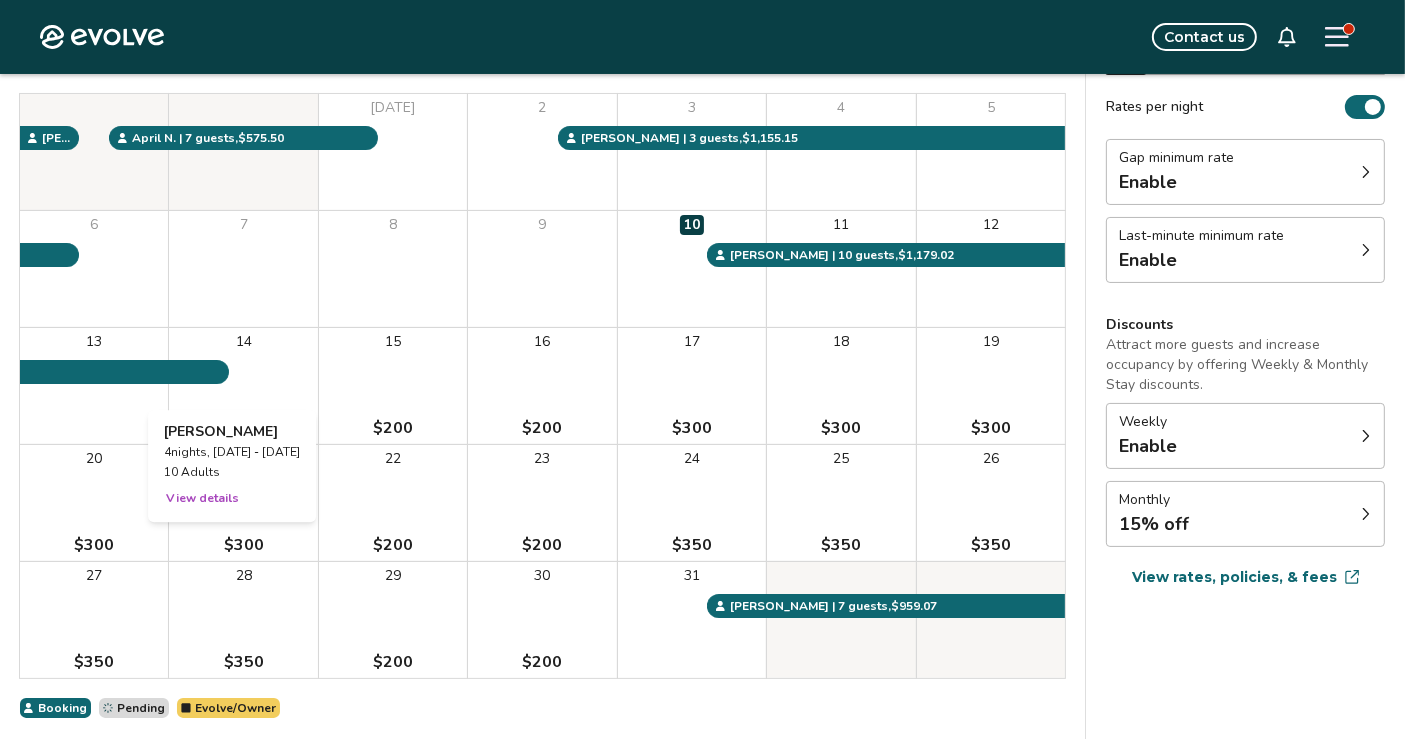 click on "Dara D. 4  nights,   Jul 10 - Jul 14, 2025 10 Adults View details" at bounding box center [232, 466] 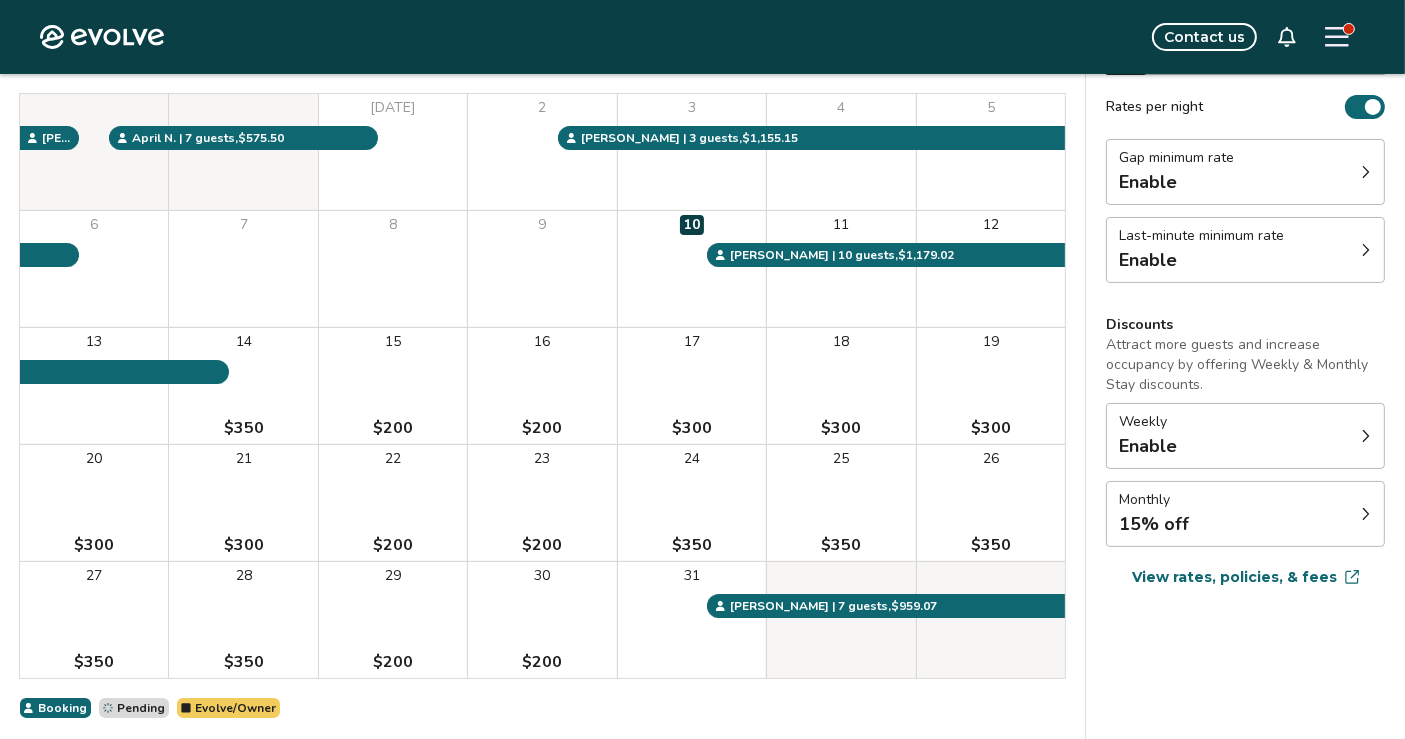 click on "15 $200" at bounding box center (393, 386) 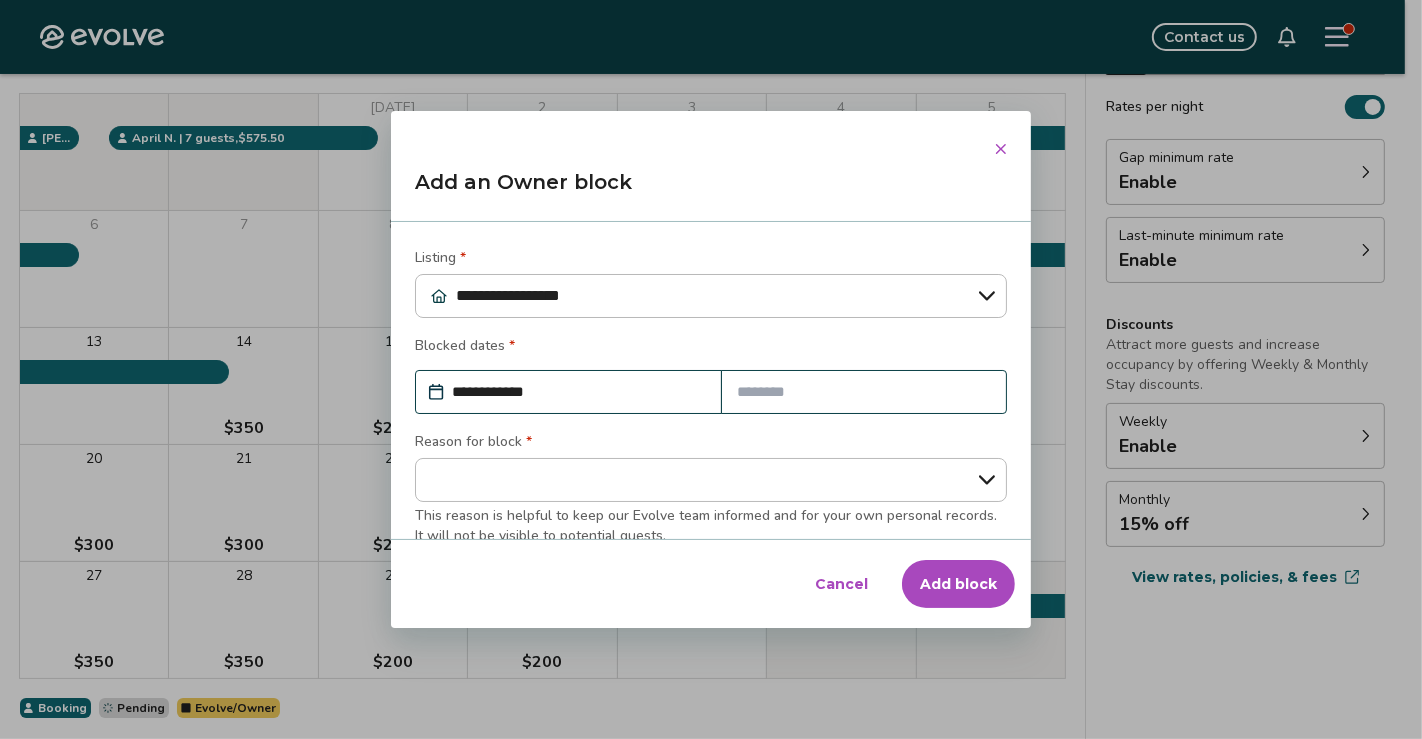 click at bounding box center [864, 392] 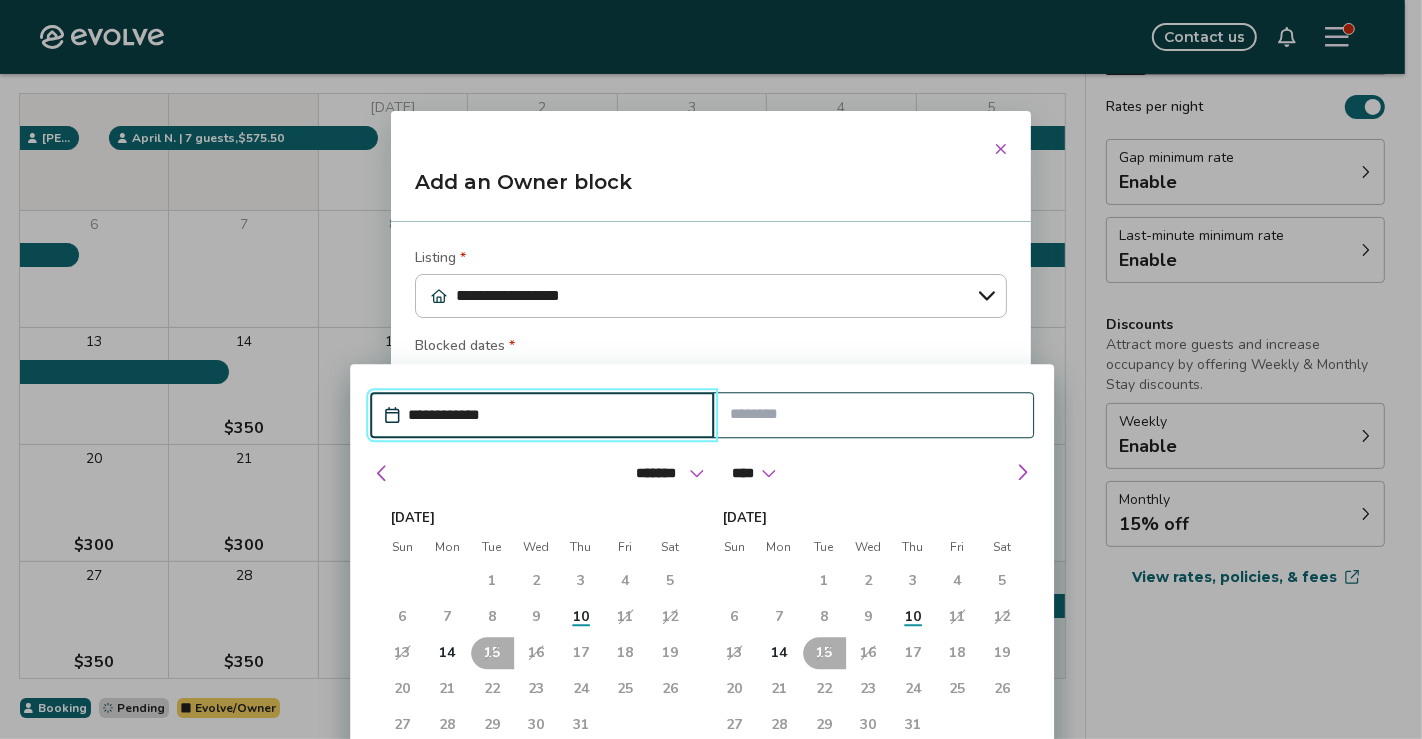 click on "17" at bounding box center [581, 653] 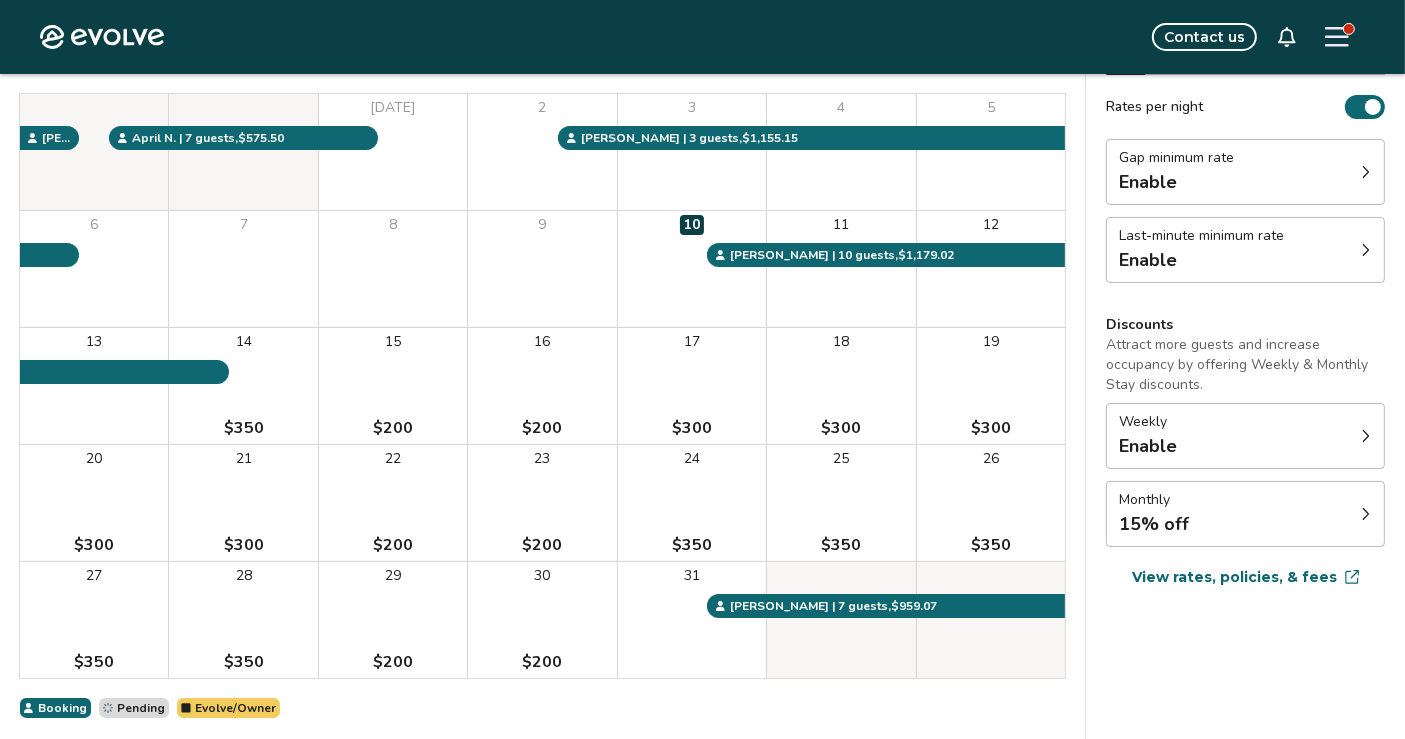 click on "$300" at bounding box center [244, 545] 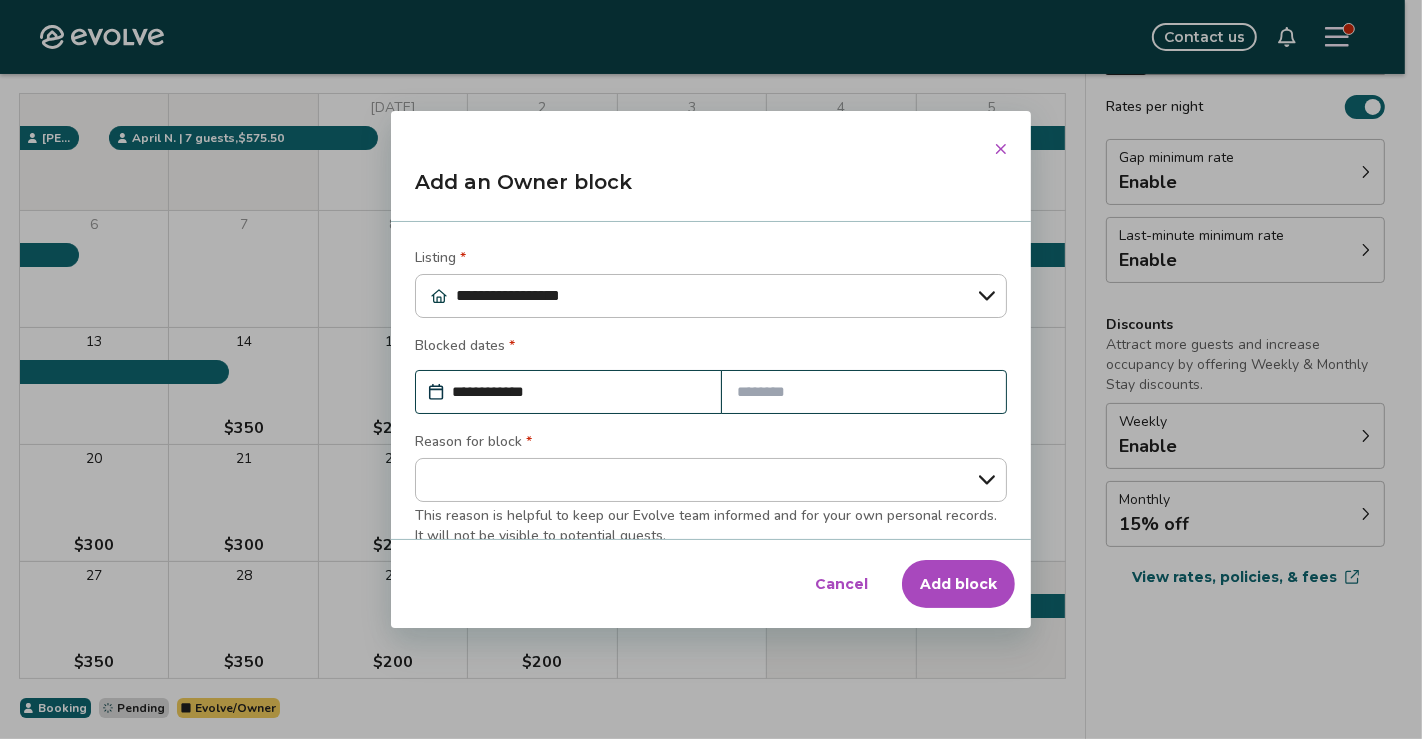 click at bounding box center [864, 392] 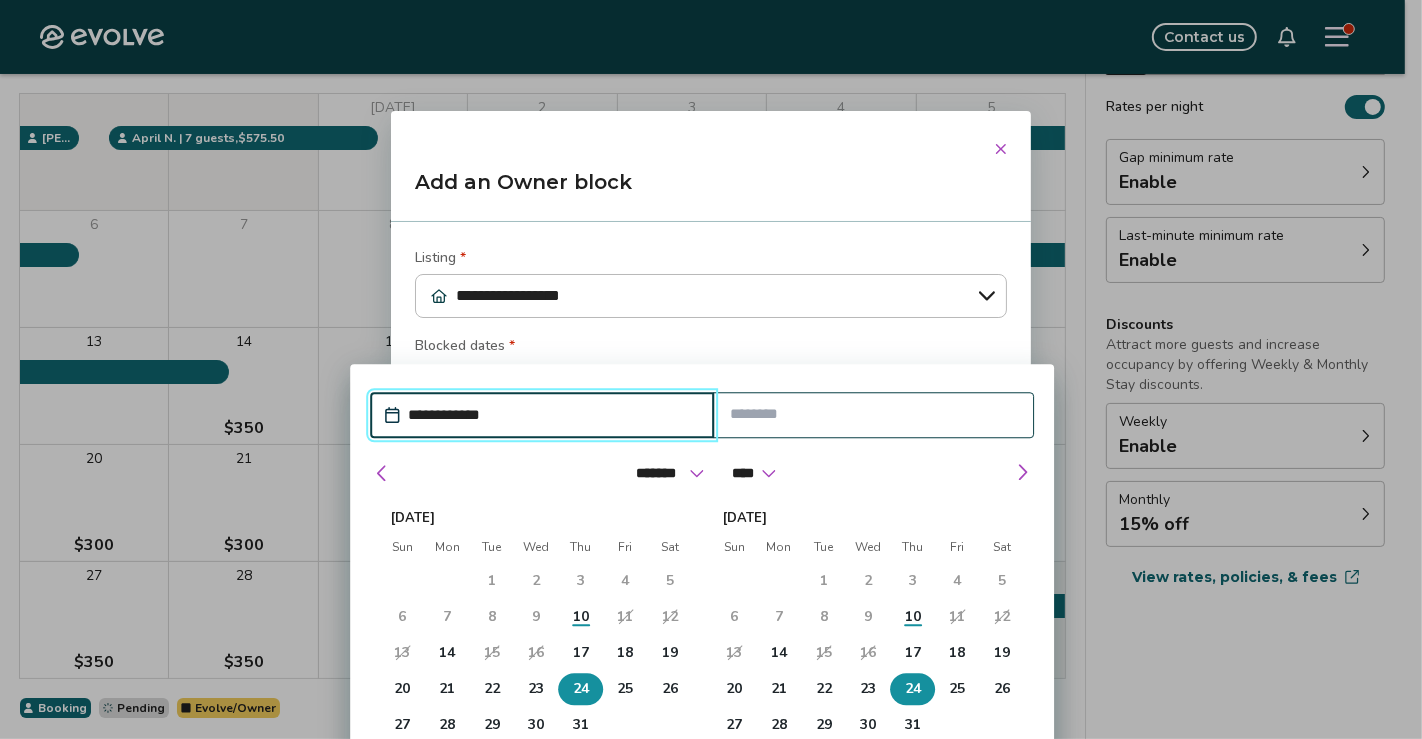 click on "24" at bounding box center [581, 689] 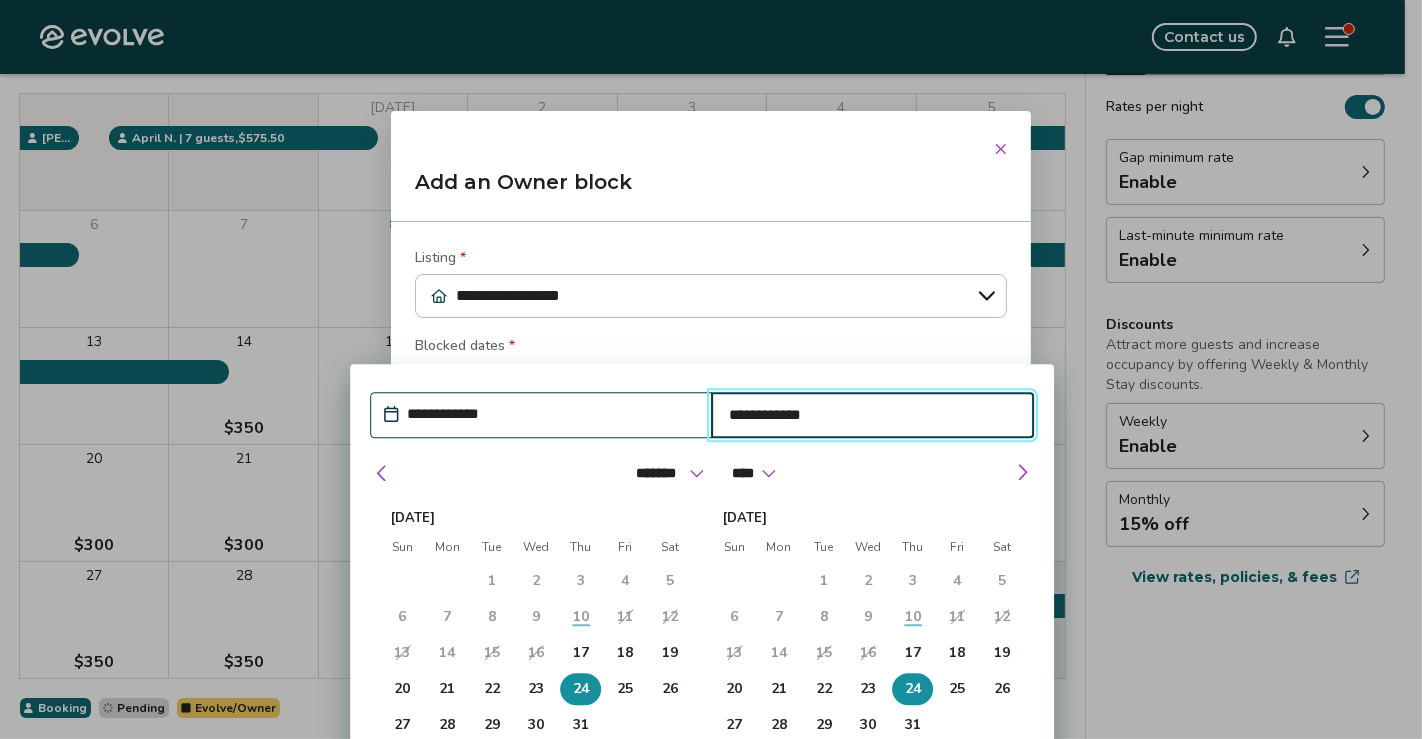 type on "*" 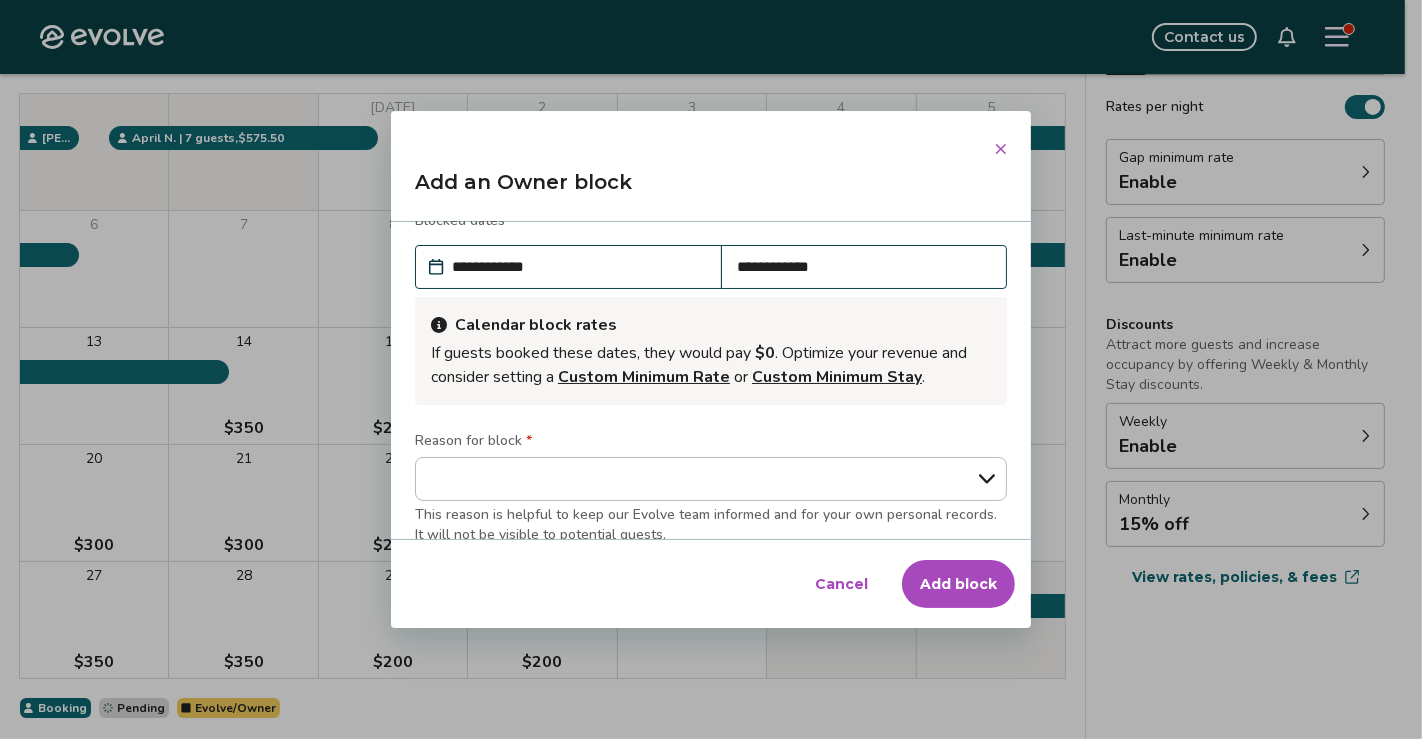 scroll, scrollTop: 131, scrollLeft: 0, axis: vertical 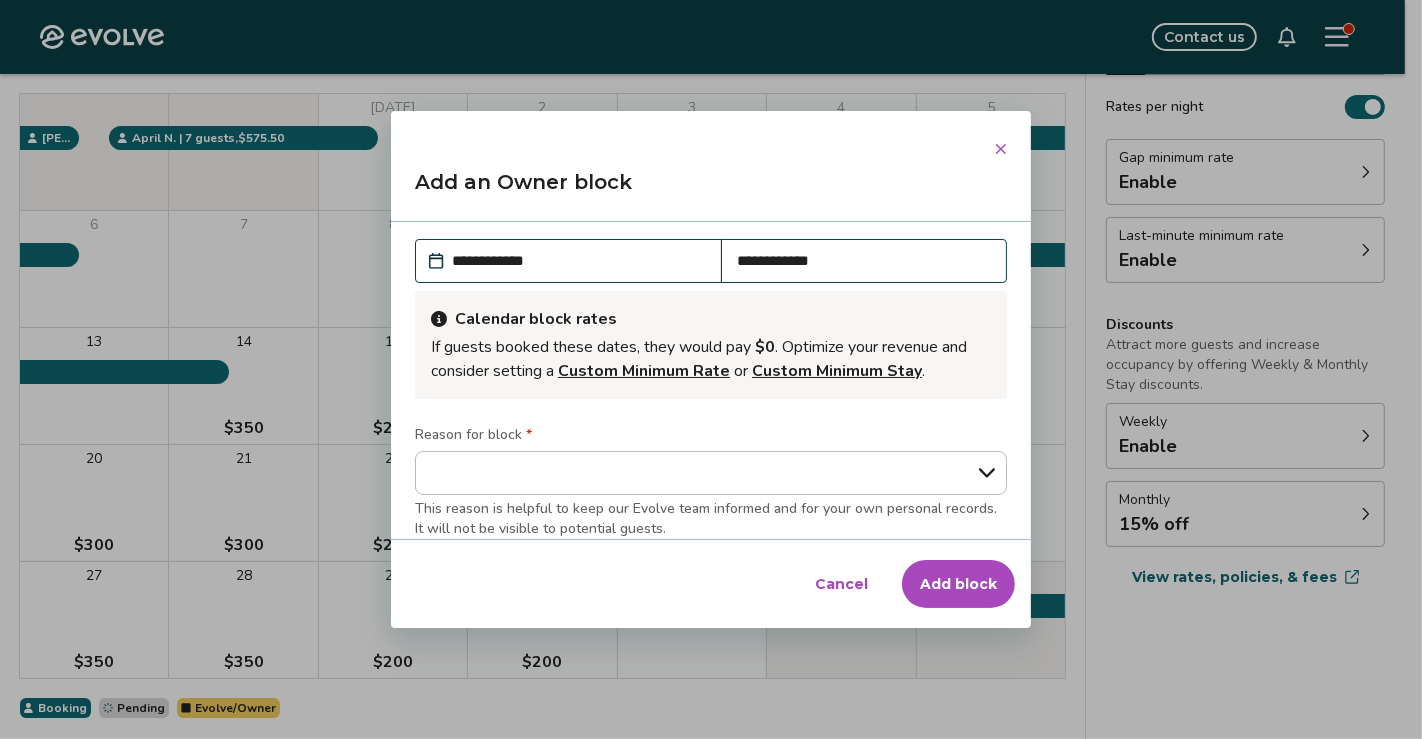 click on "**********" at bounding box center [578, 261] 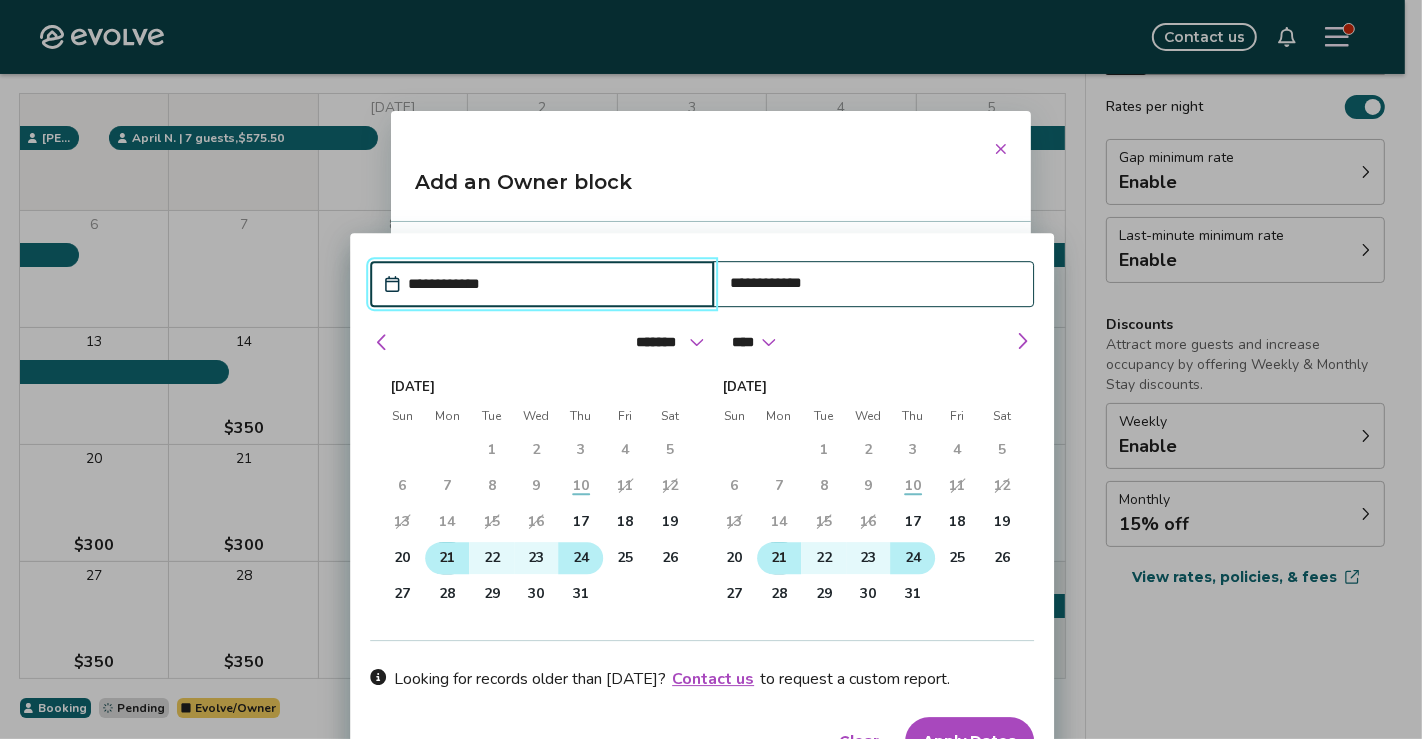 click on "21" at bounding box center (447, 558) 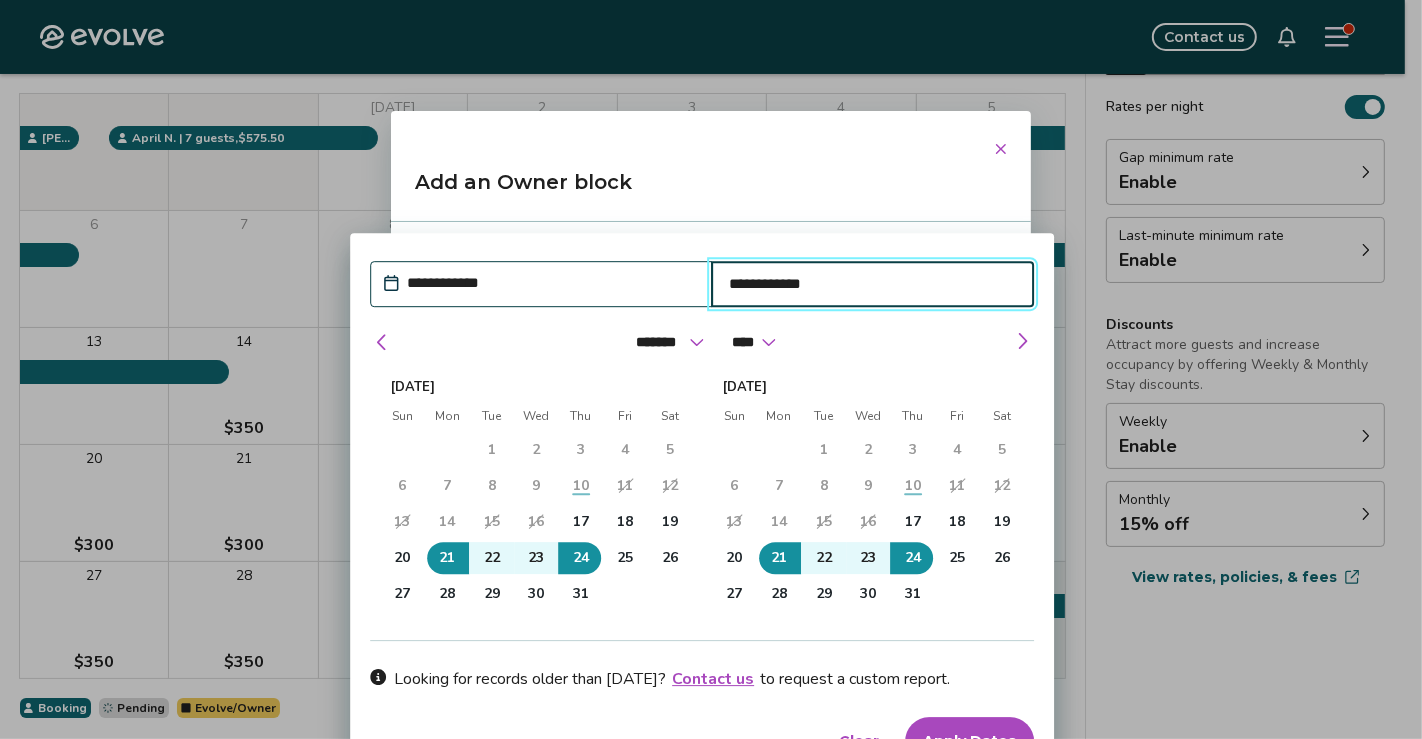 type on "*" 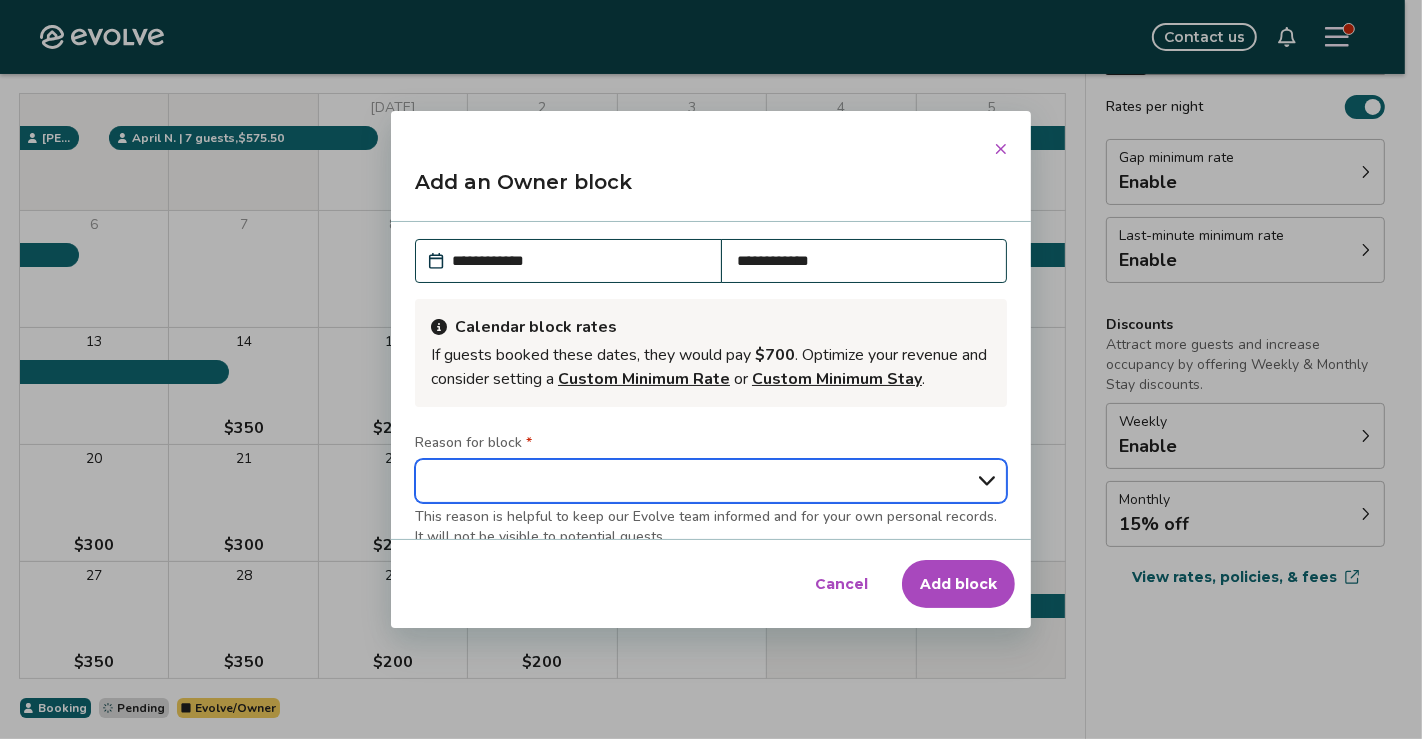 click on "**********" at bounding box center [711, 481] 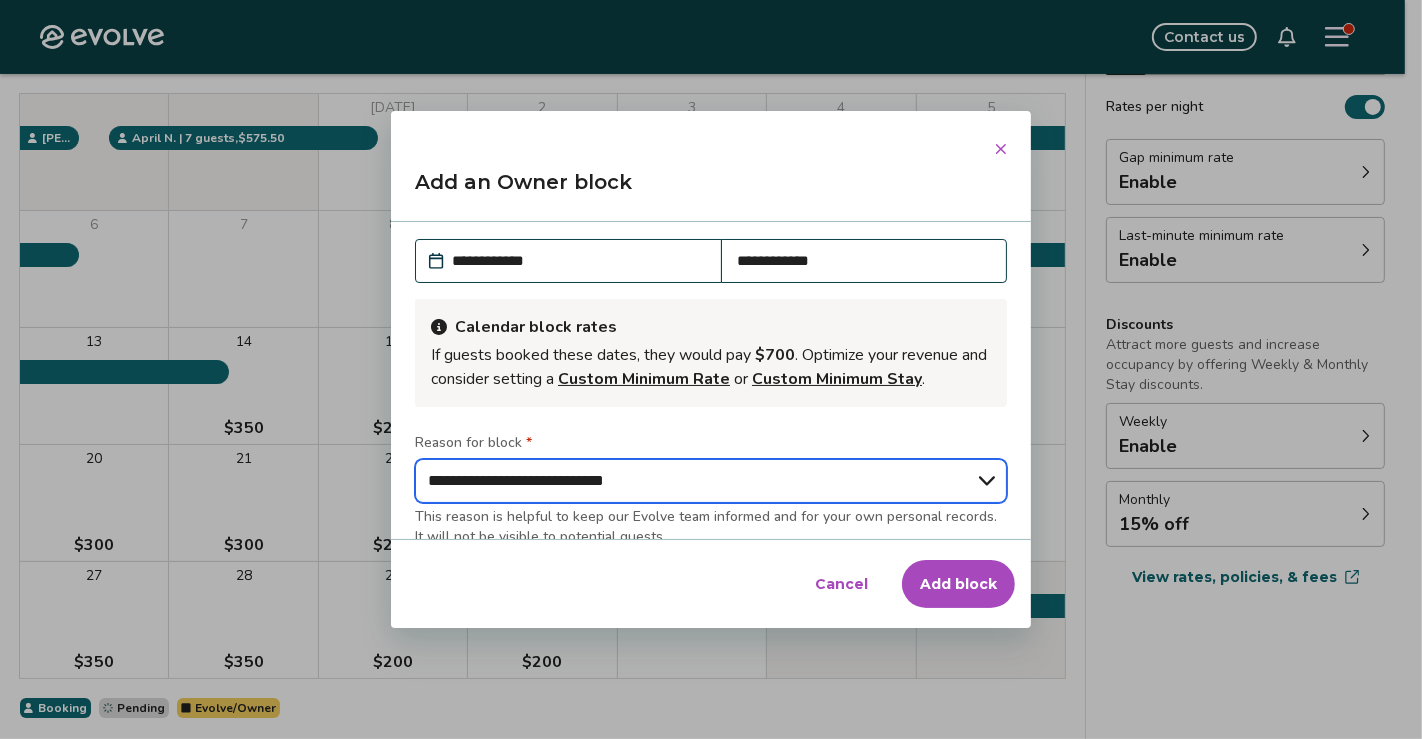 click on "**********" at bounding box center (711, 481) 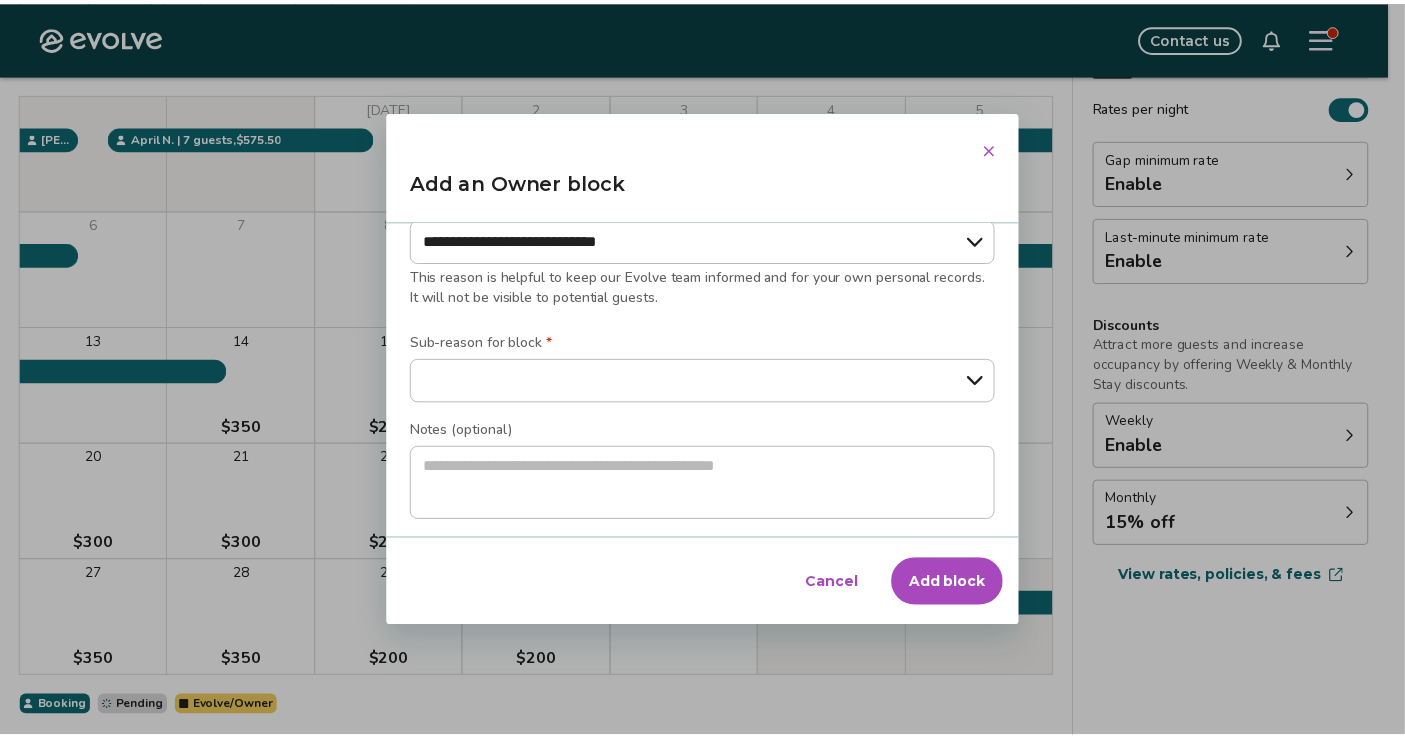 scroll, scrollTop: 375, scrollLeft: 0, axis: vertical 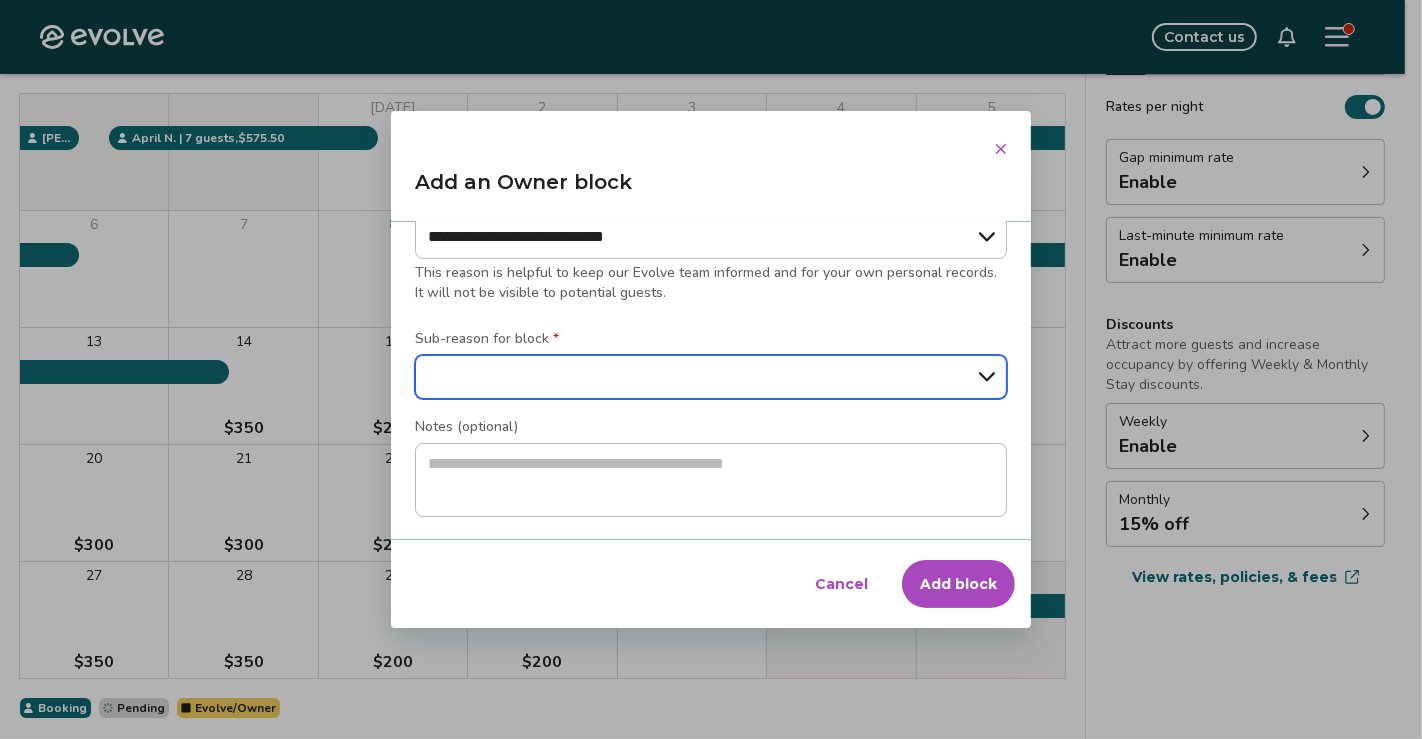click on "**********" at bounding box center [711, 377] 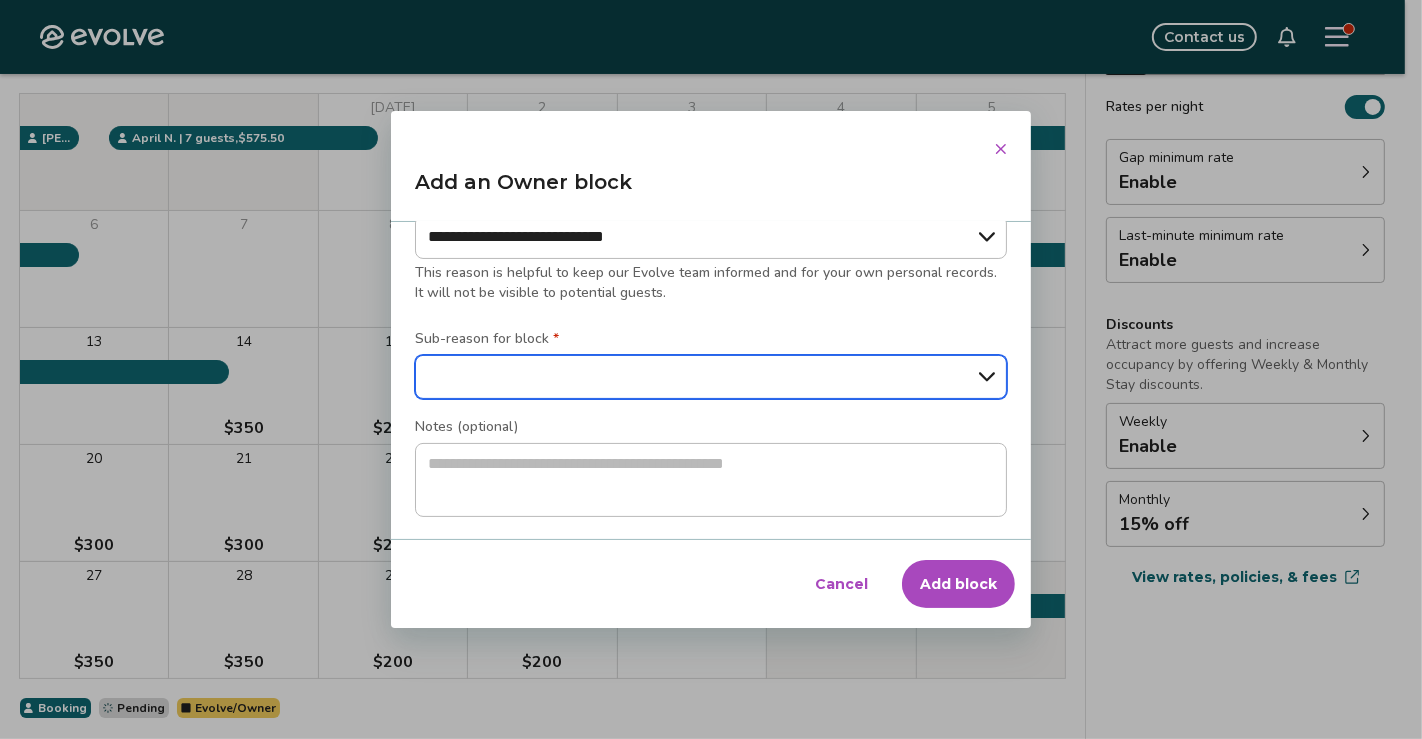 select on "**********" 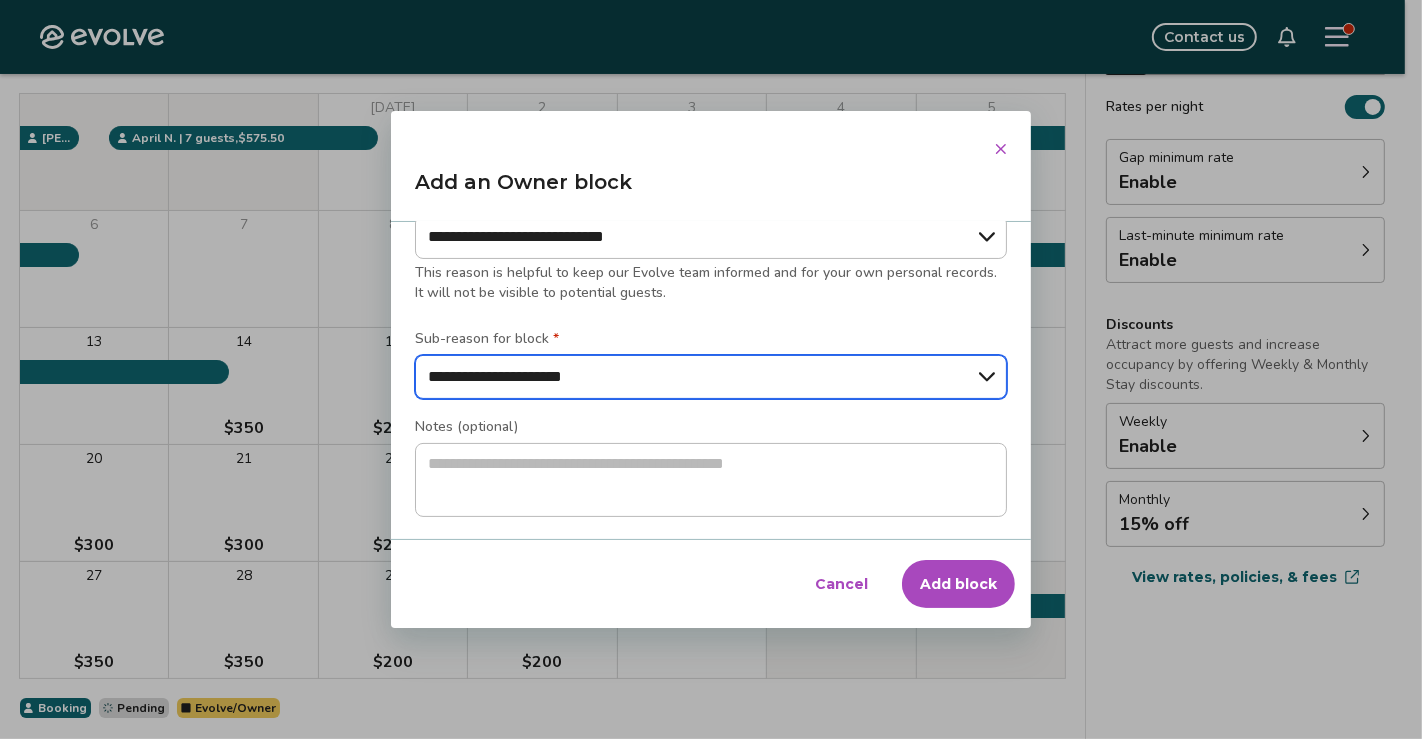 click on "**********" at bounding box center (711, 377) 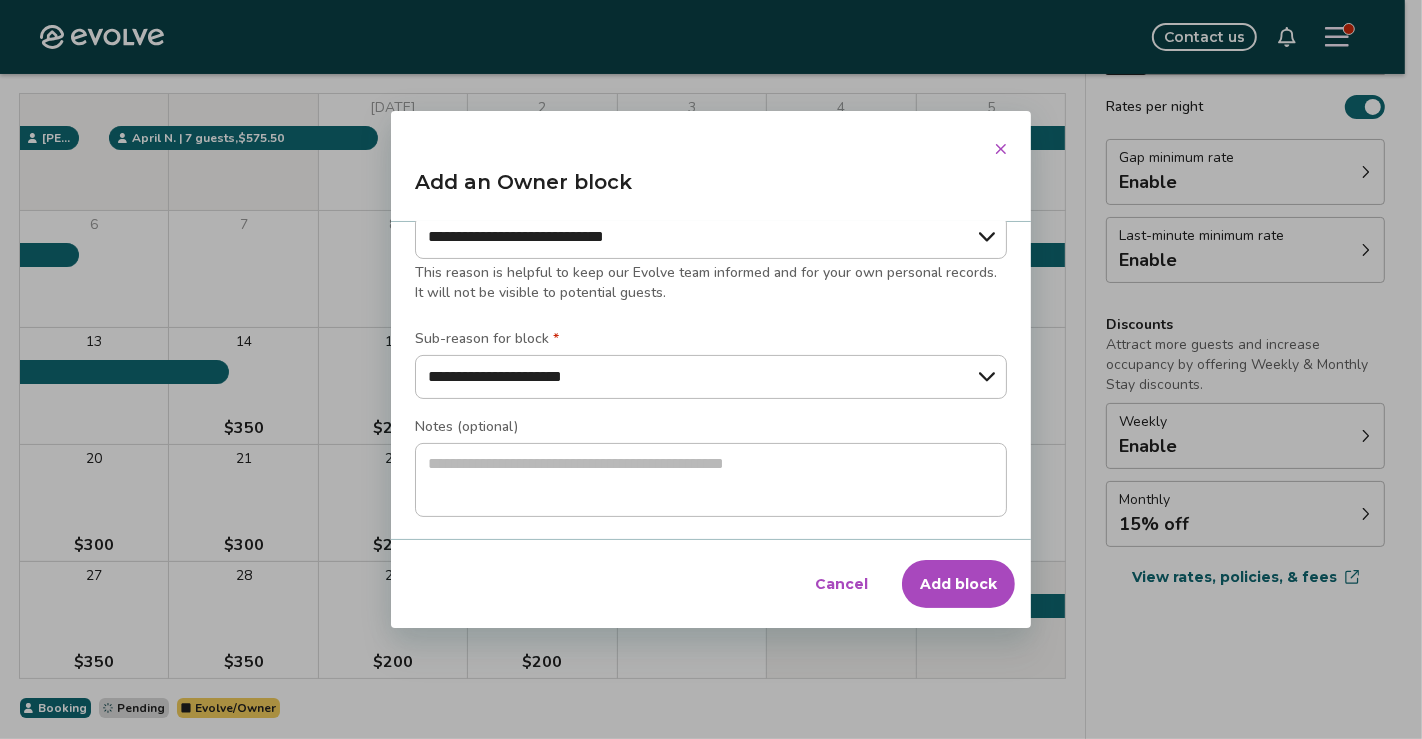 click on "Add block" at bounding box center (958, 584) 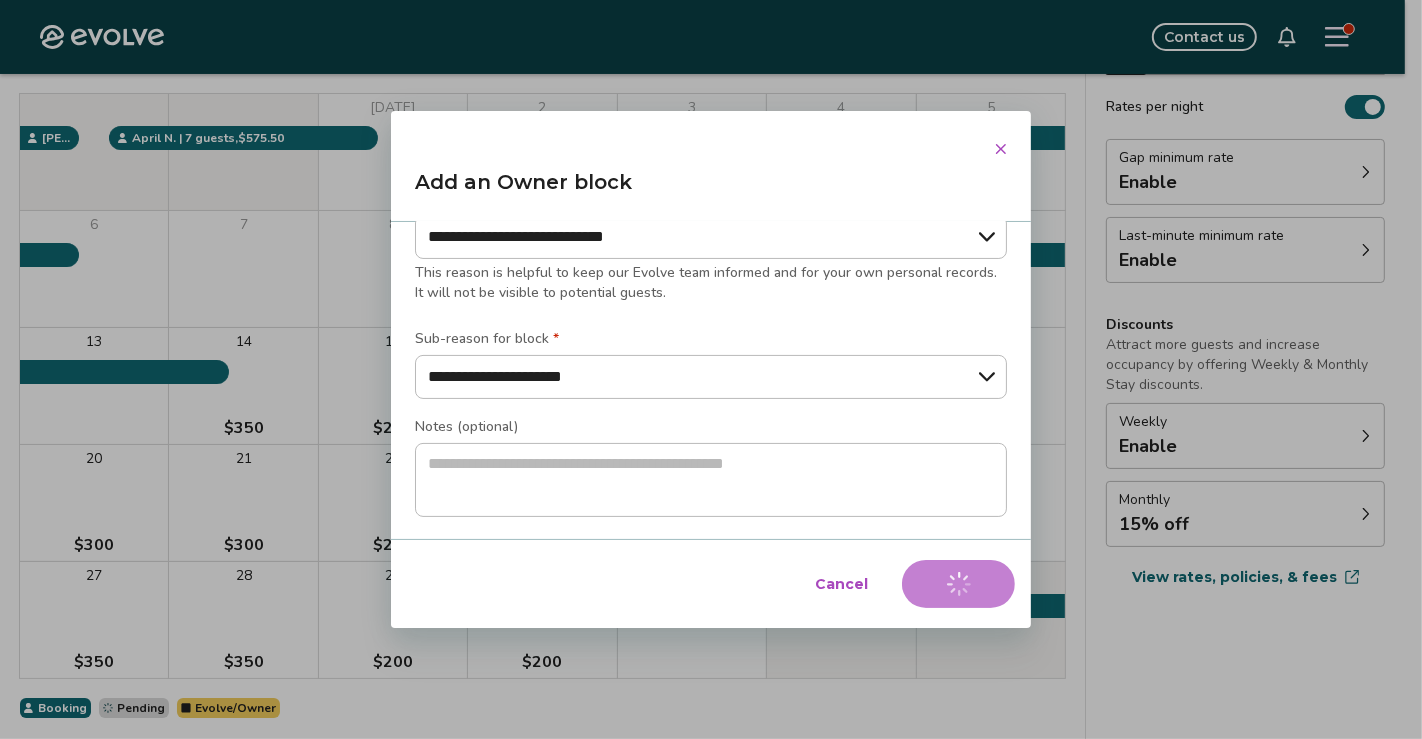 type on "*" 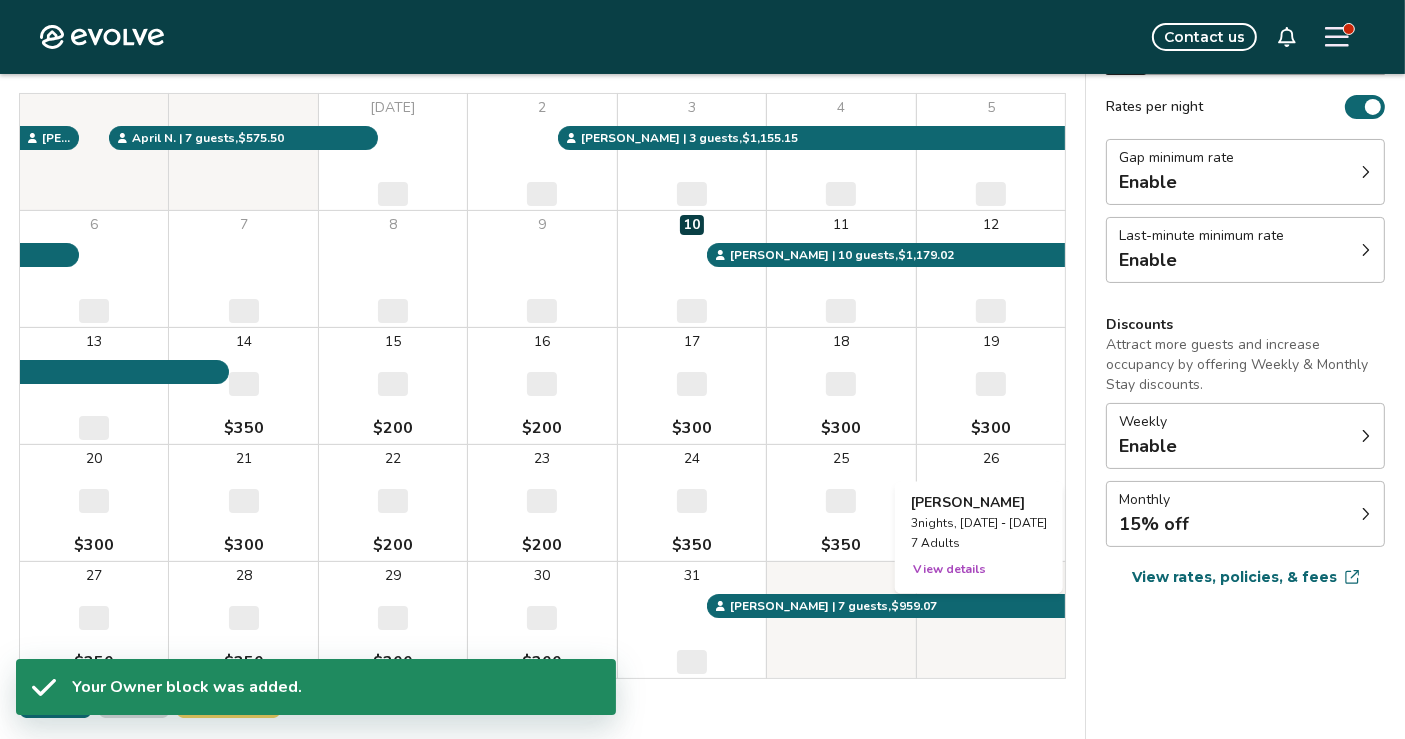 select on "**********" 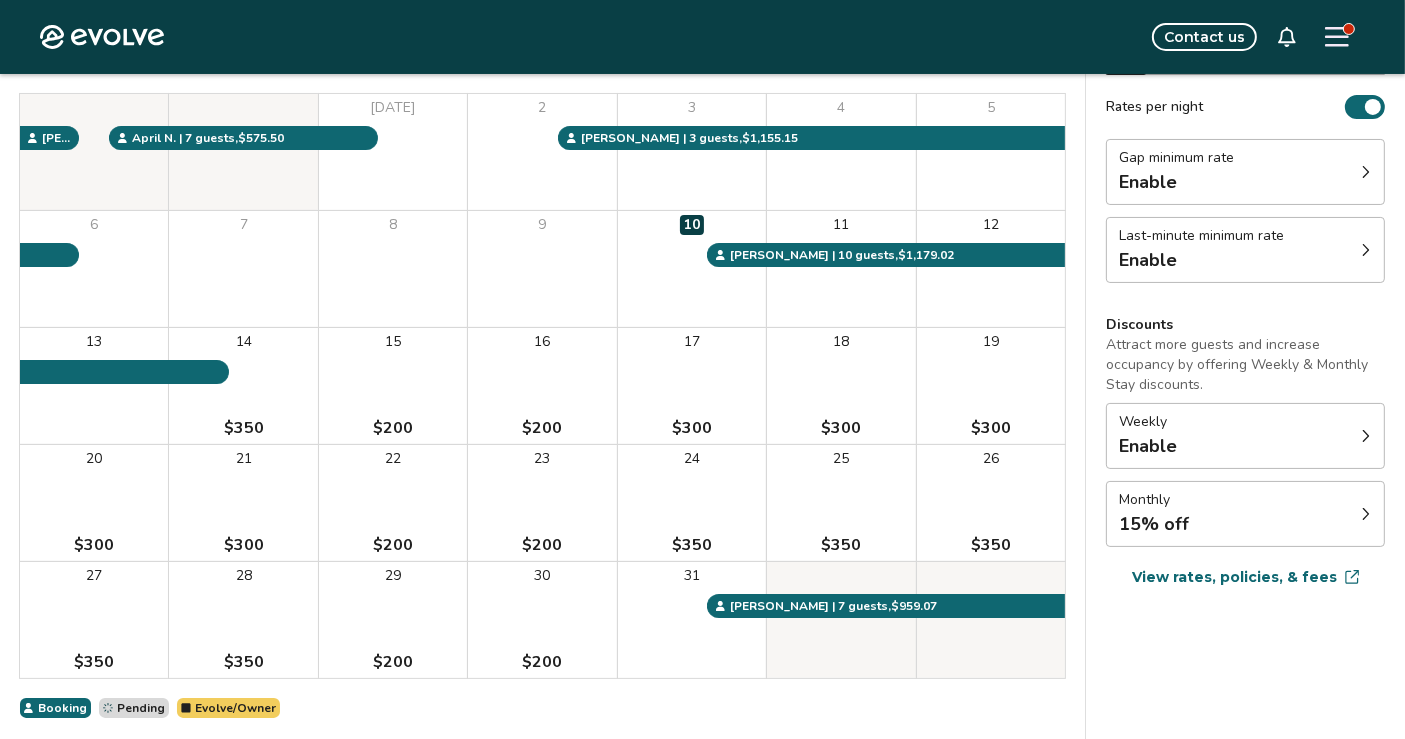 click on "28 $350" at bounding box center [243, 620] 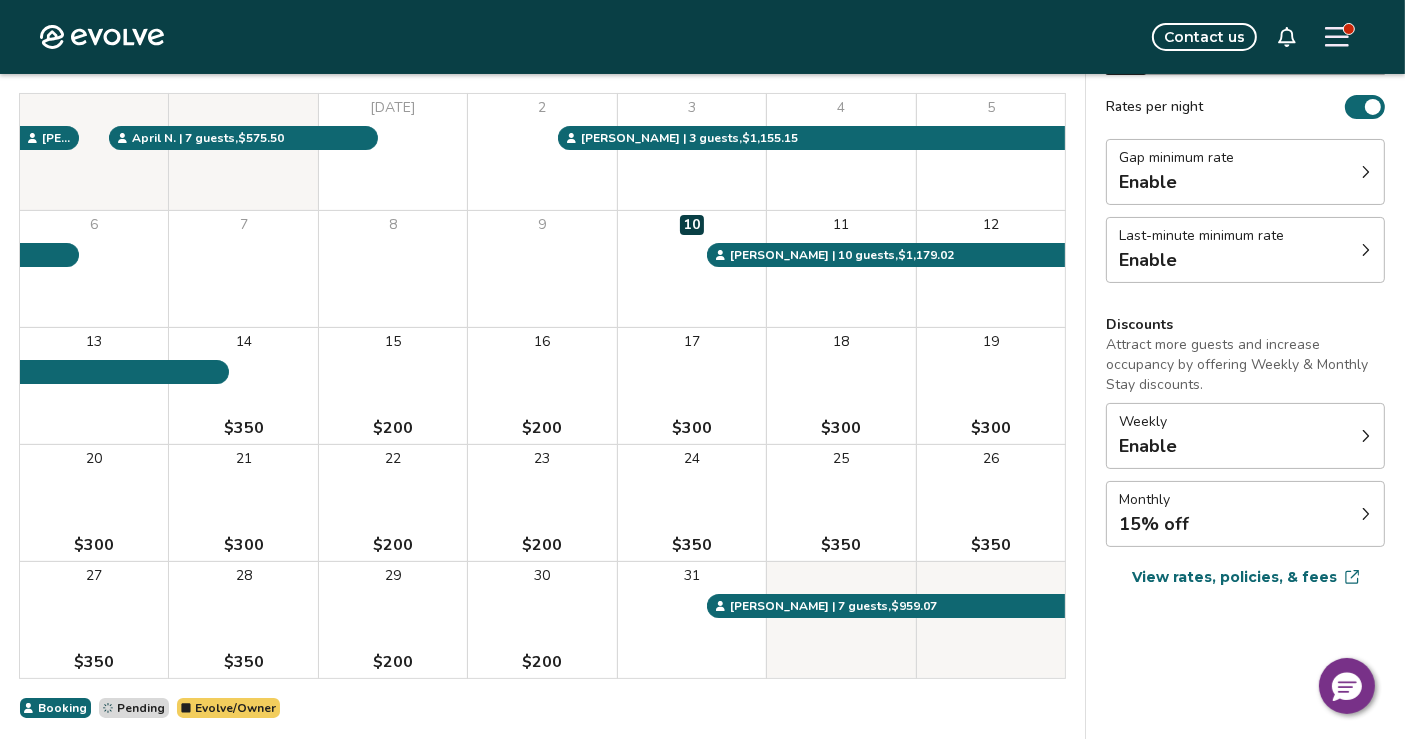 click on "$350" at bounding box center [244, 662] 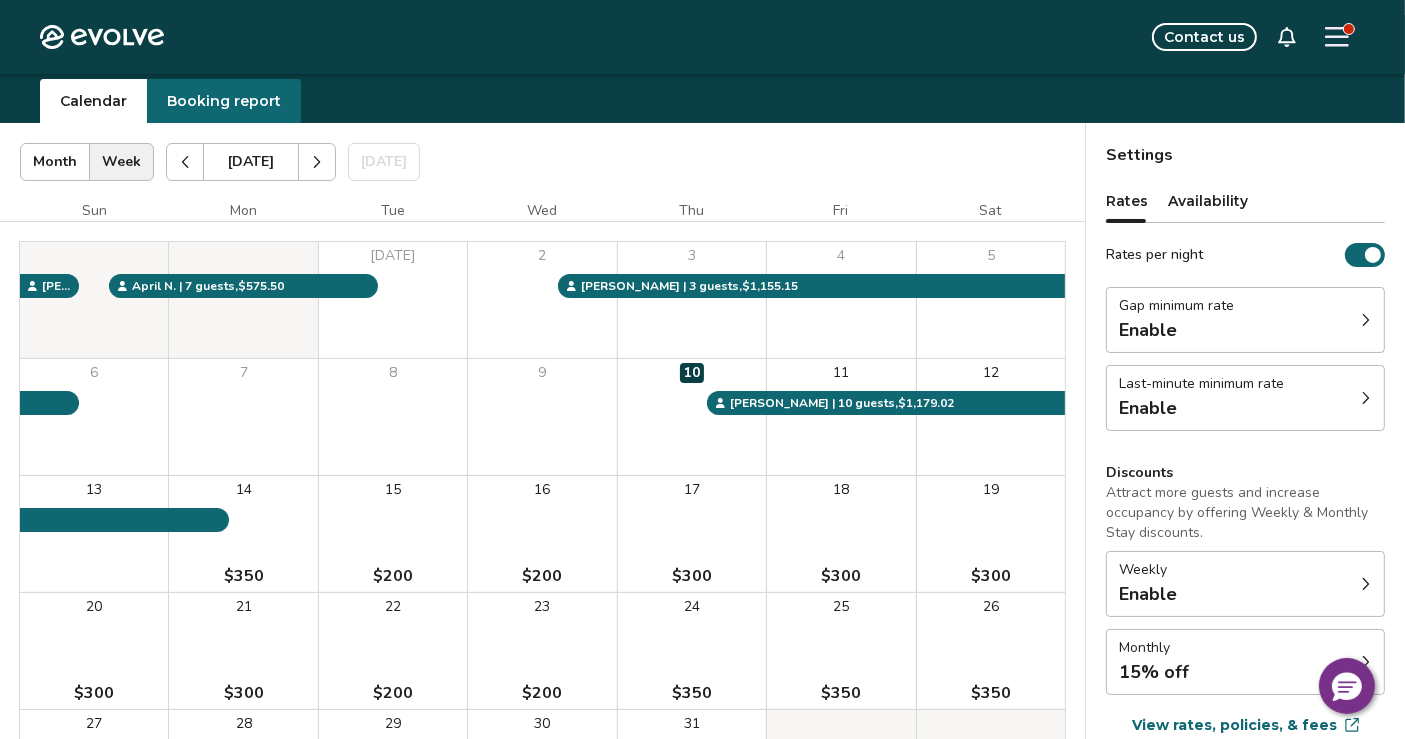 scroll, scrollTop: 0, scrollLeft: 0, axis: both 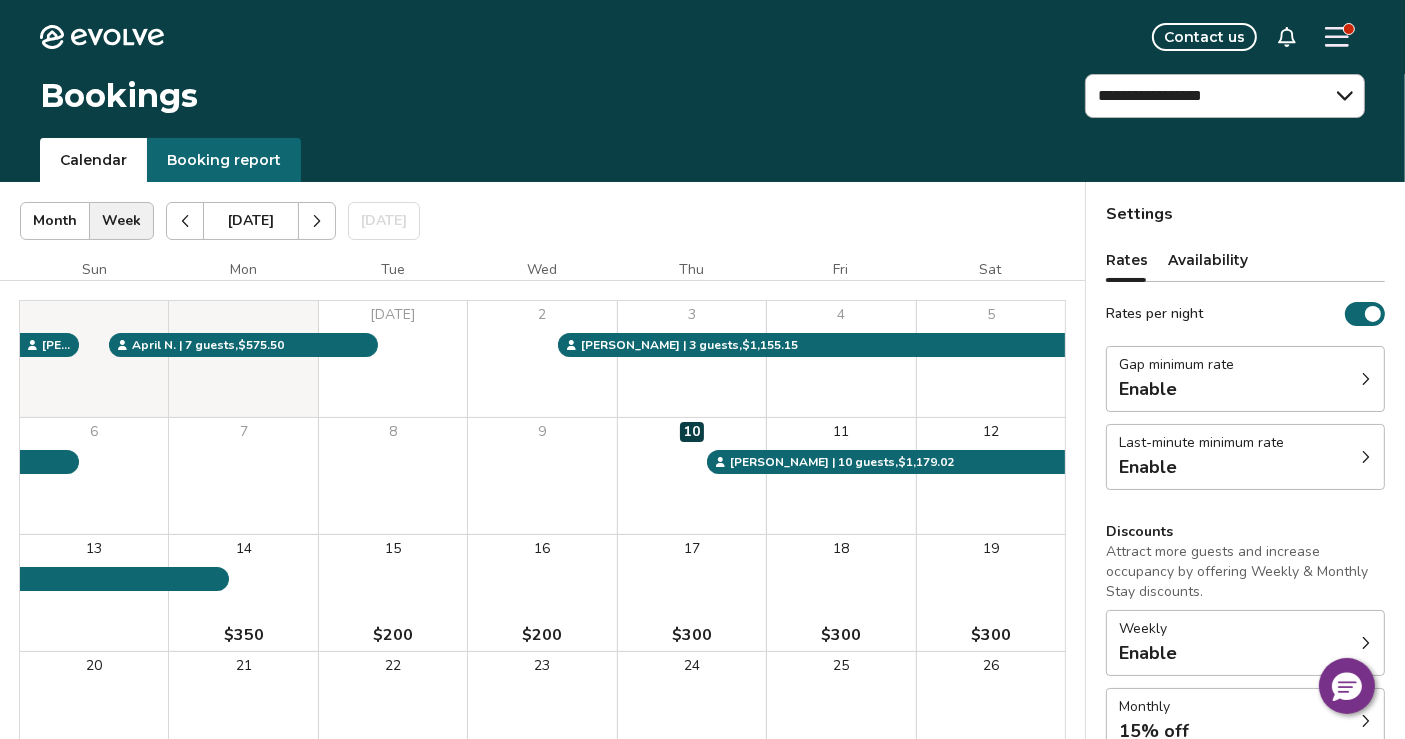 click 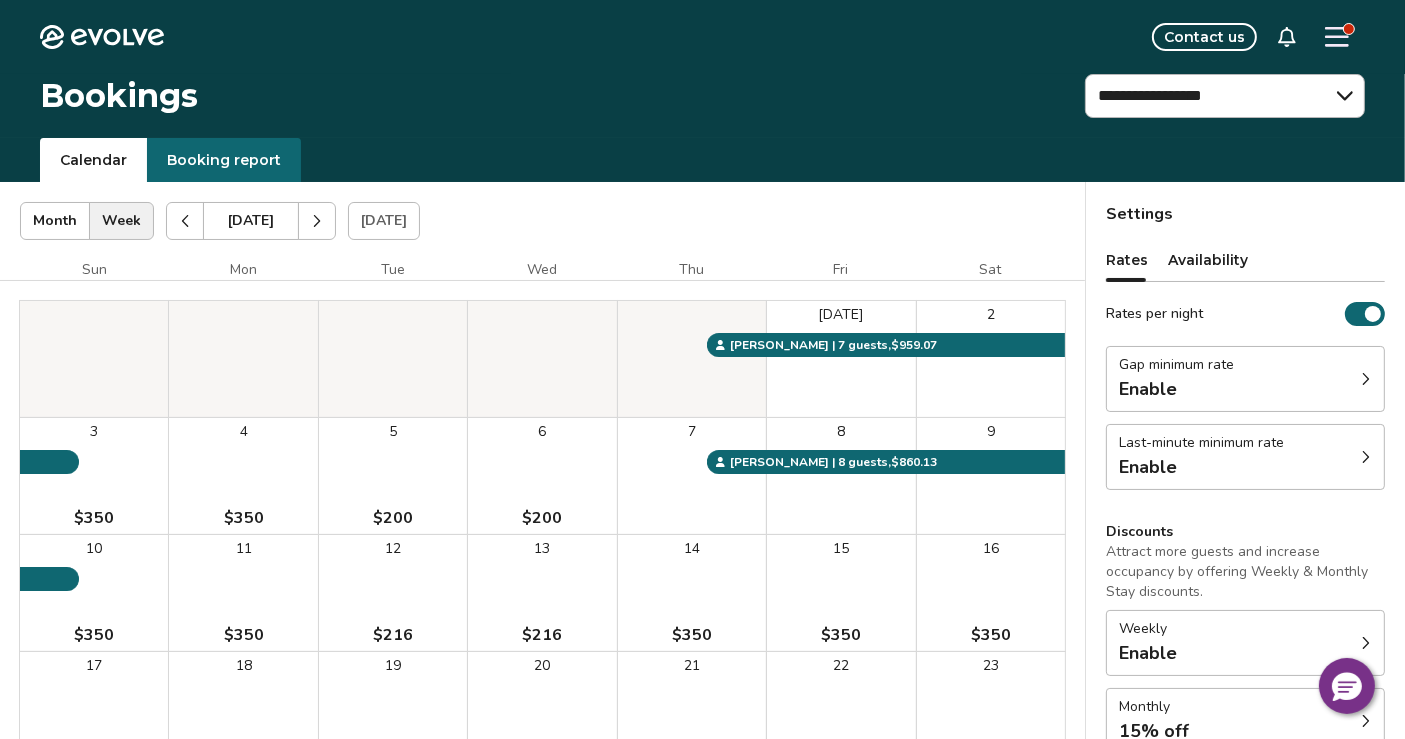 click on "15 $350" at bounding box center [841, 593] 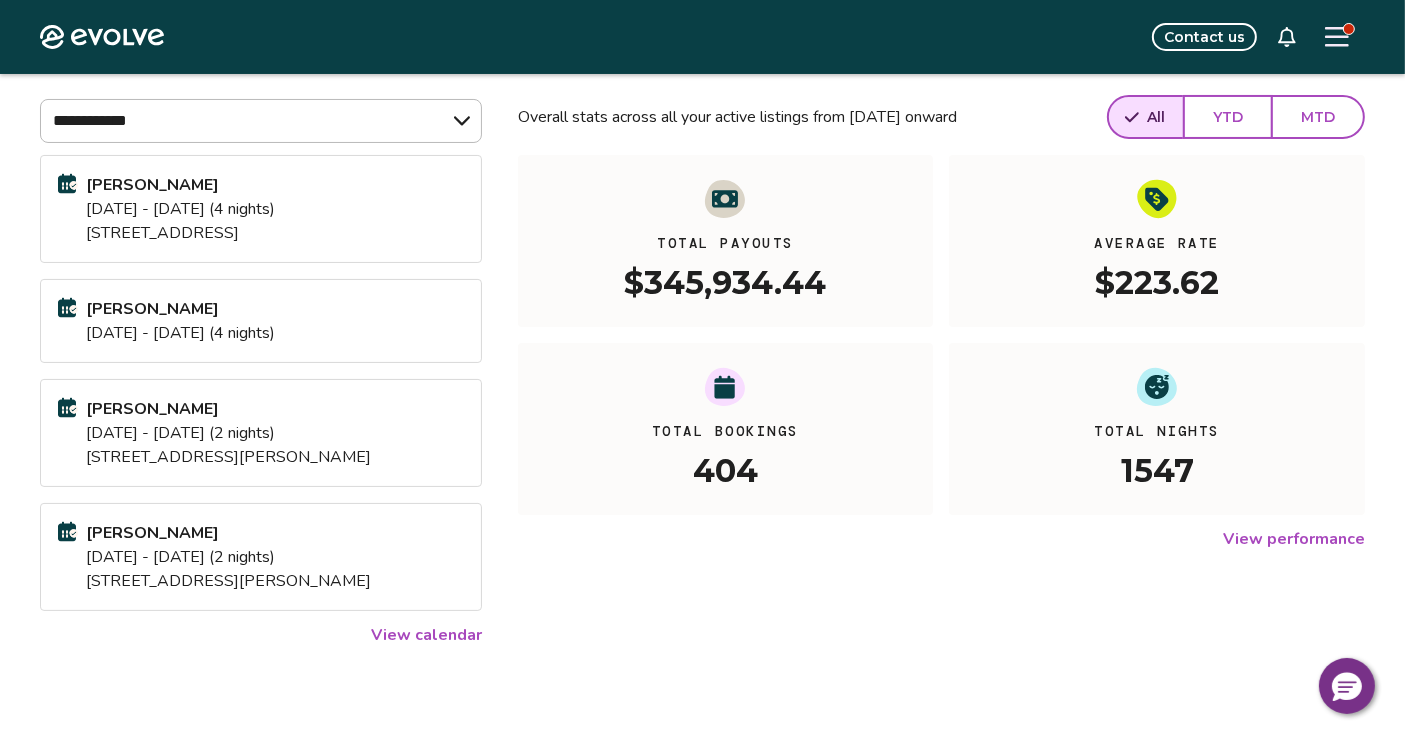 scroll, scrollTop: 414, scrollLeft: 0, axis: vertical 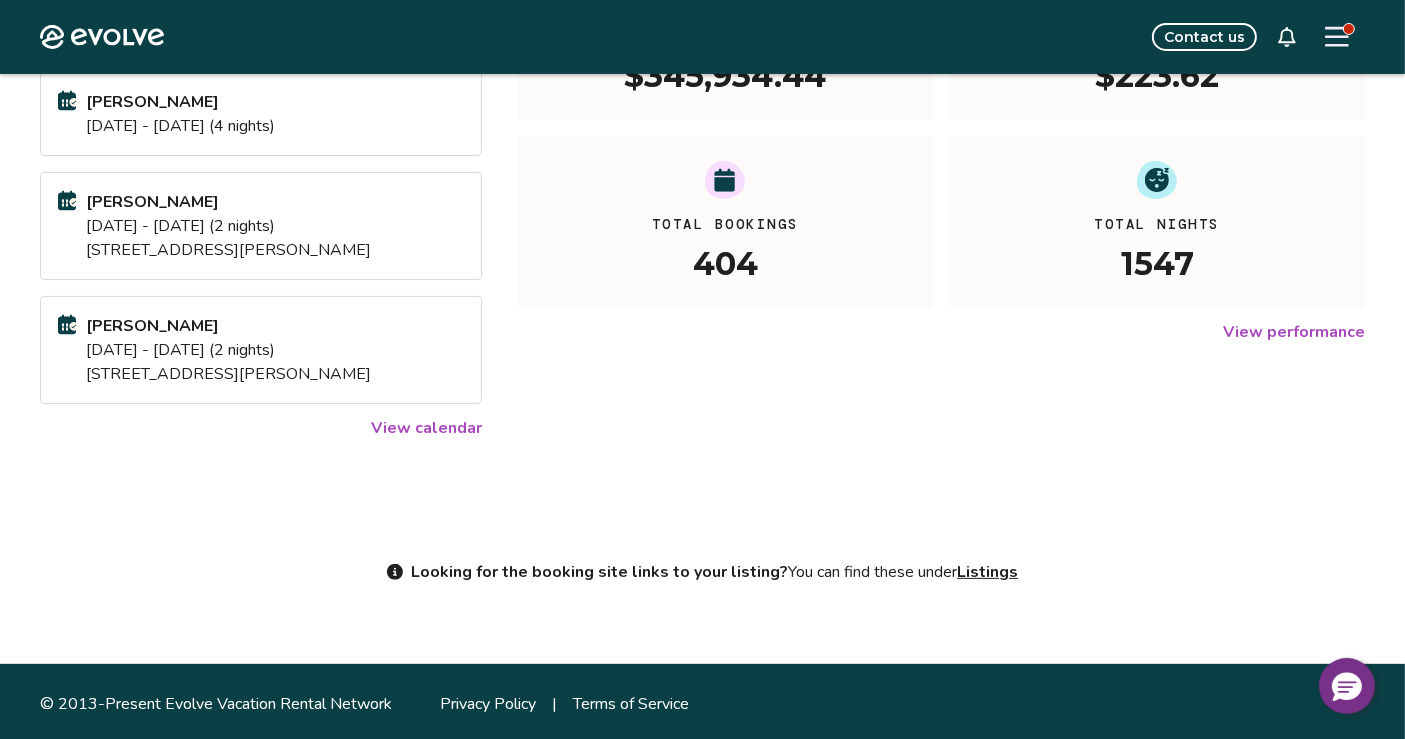 click on "View calendar" at bounding box center [426, 428] 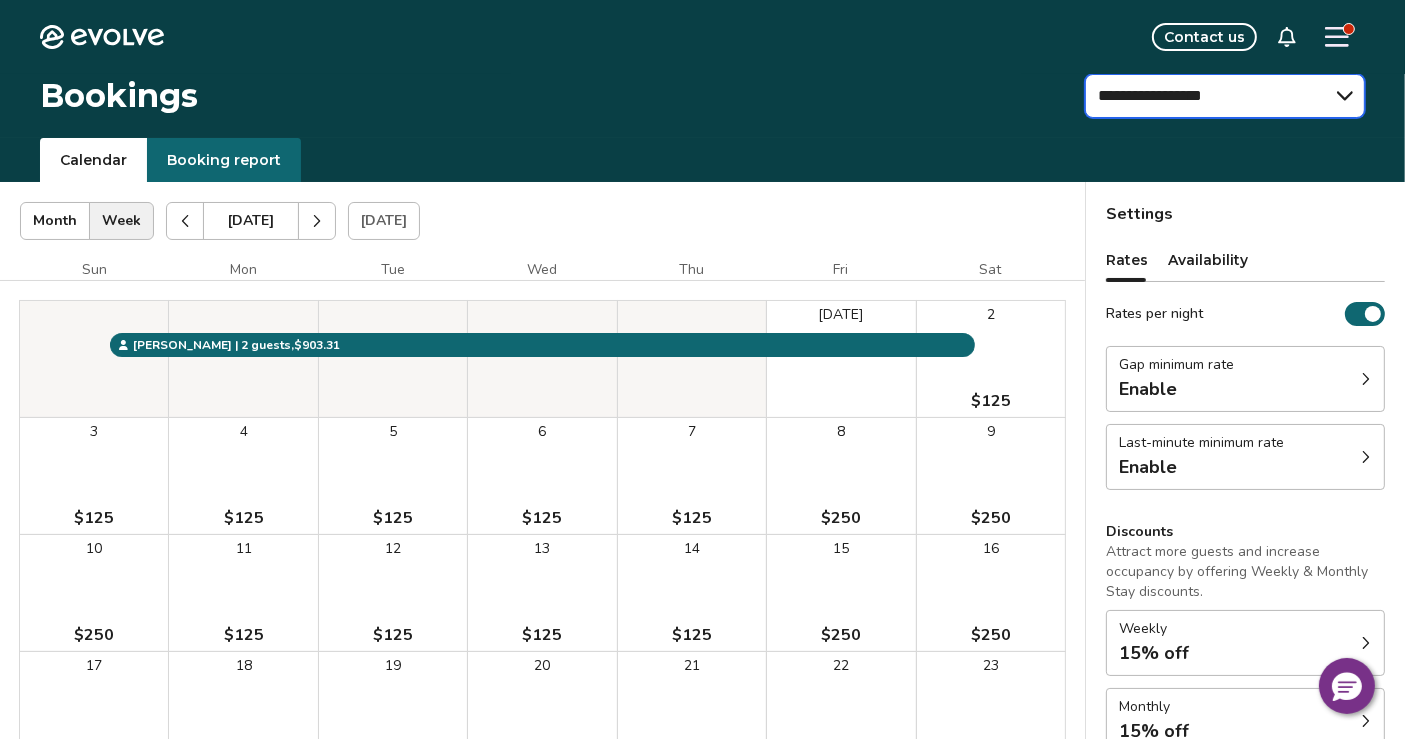 click on "**********" at bounding box center (1225, 96) 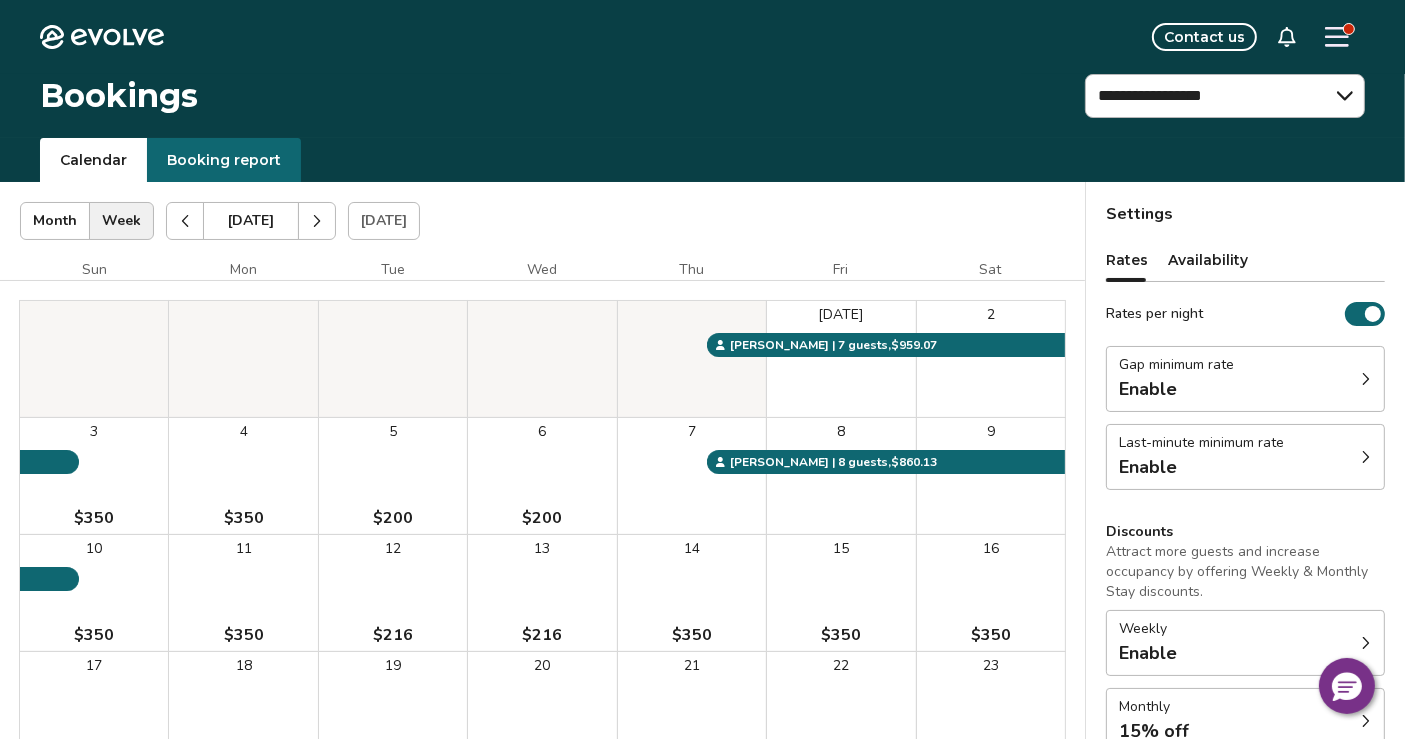 click 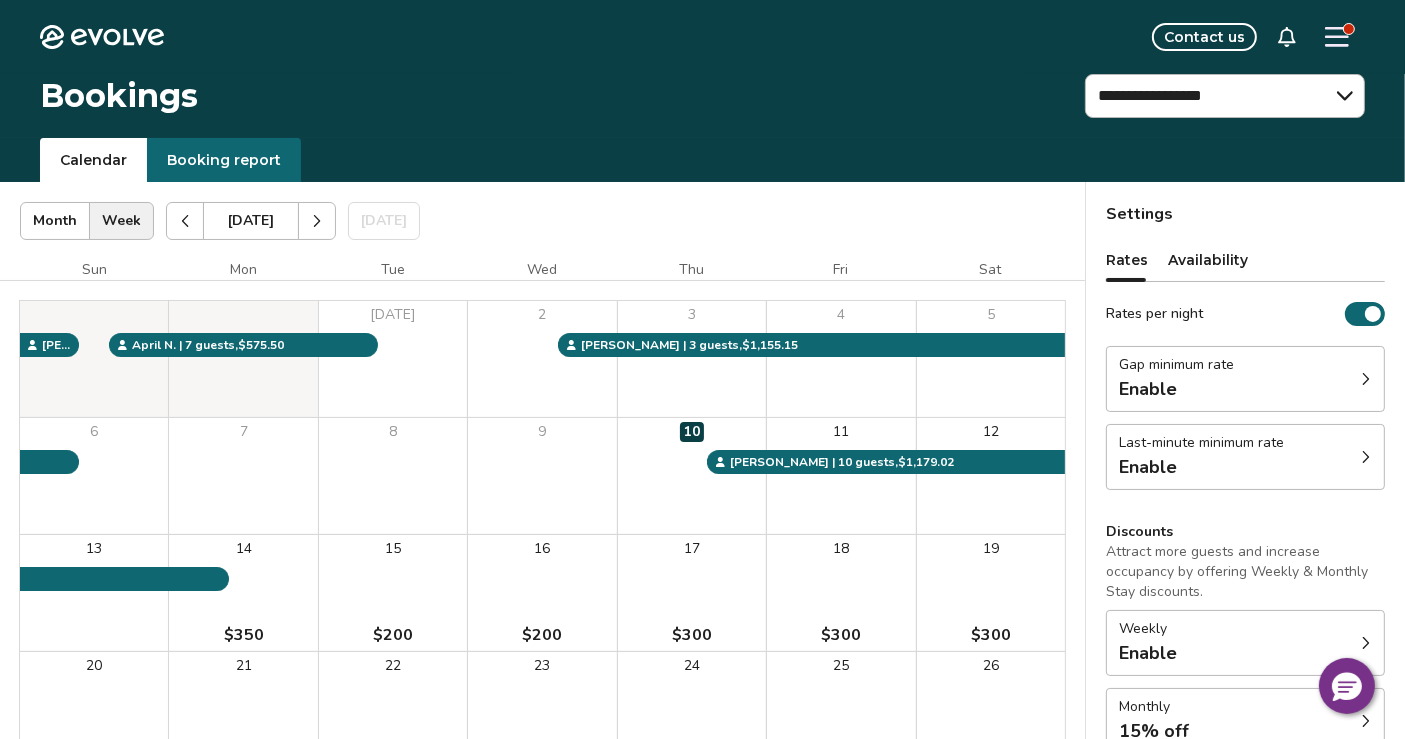 click on "15 $200" at bounding box center [393, 593] 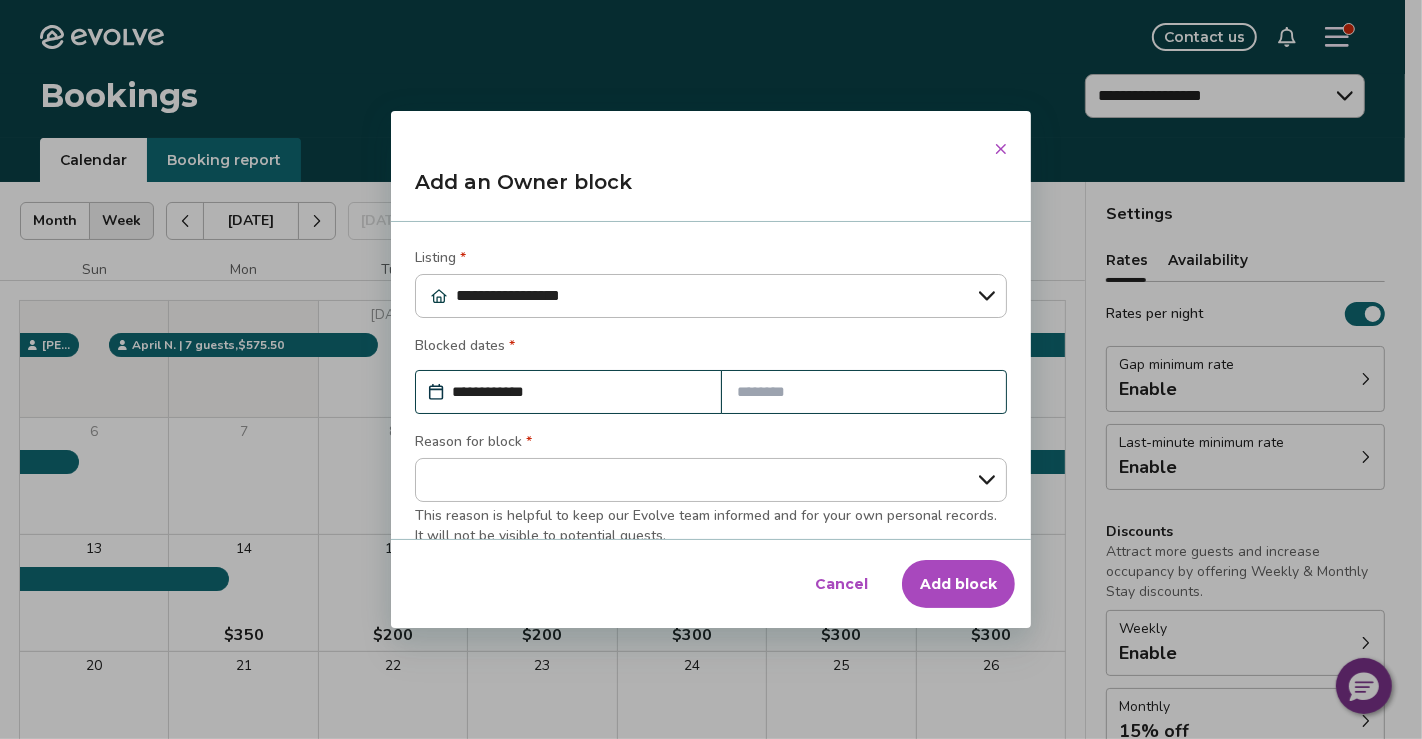 click at bounding box center (864, 392) 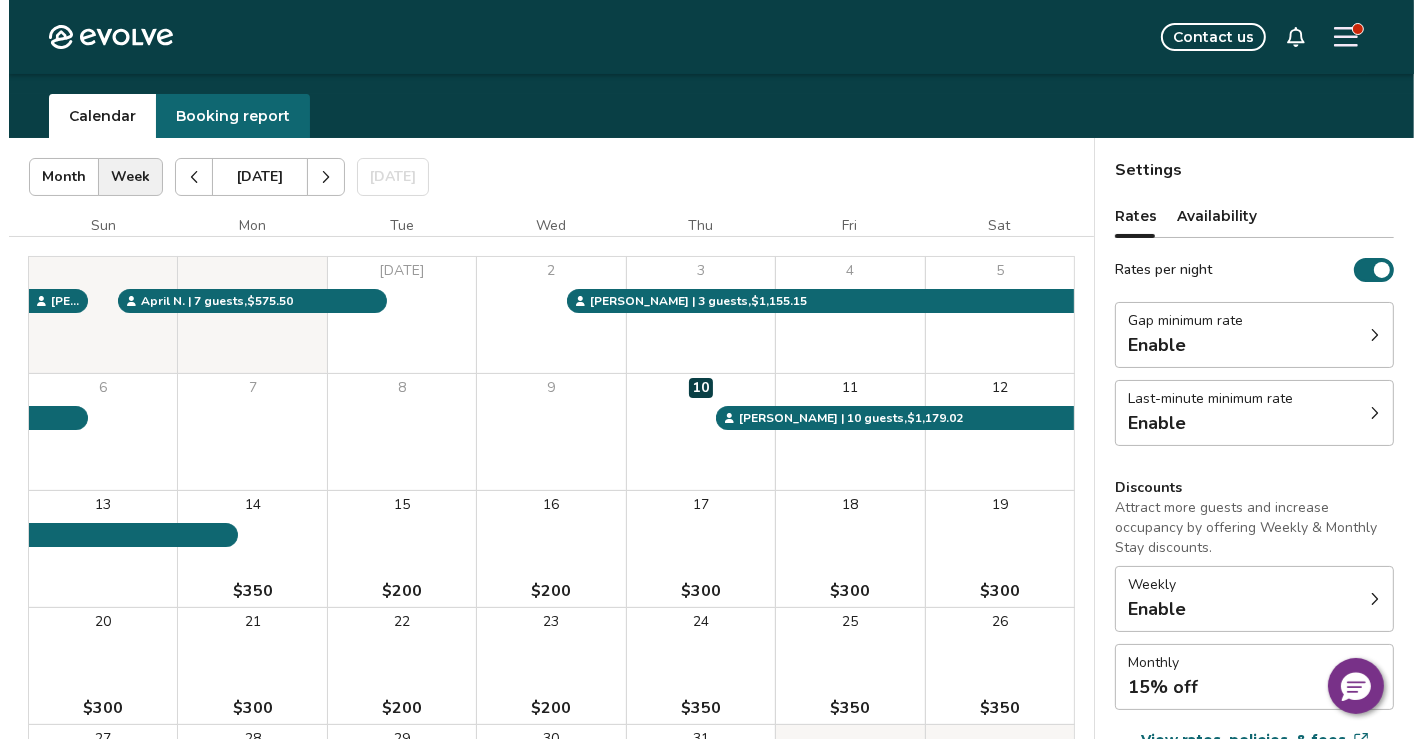 scroll, scrollTop: 237, scrollLeft: 0, axis: vertical 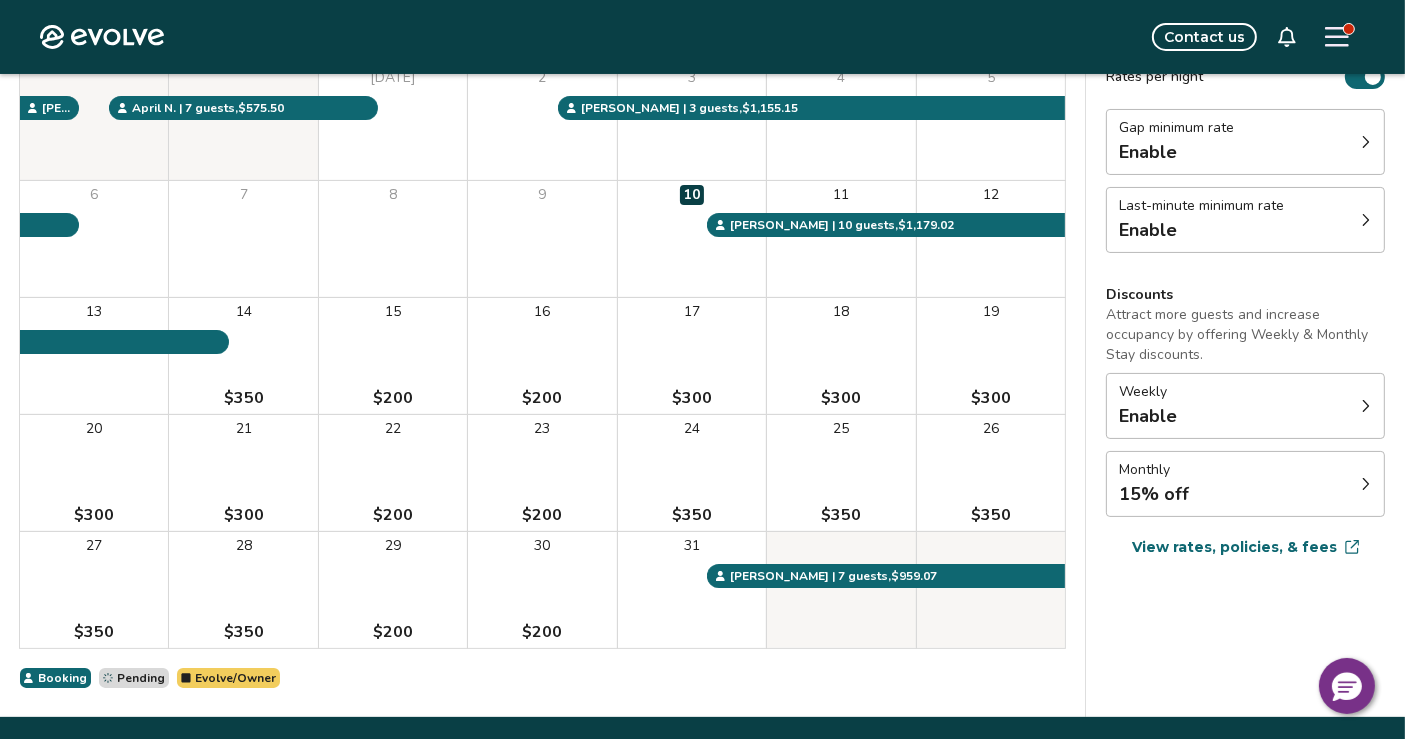click on "28 $350" at bounding box center [243, 590] 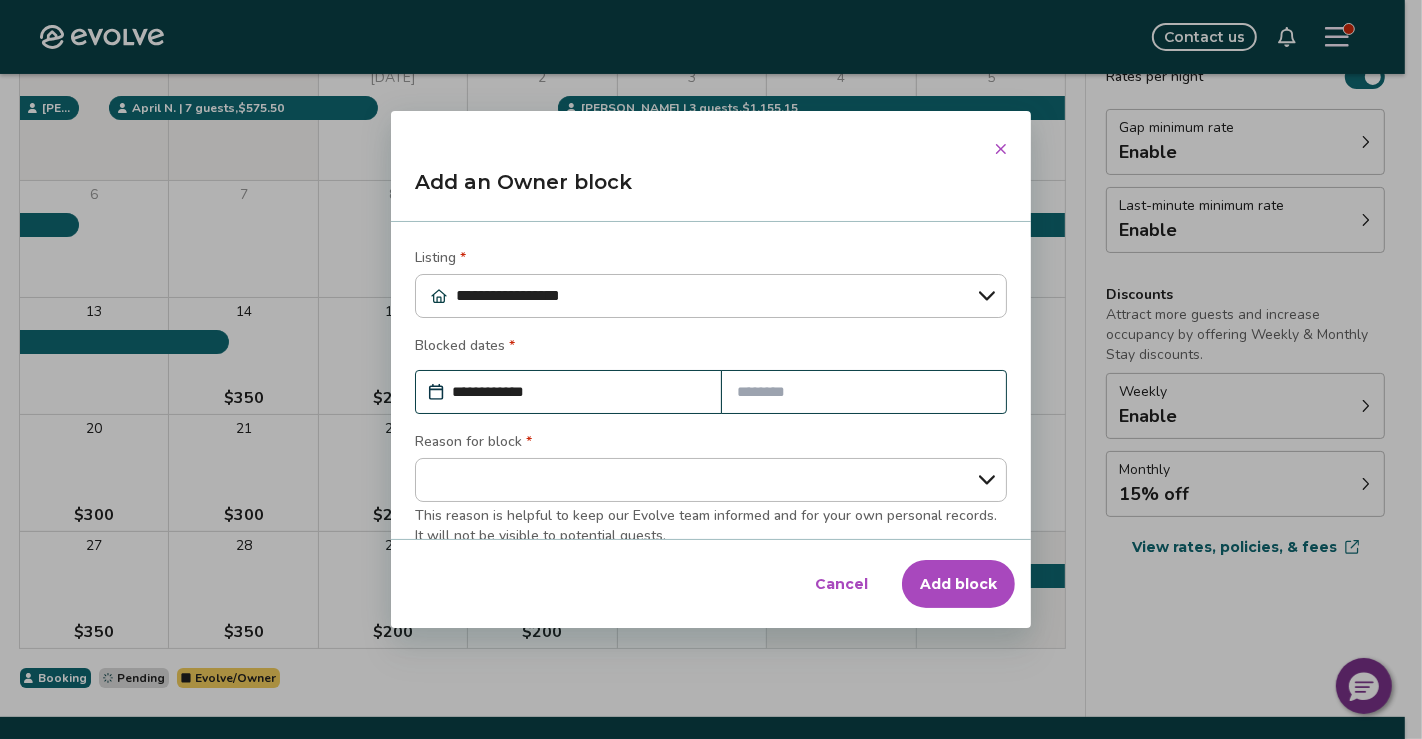 click at bounding box center [864, 392] 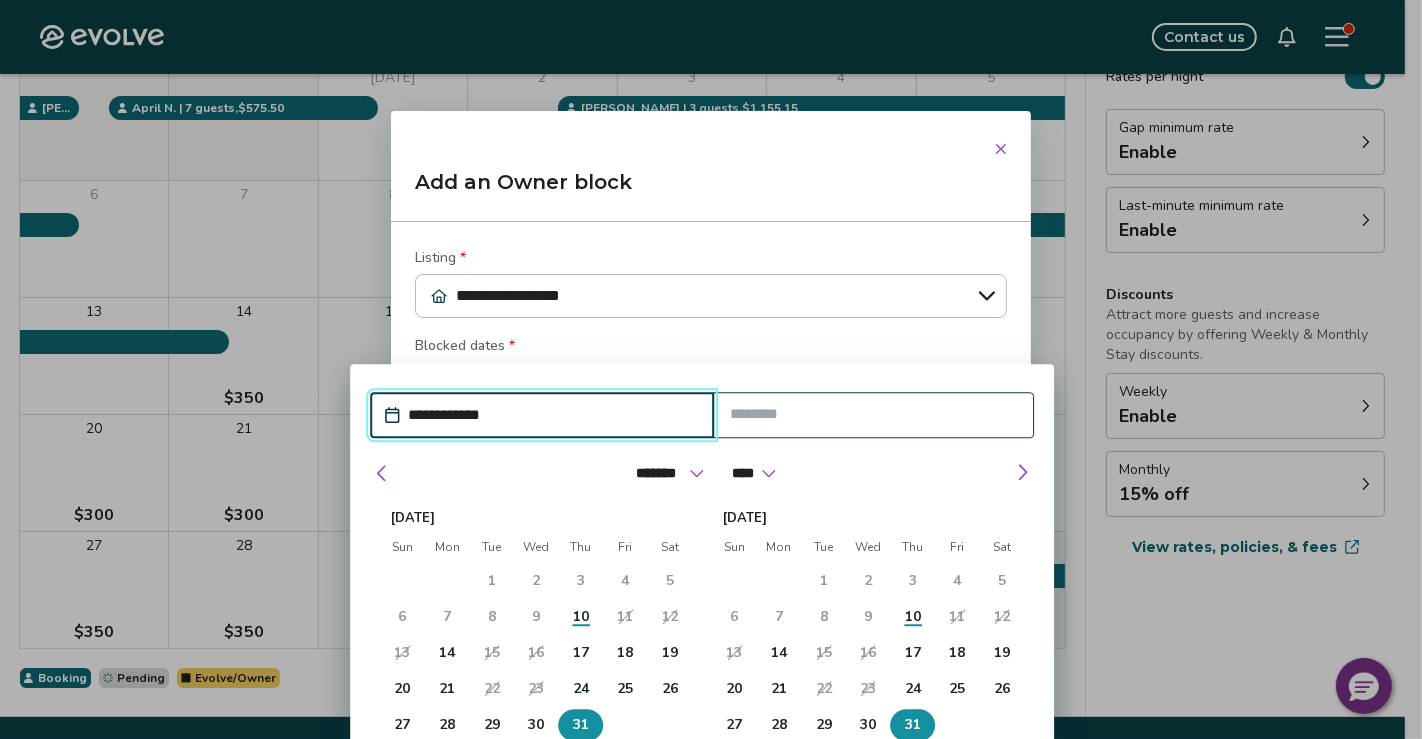 click on "31" at bounding box center (581, 725) 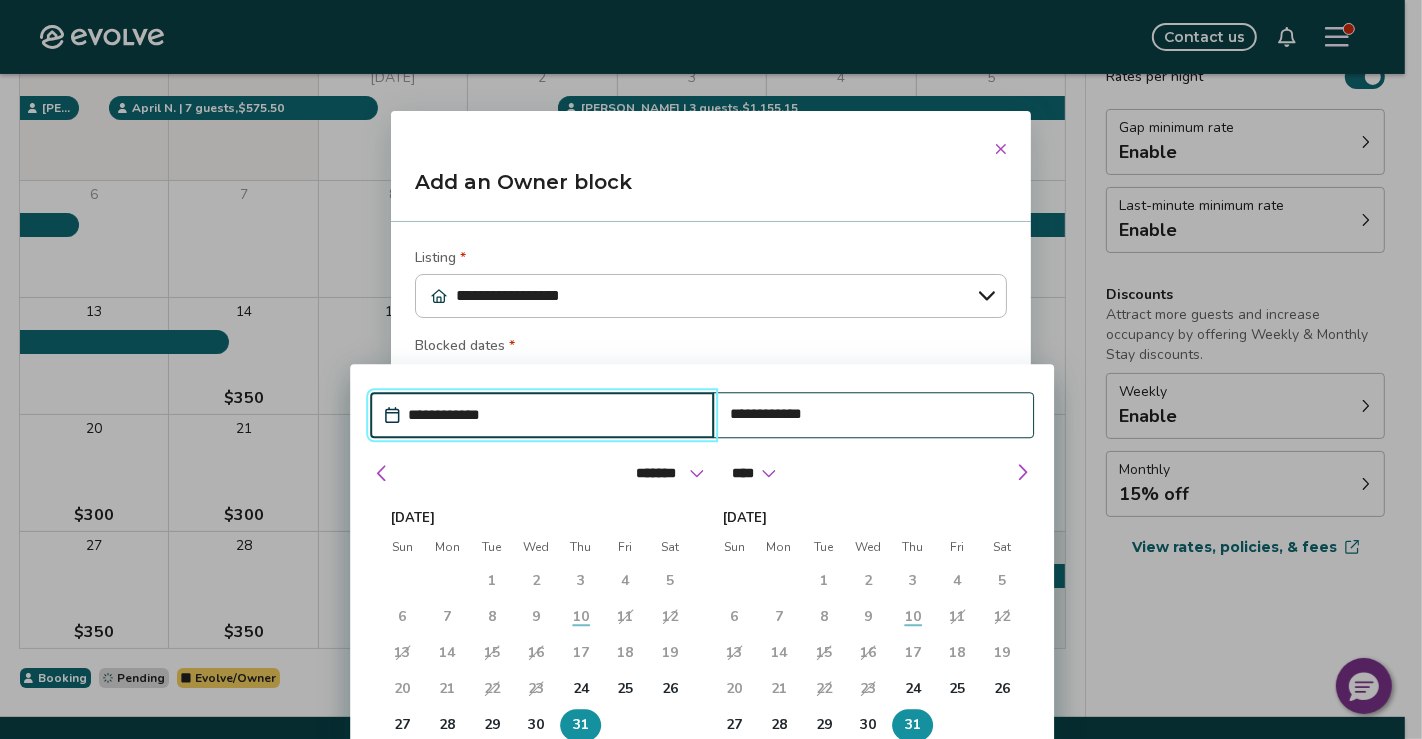 click on "**********" at bounding box center (551, 415) 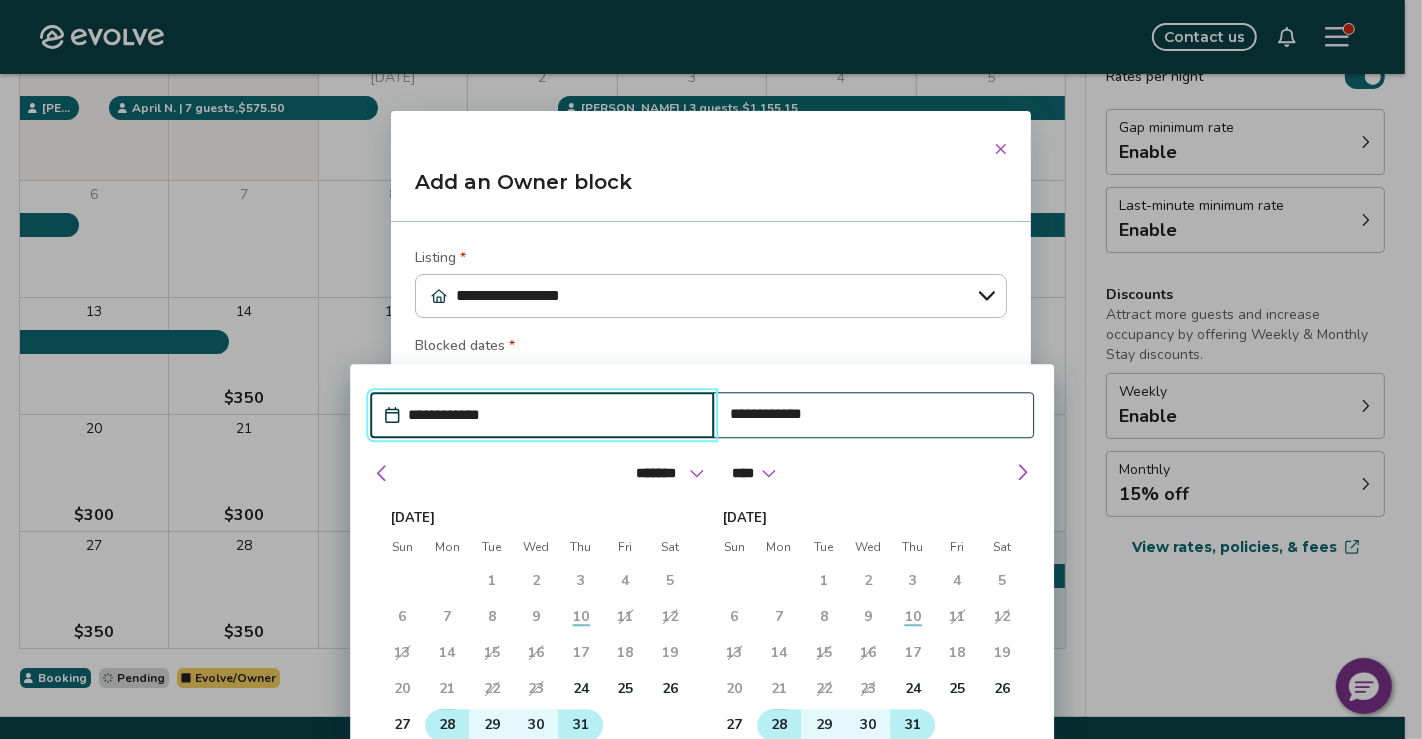 click on "28" at bounding box center [447, 725] 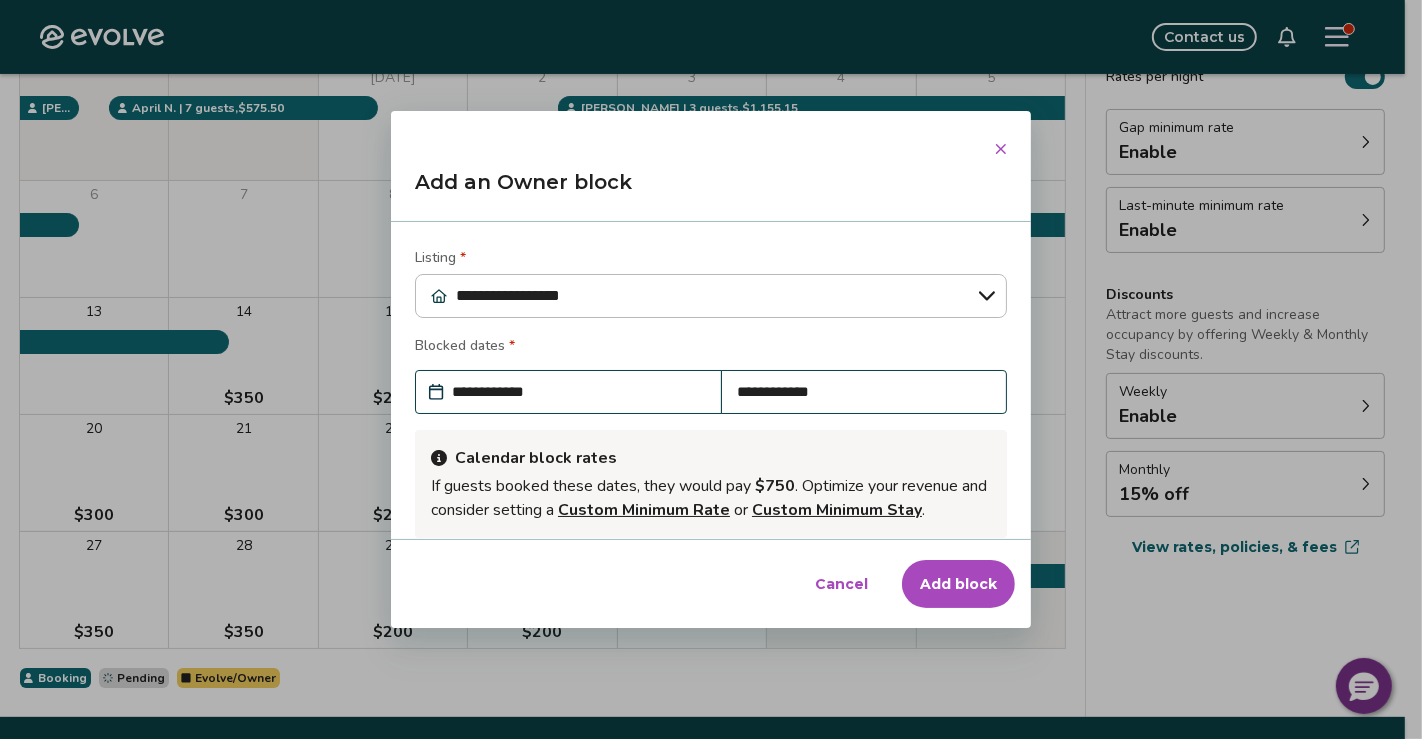 click on "Blocked dates   *" at bounding box center (711, 348) 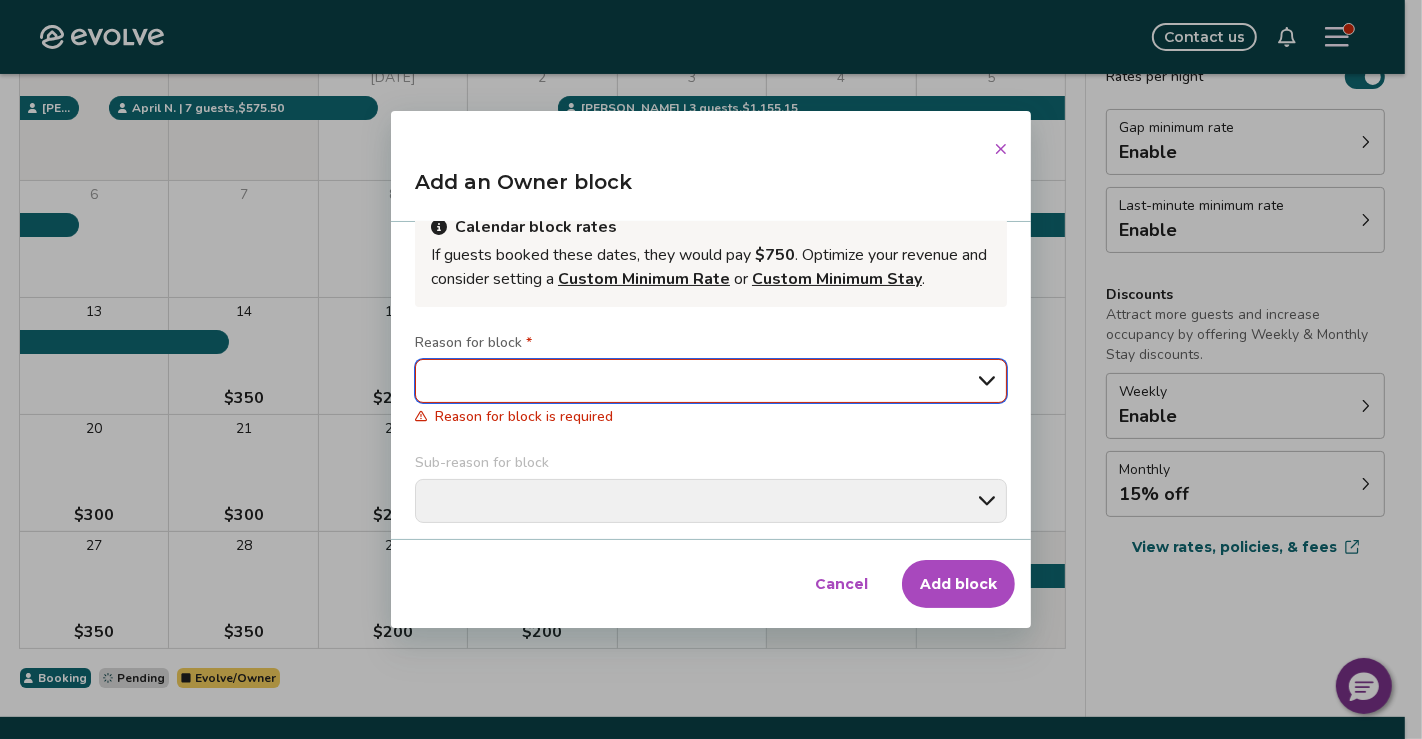 click on "**********" at bounding box center (711, 381) 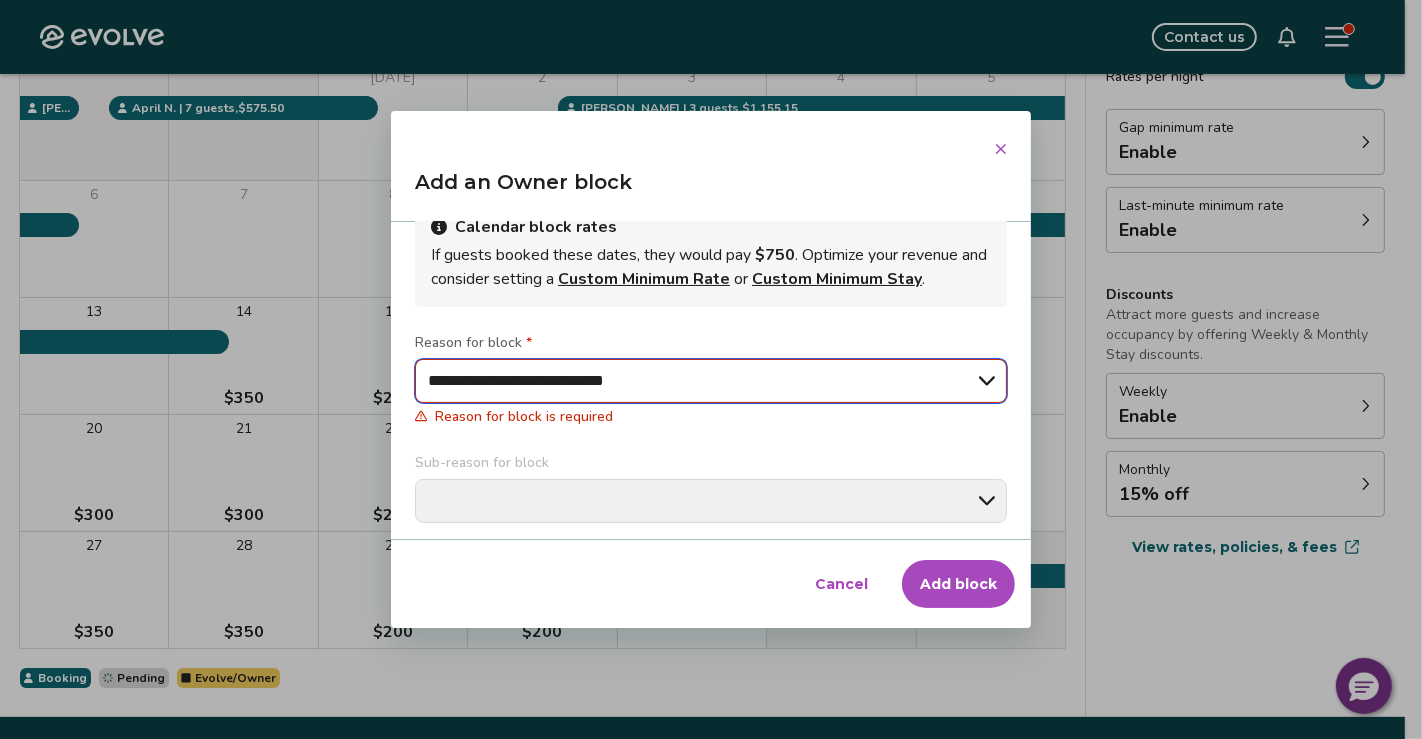 click on "**********" at bounding box center [711, 381] 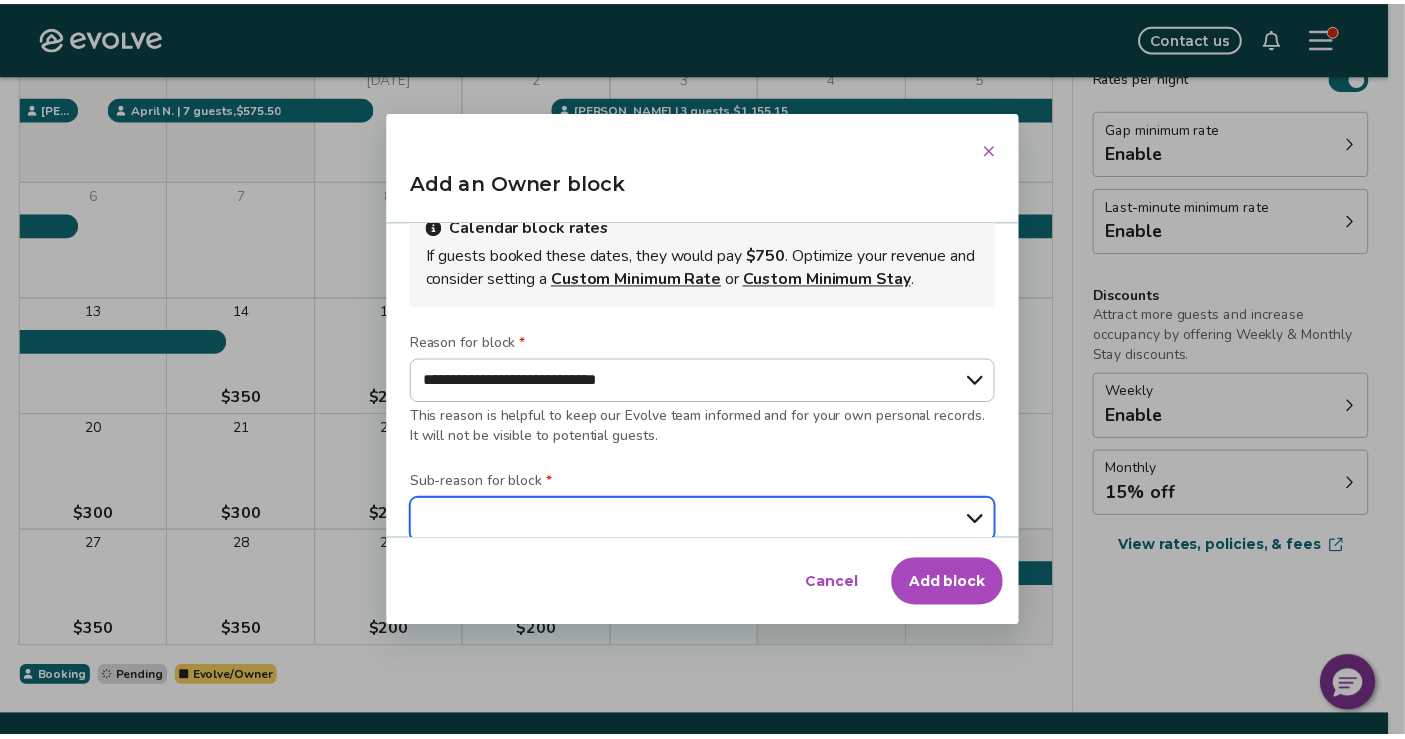 scroll, scrollTop: 234, scrollLeft: 0, axis: vertical 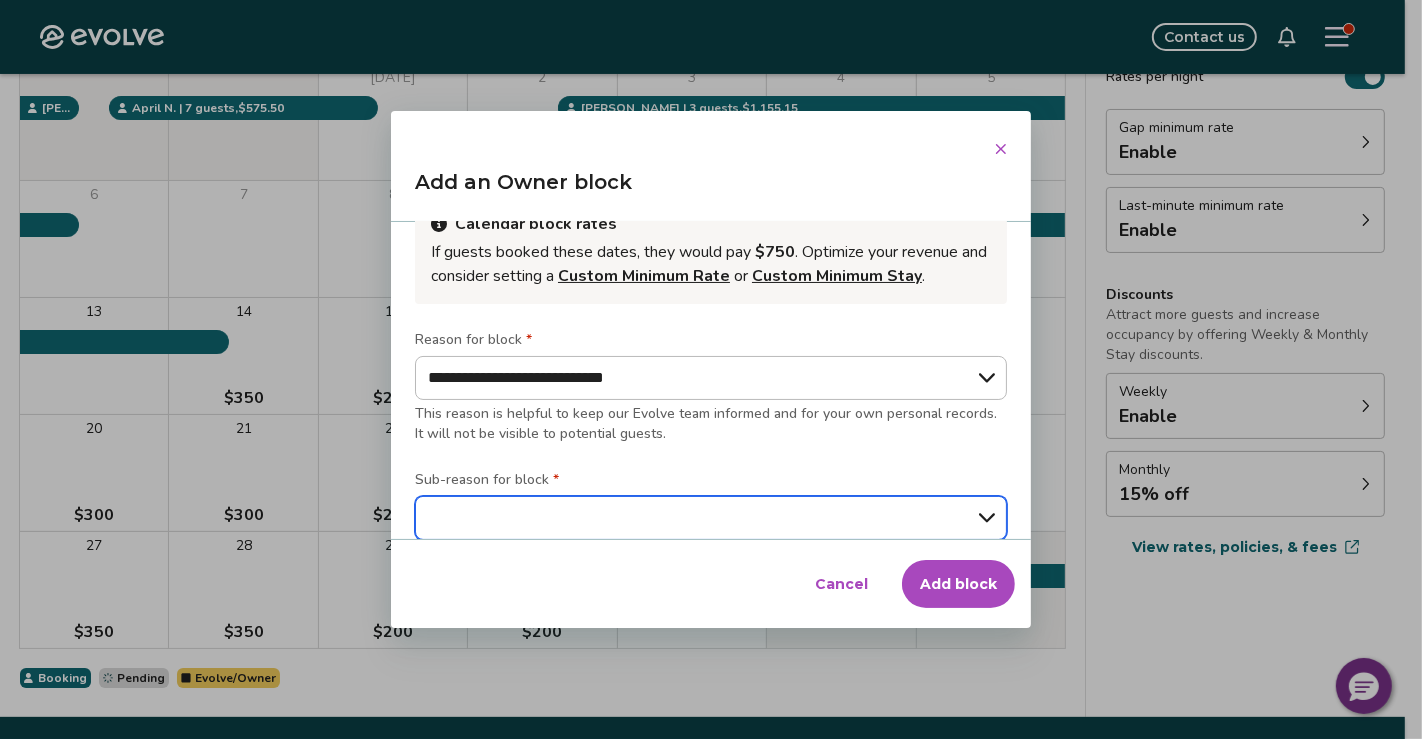 click on "**********" at bounding box center [711, 518] 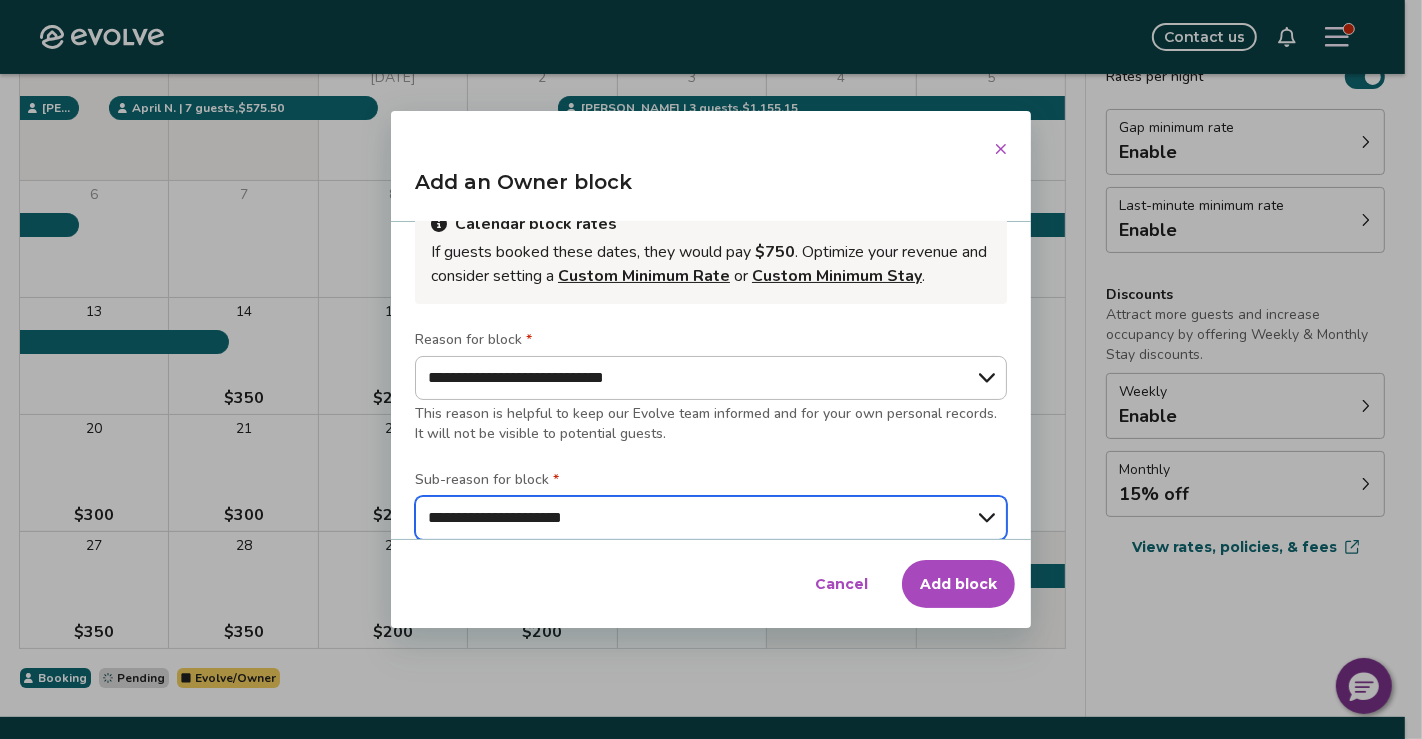 click on "**********" at bounding box center (711, 518) 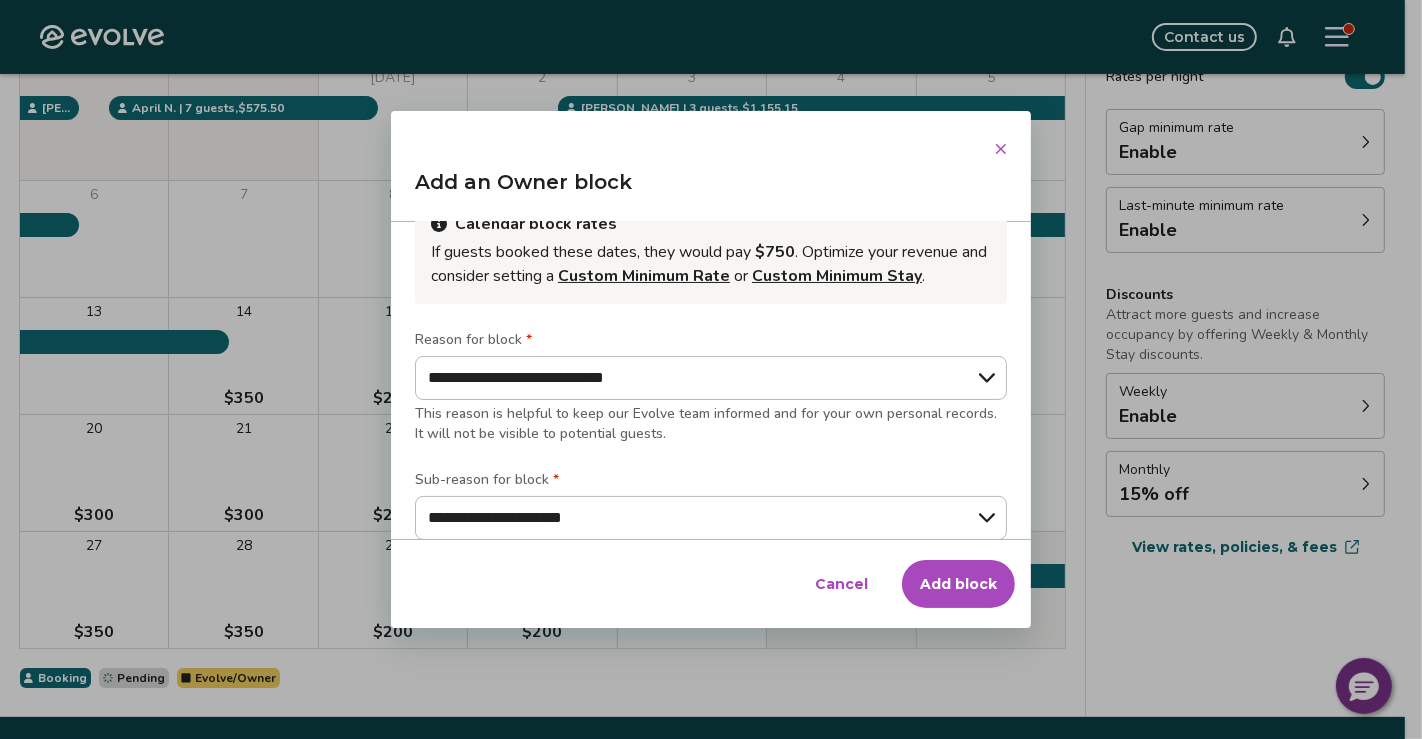 click on "Add block" at bounding box center [958, 584] 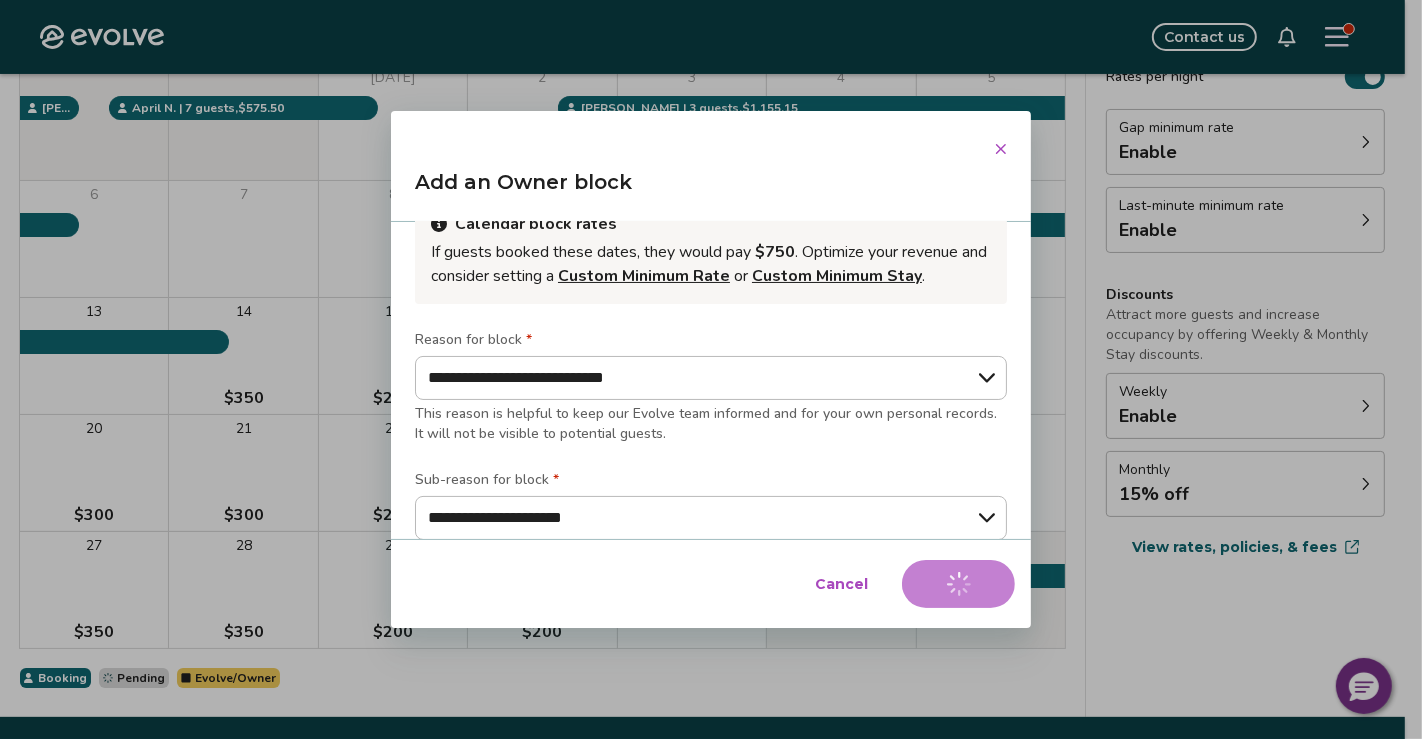 type on "*" 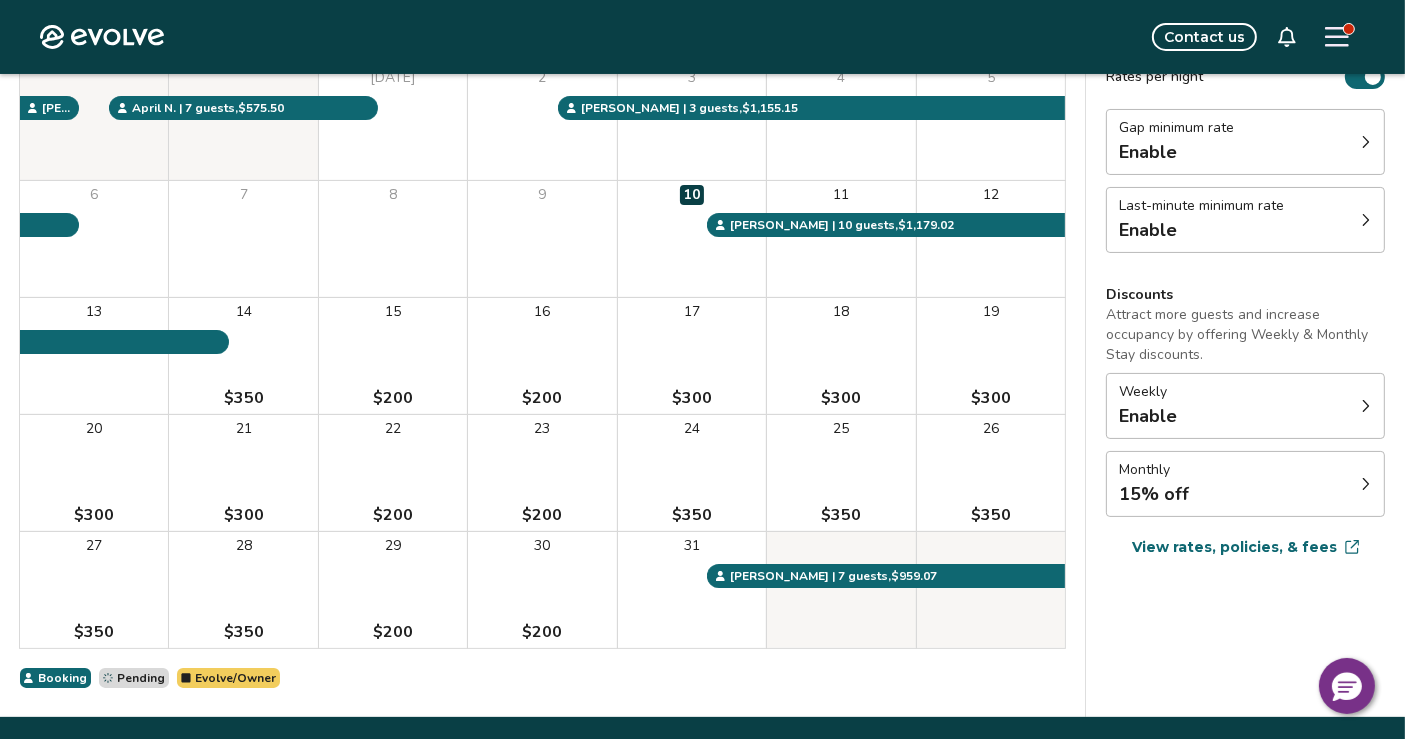 click 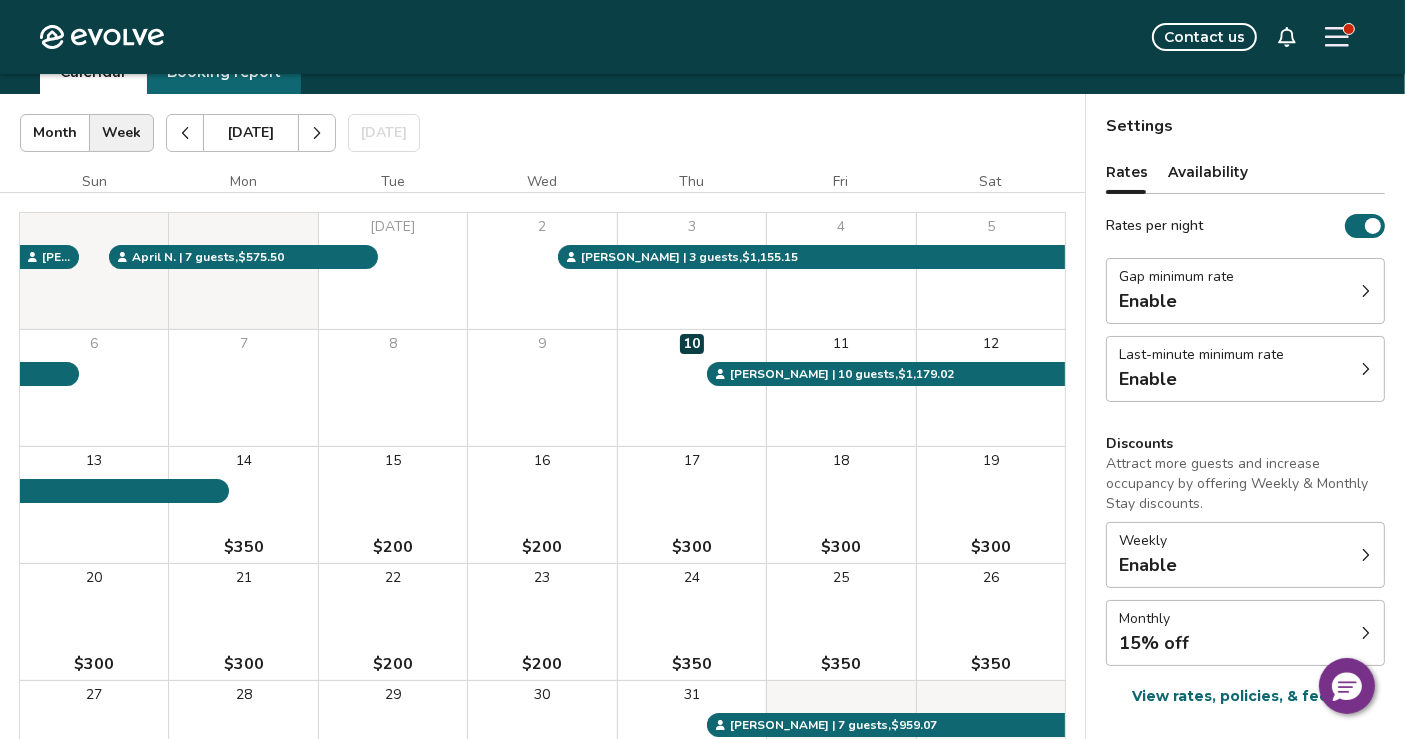 scroll, scrollTop: 0, scrollLeft: 0, axis: both 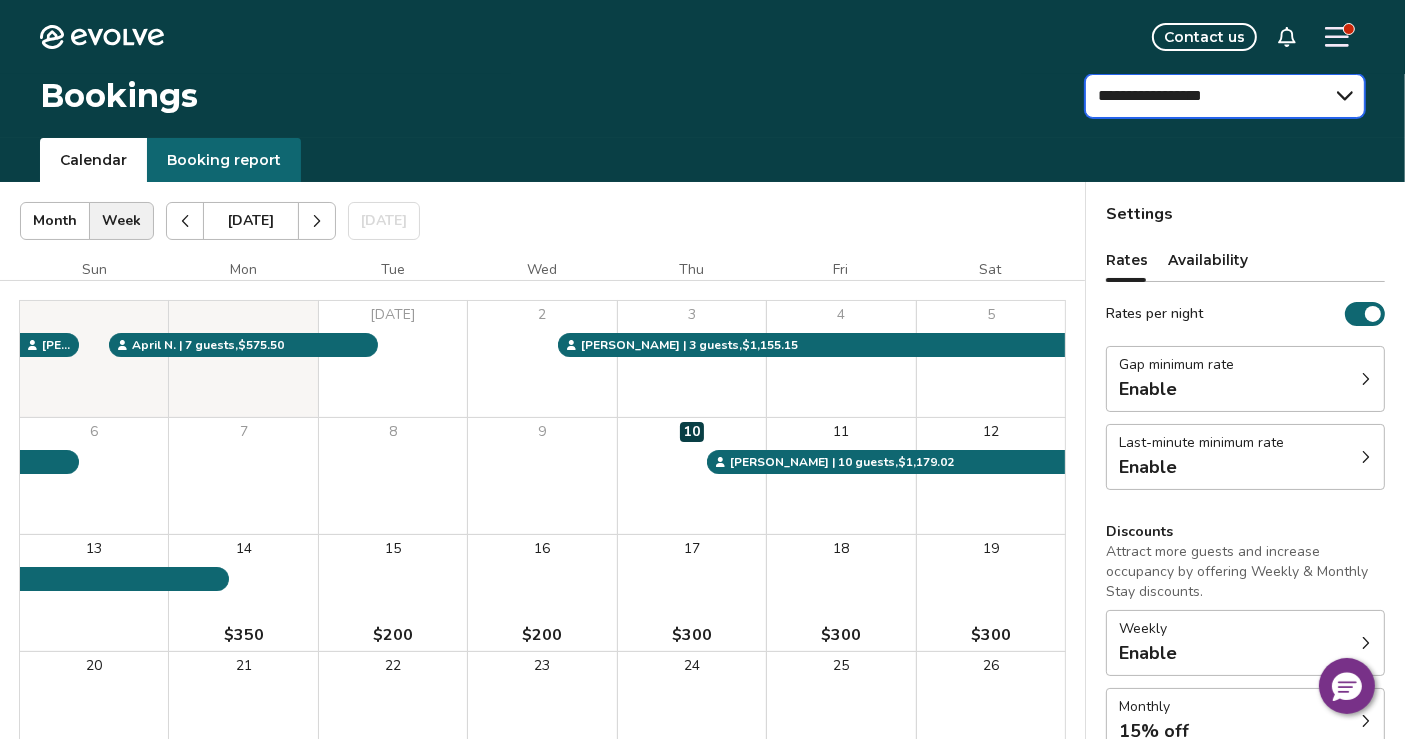 click on "**********" at bounding box center [1225, 96] 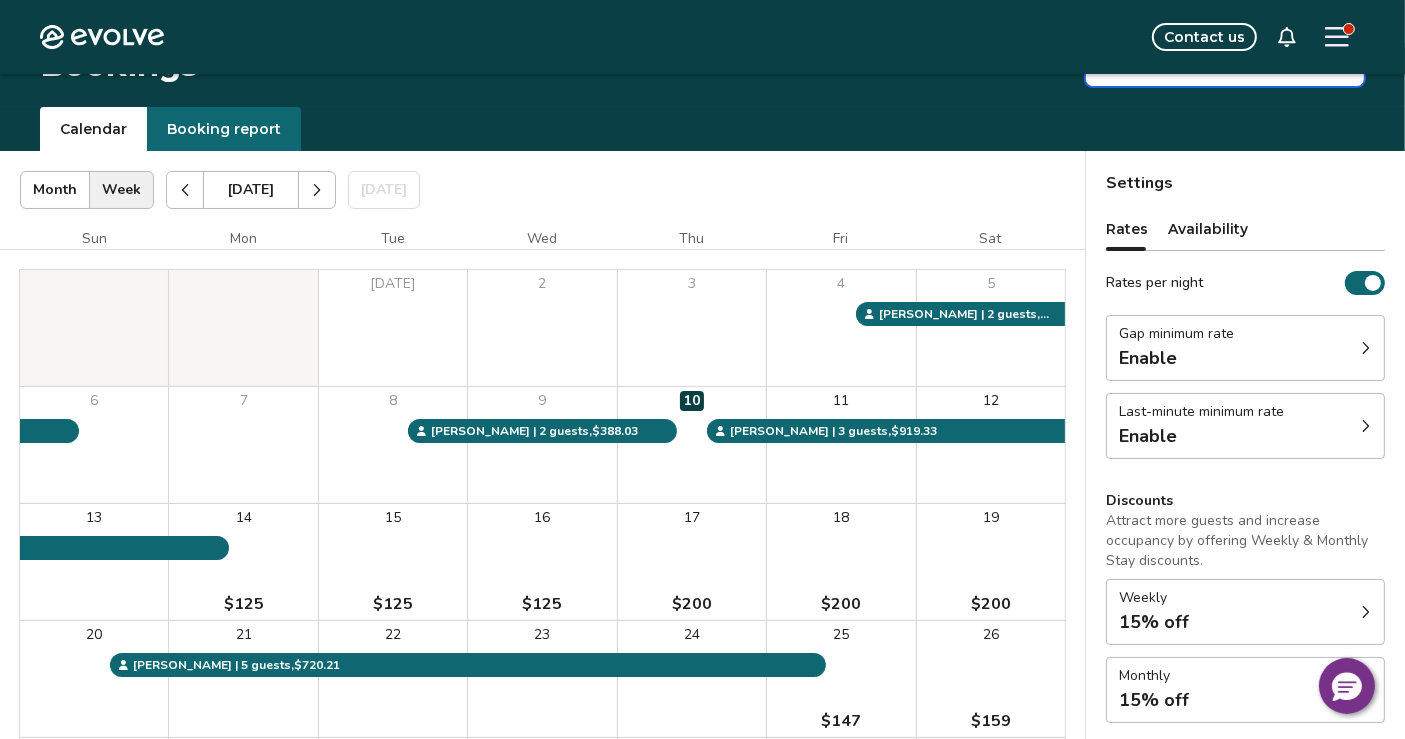 scroll, scrollTop: 44, scrollLeft: 0, axis: vertical 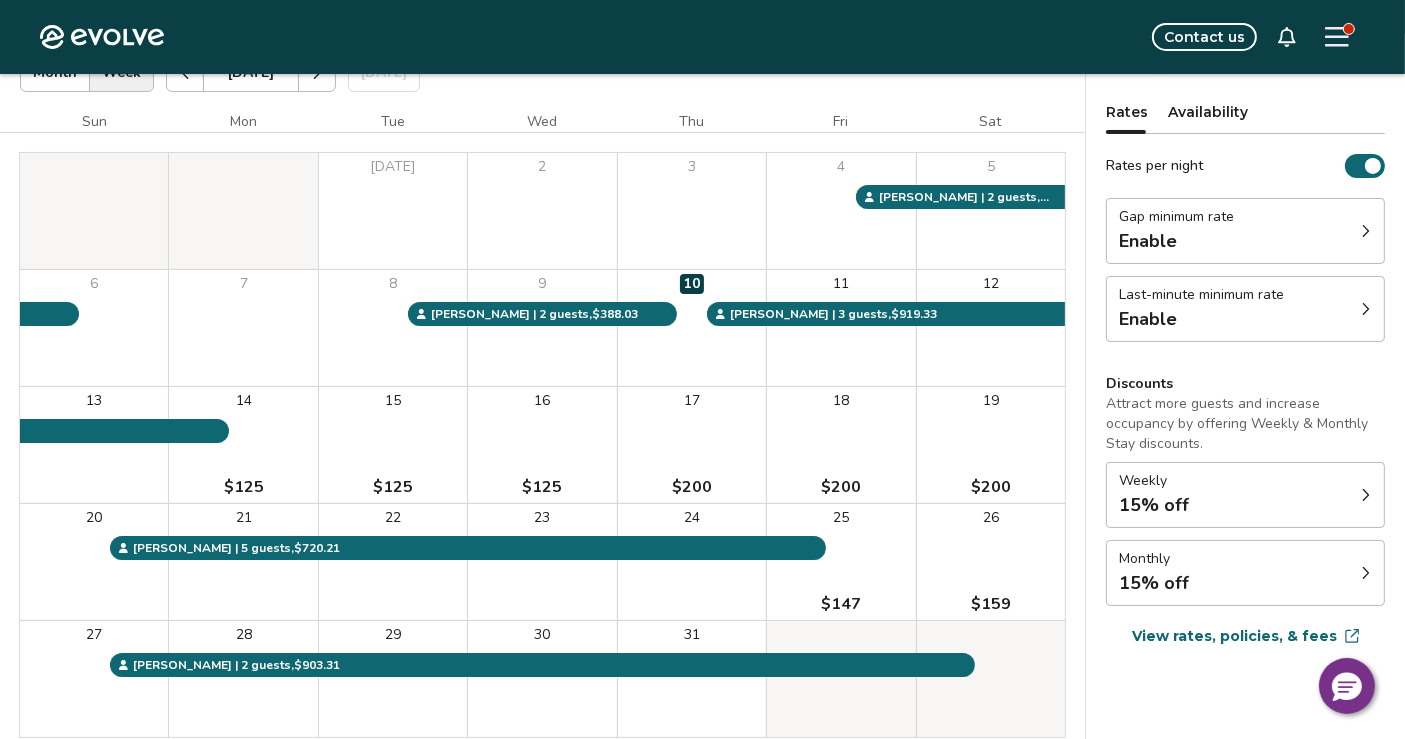click on "18 $200" at bounding box center [841, 445] 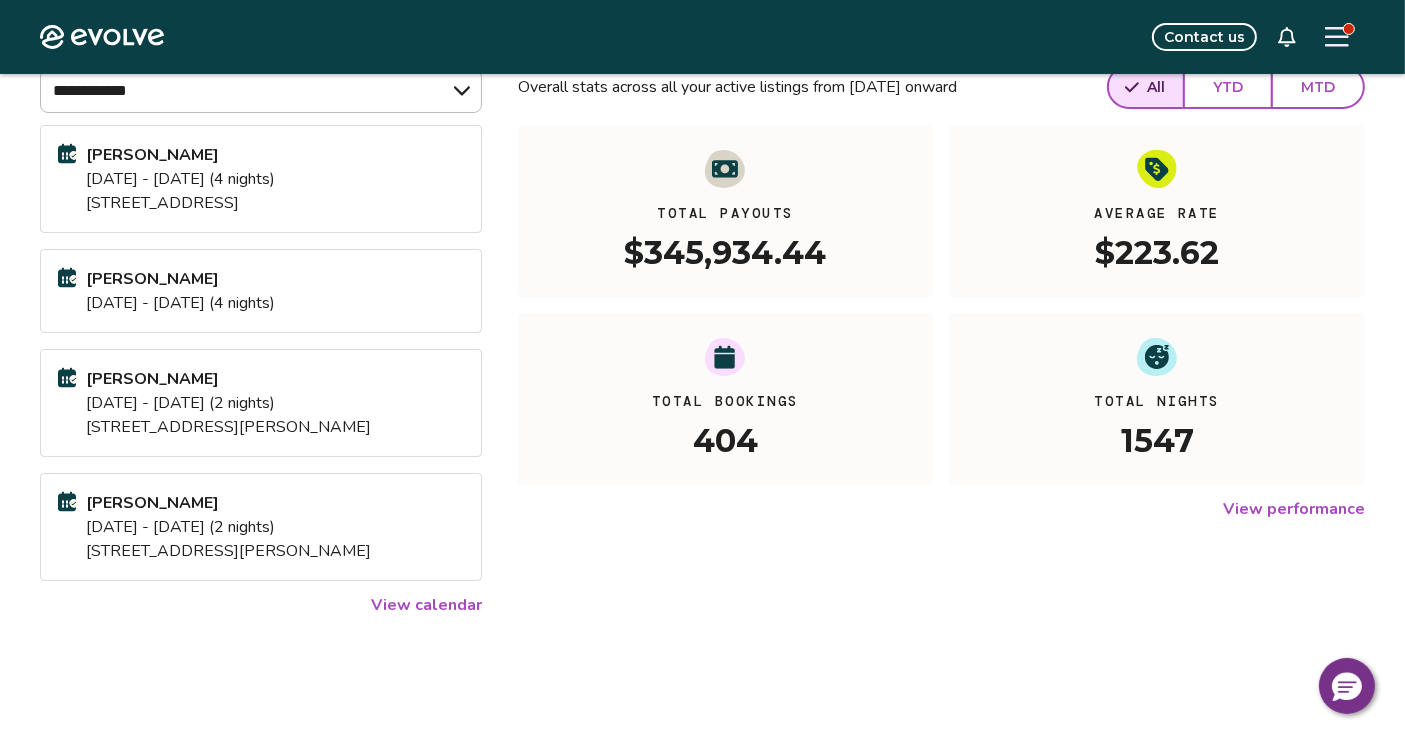 scroll, scrollTop: 340, scrollLeft: 0, axis: vertical 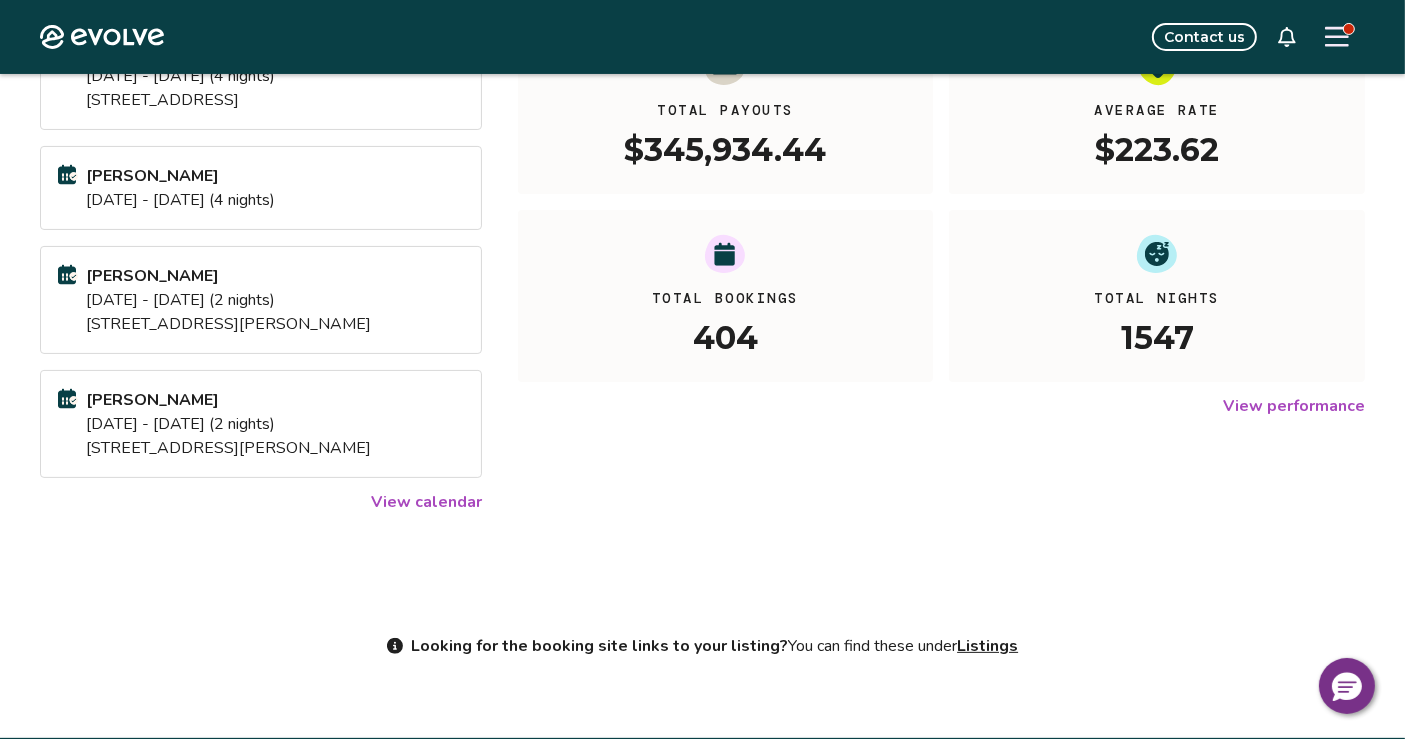 click on "View calendar" at bounding box center [426, 502] 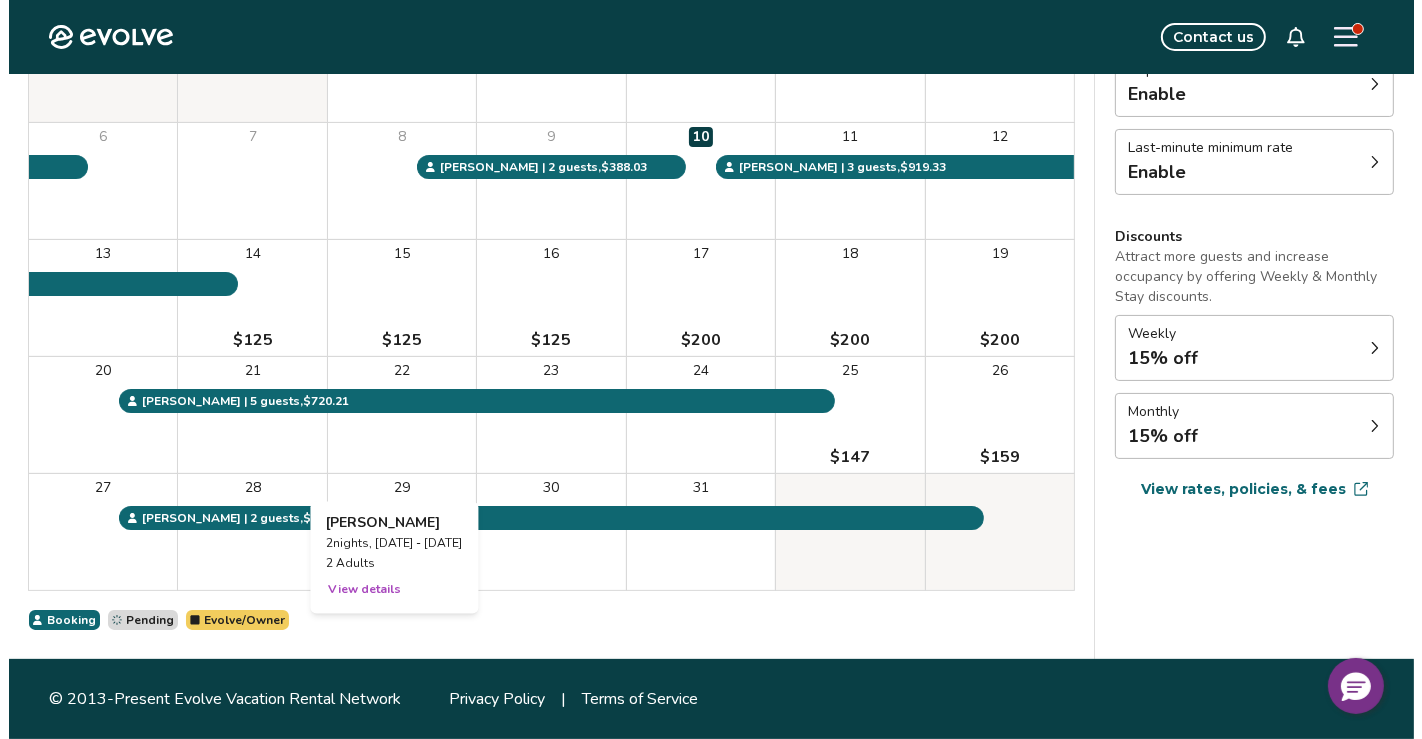 scroll, scrollTop: 0, scrollLeft: 0, axis: both 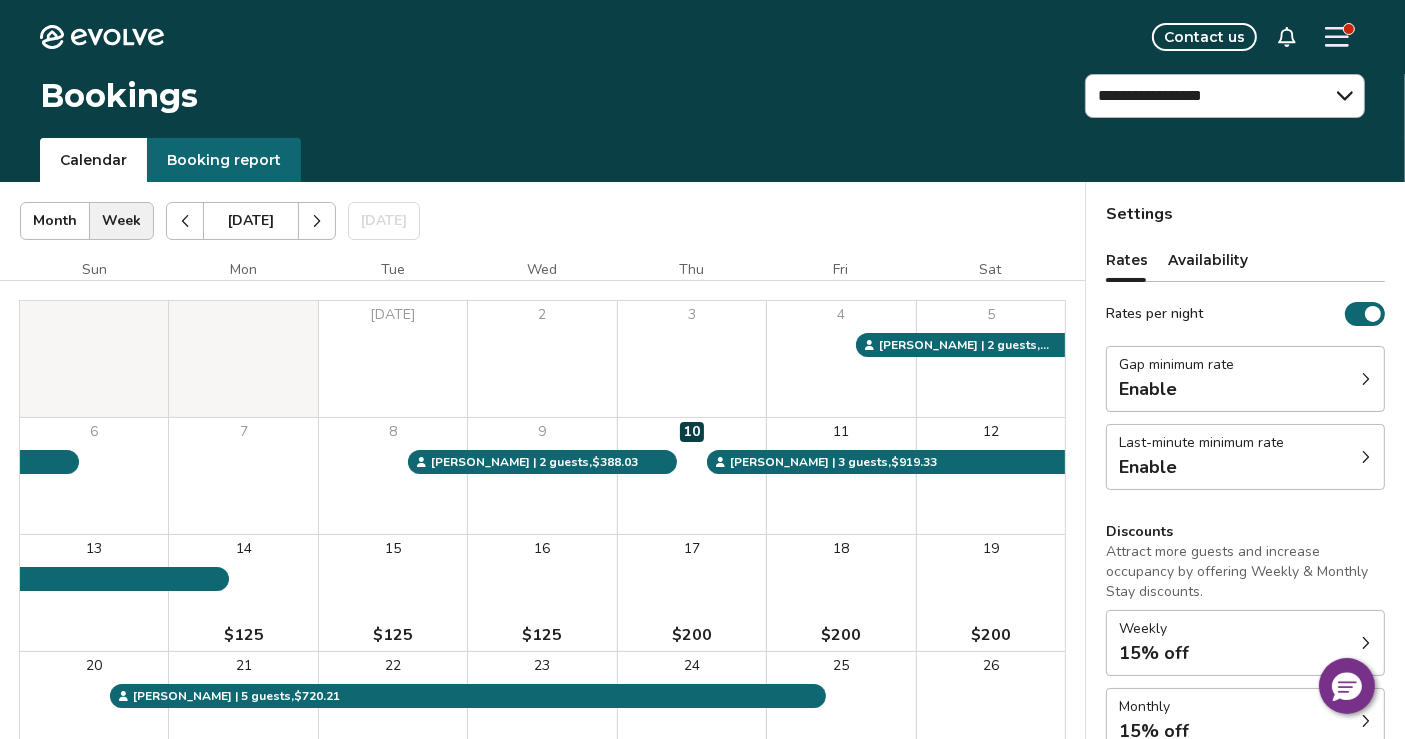 click on "19 $200" at bounding box center [991, 593] 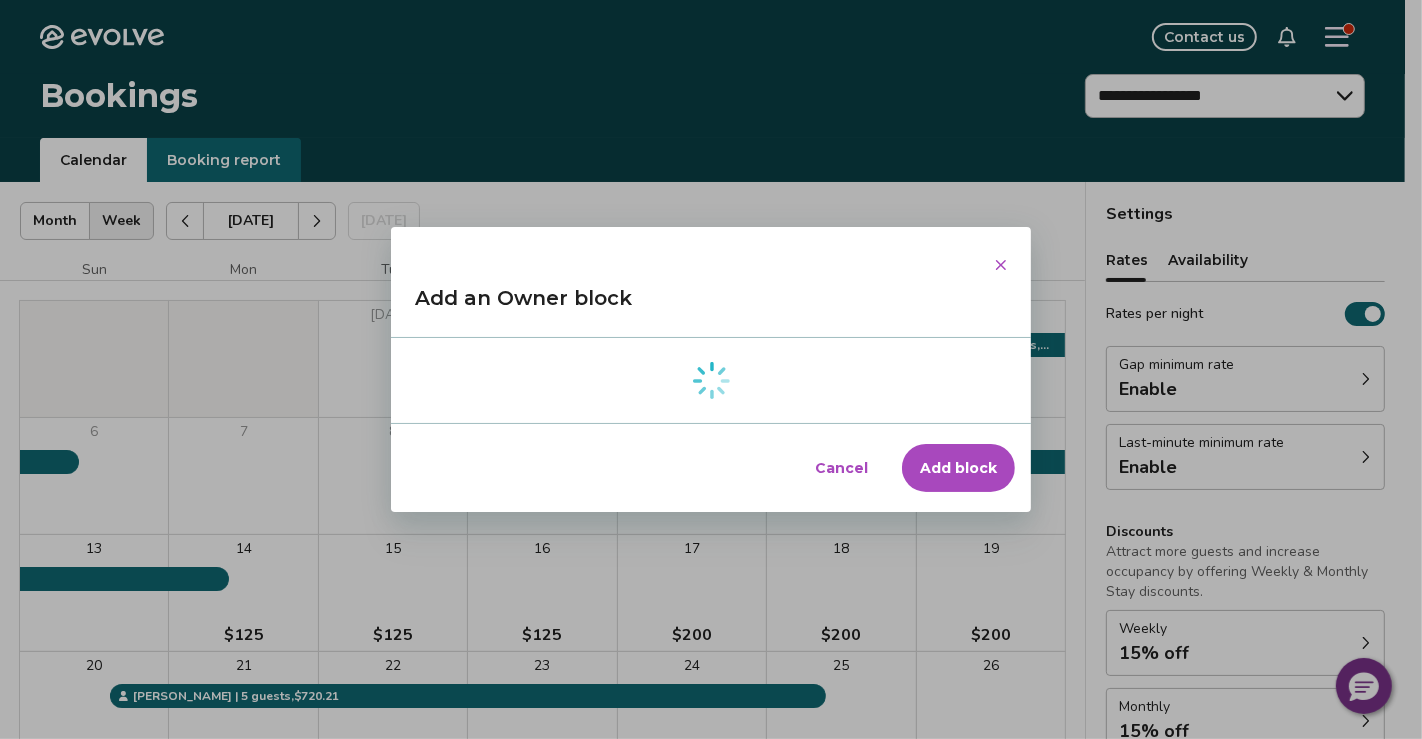 type on "*" 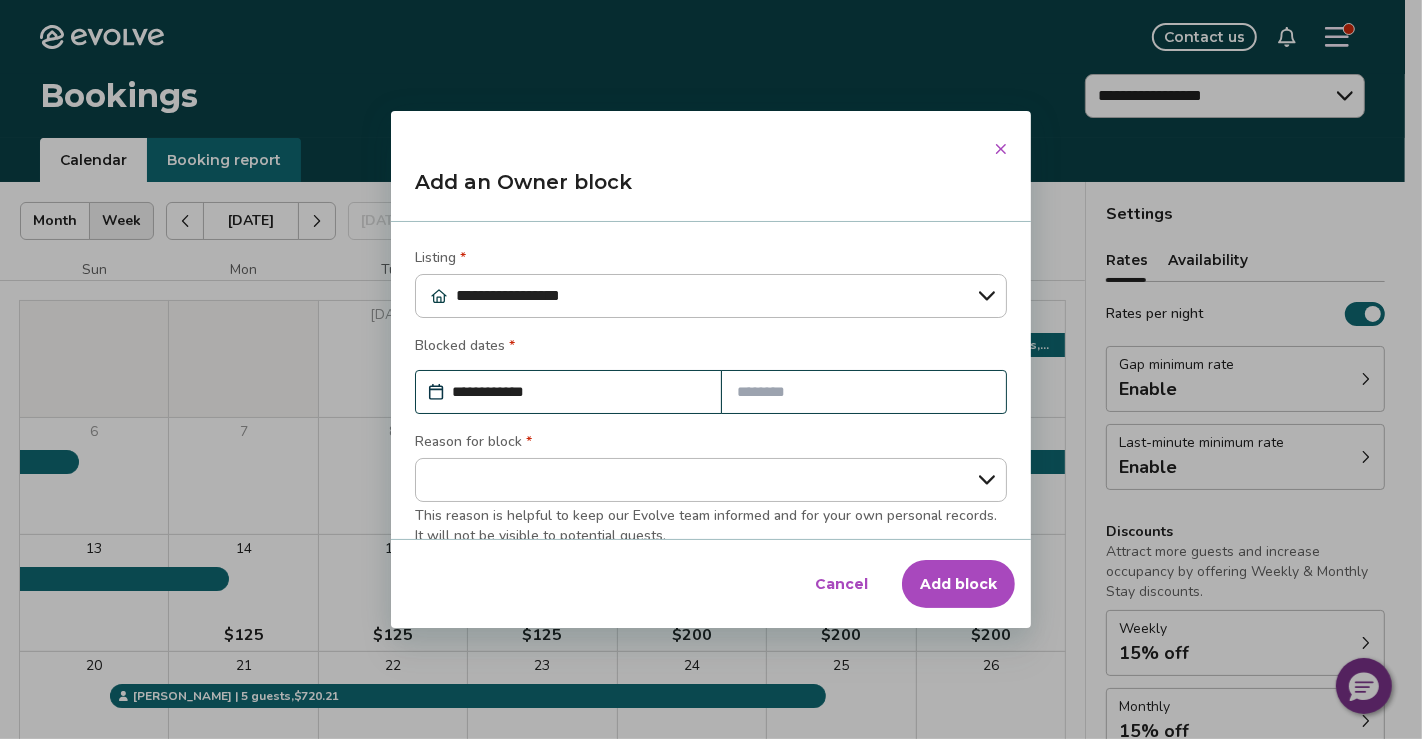 click on "**********" at bounding box center (578, 392) 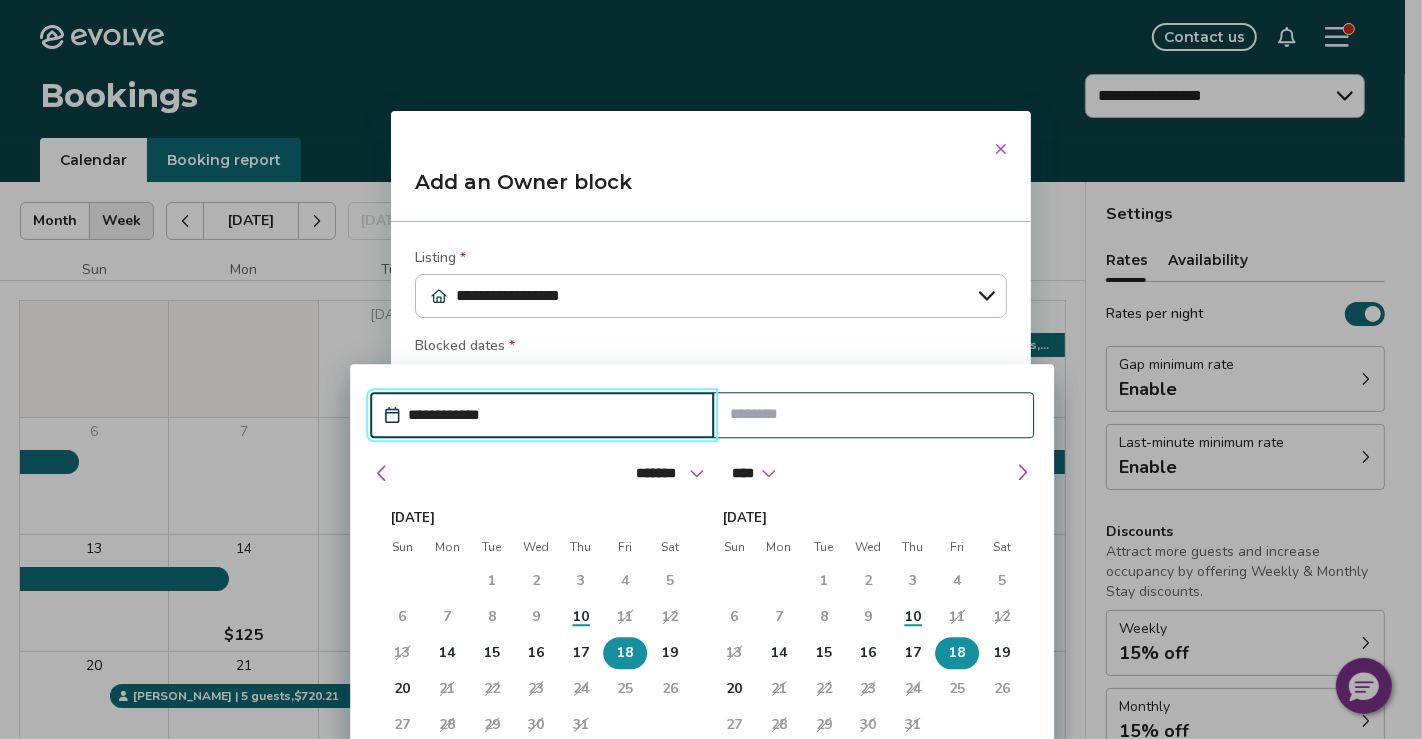 click on "18" at bounding box center [625, 653] 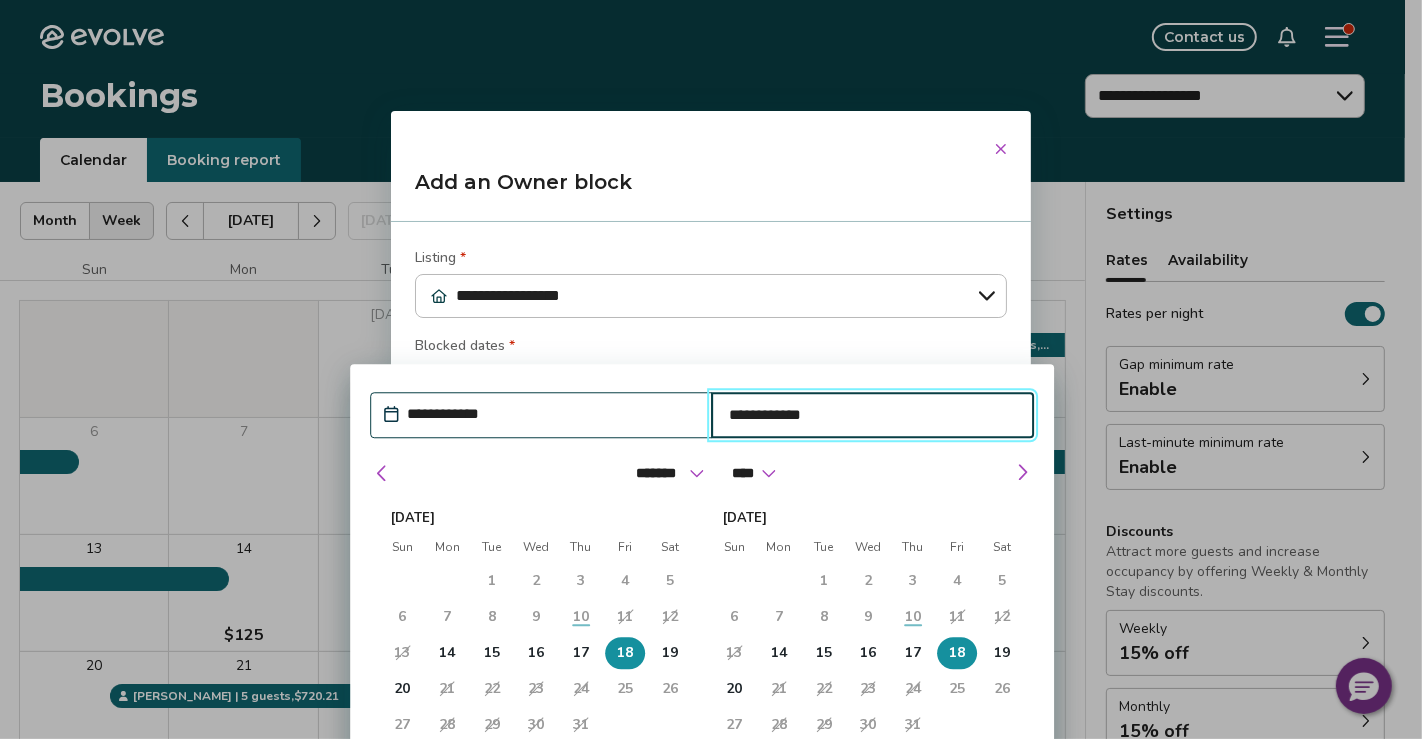 click on "**********" at bounding box center [873, 415] 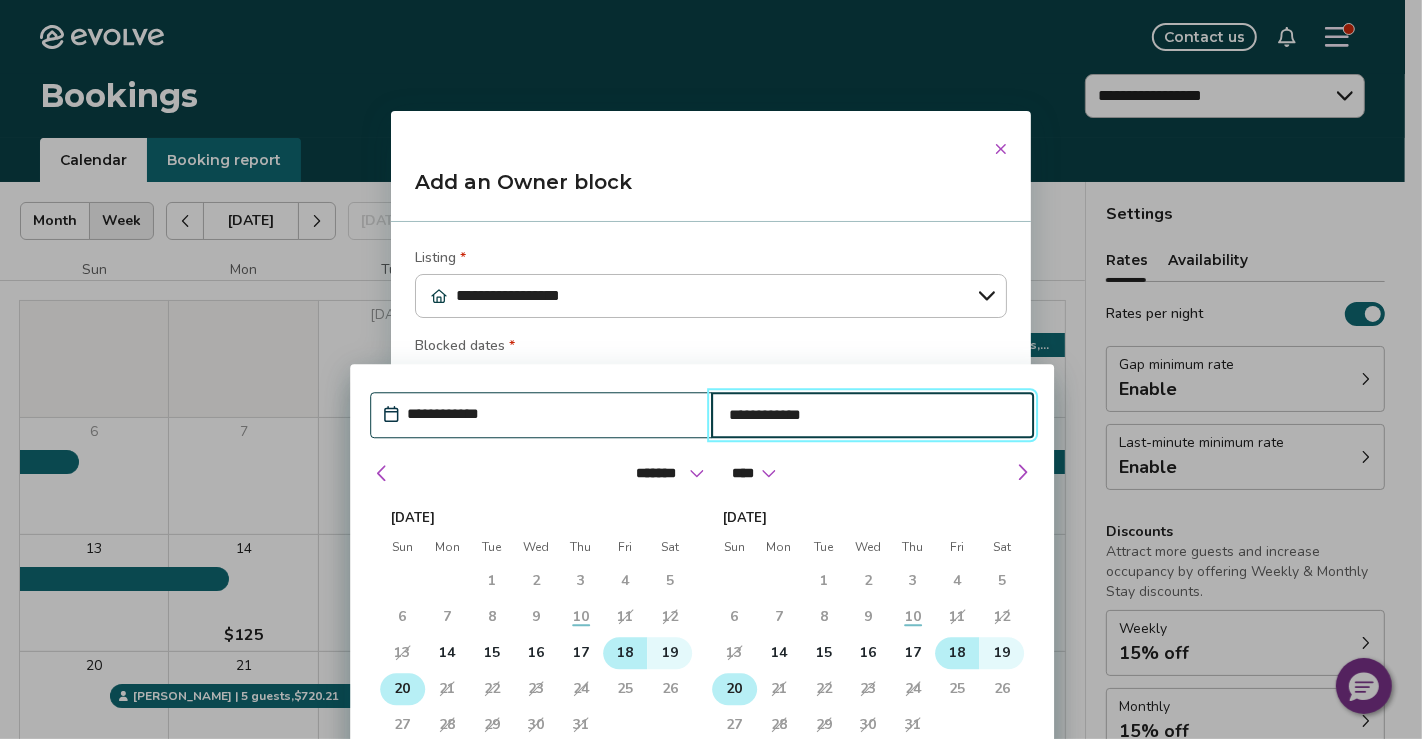 click on "20" at bounding box center (403, 689) 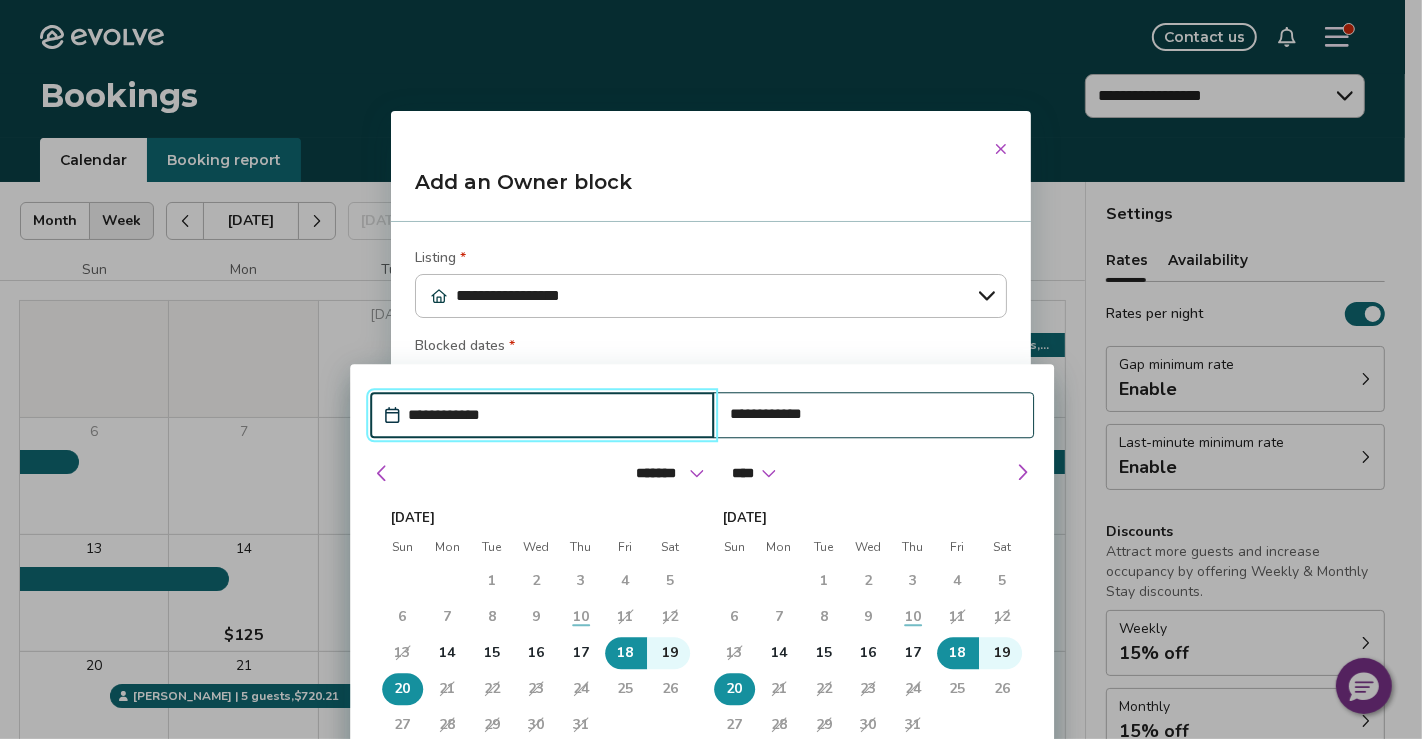 click on "Blocked dates   *" at bounding box center (711, 348) 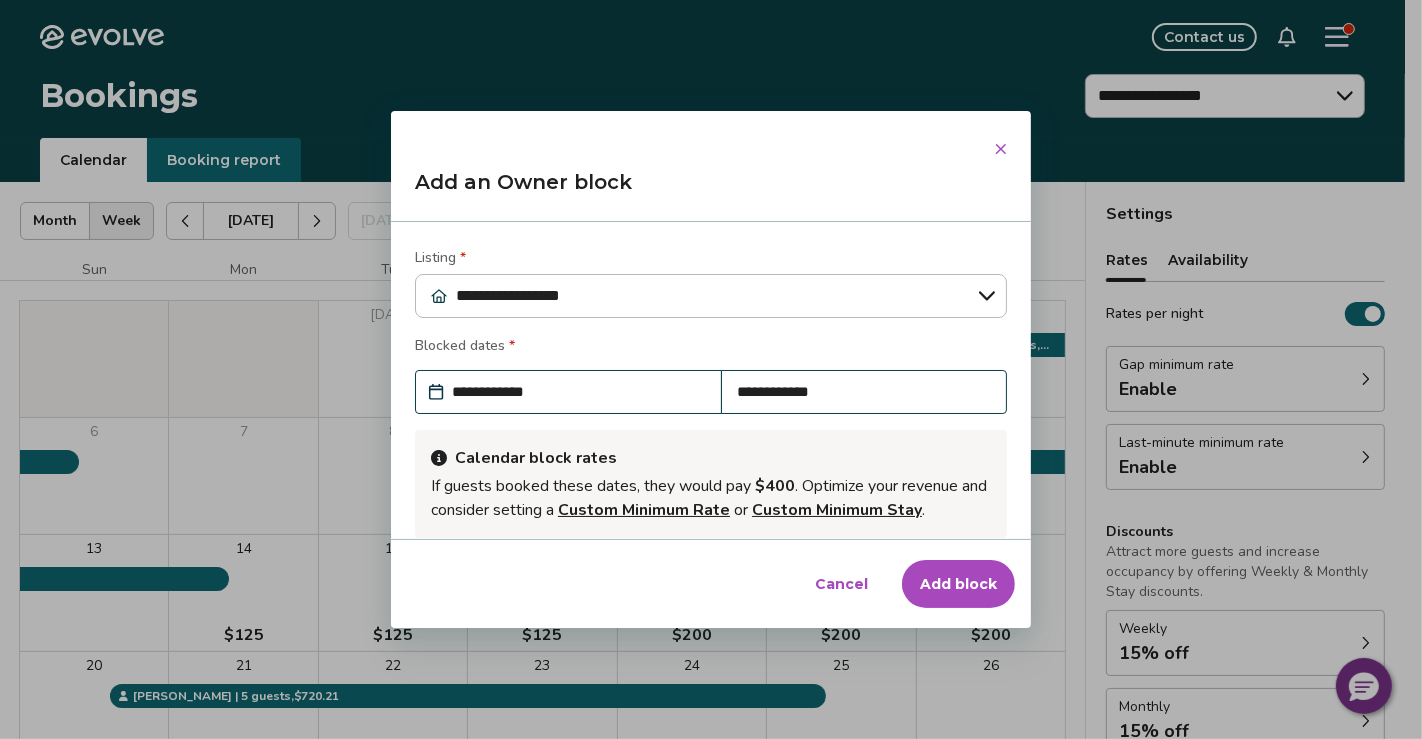 click on "Add block" at bounding box center (958, 584) 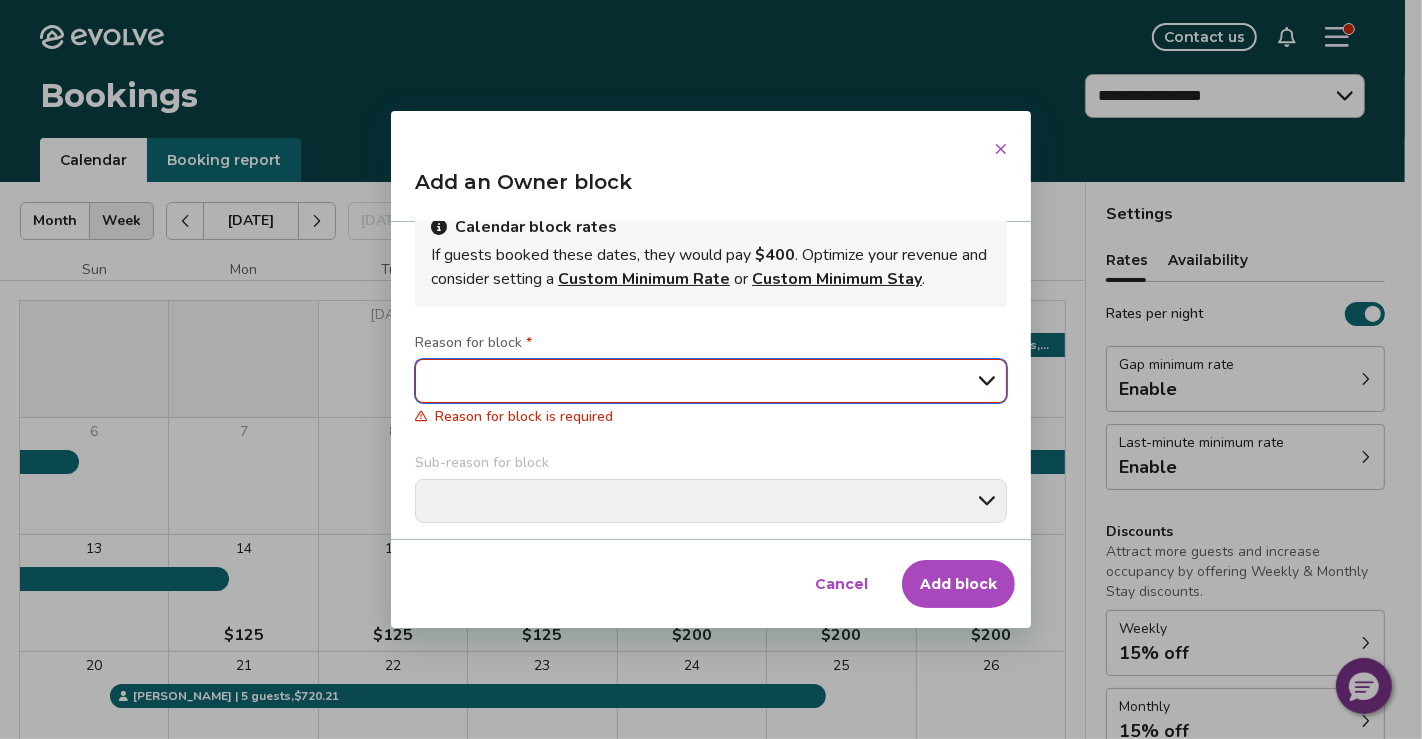 click on "**********" at bounding box center [711, 381] 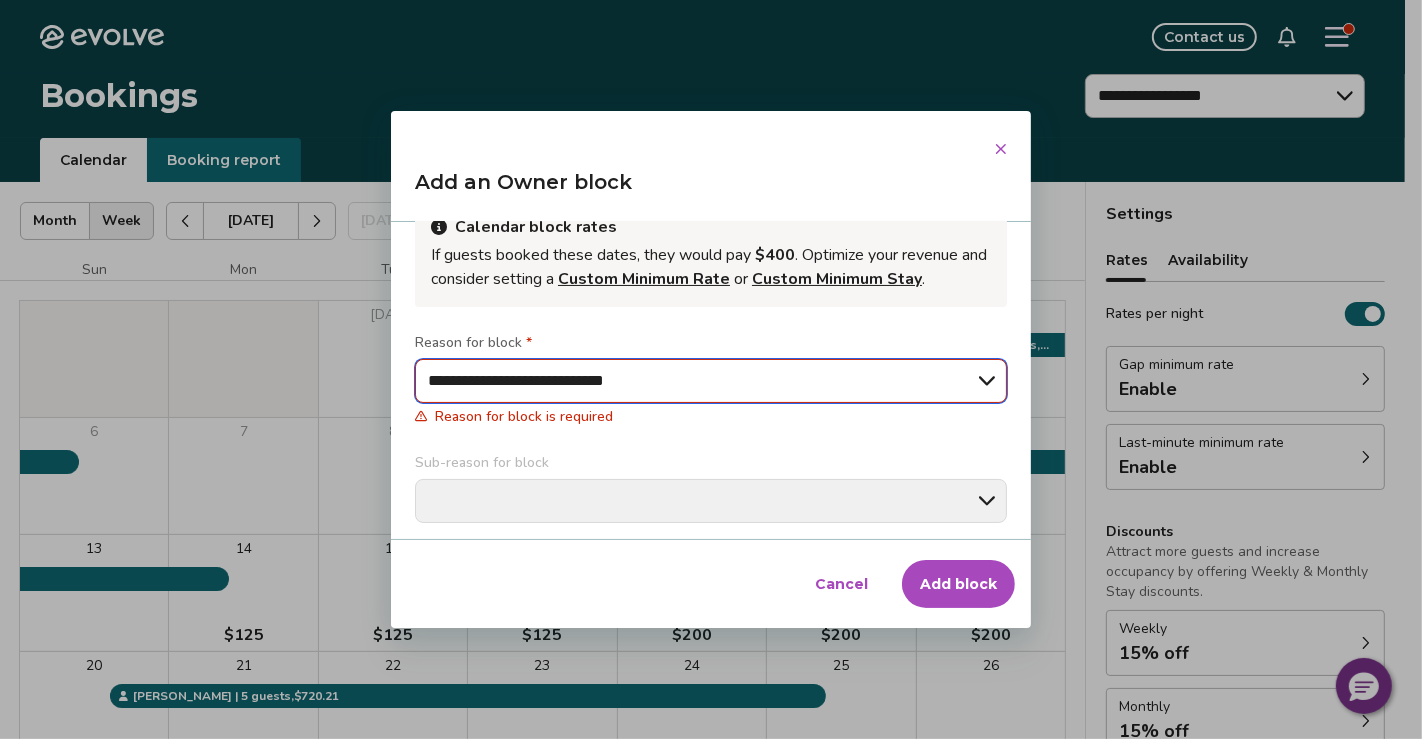 click on "**********" at bounding box center (711, 381) 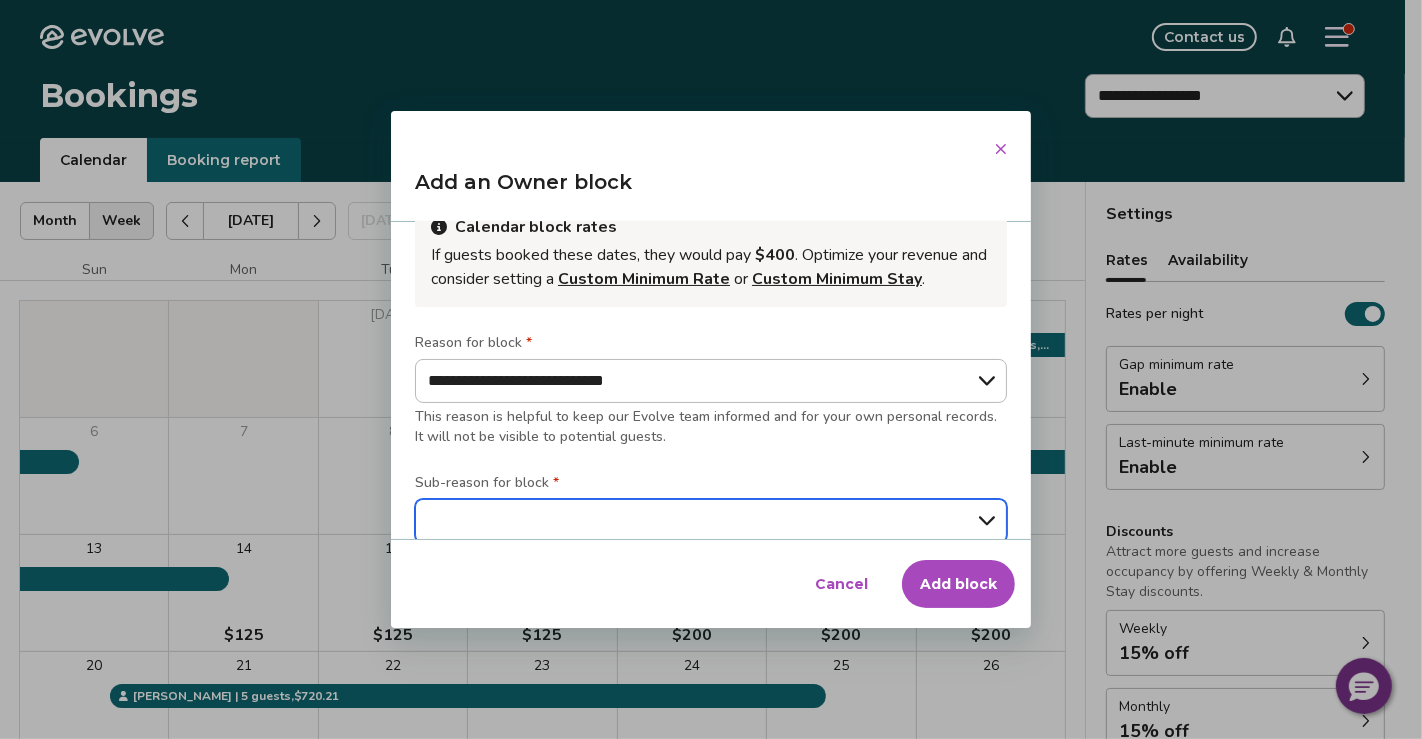scroll, scrollTop: 234, scrollLeft: 0, axis: vertical 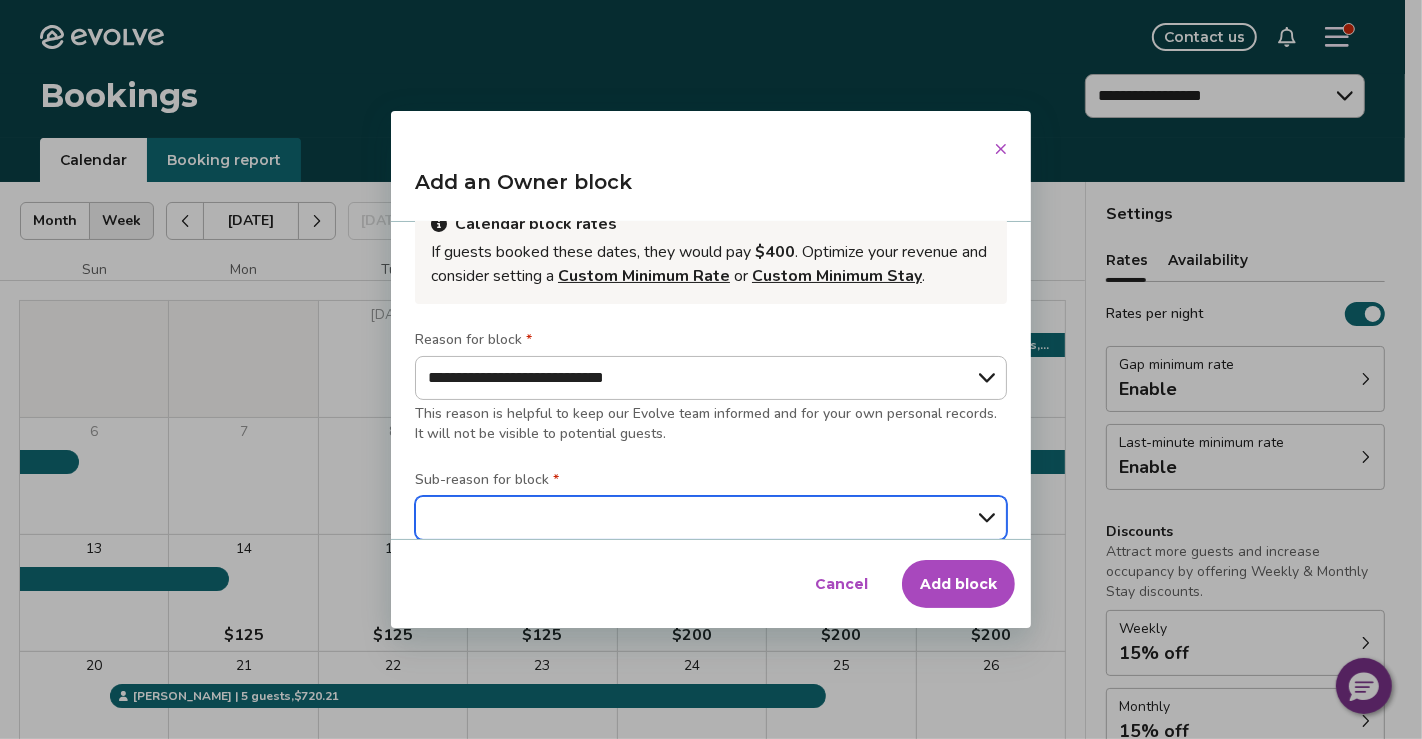 click on "**********" at bounding box center (711, 518) 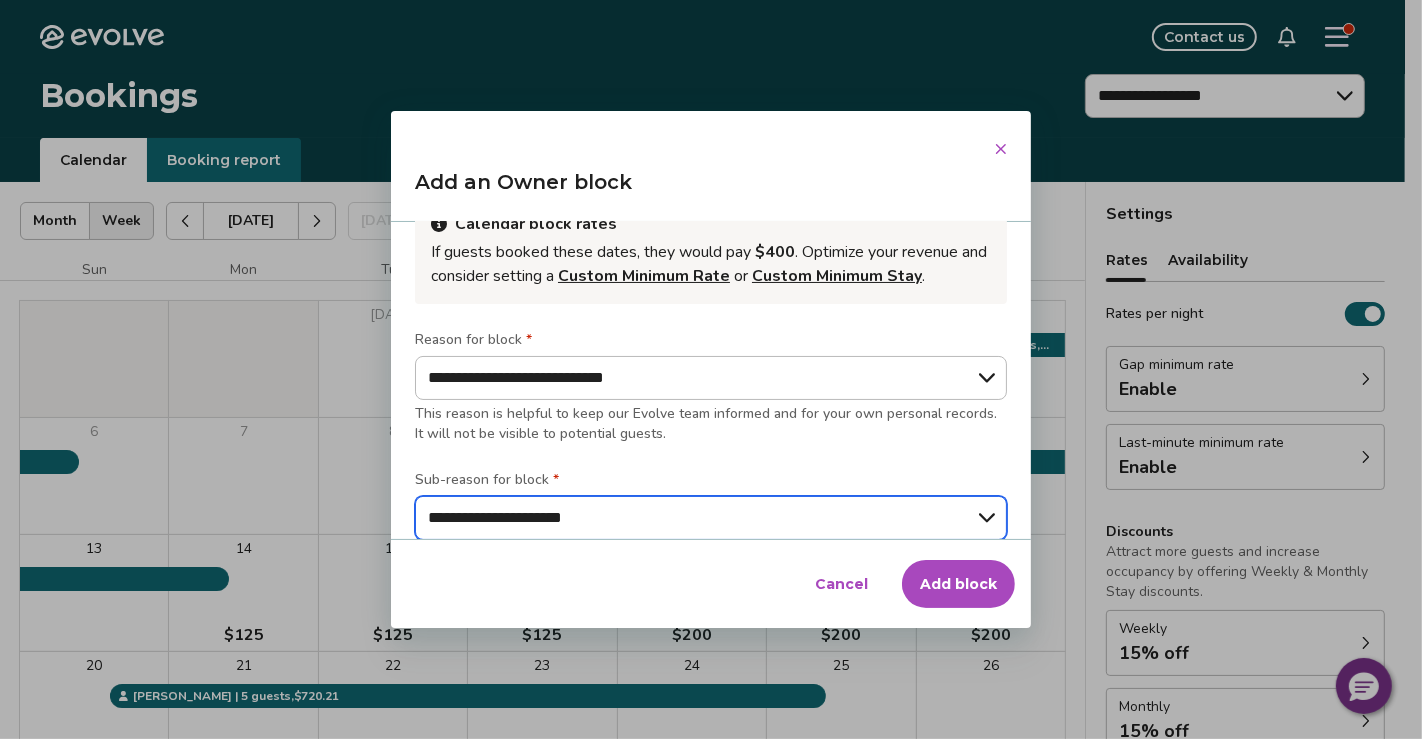 click on "**********" at bounding box center (711, 518) 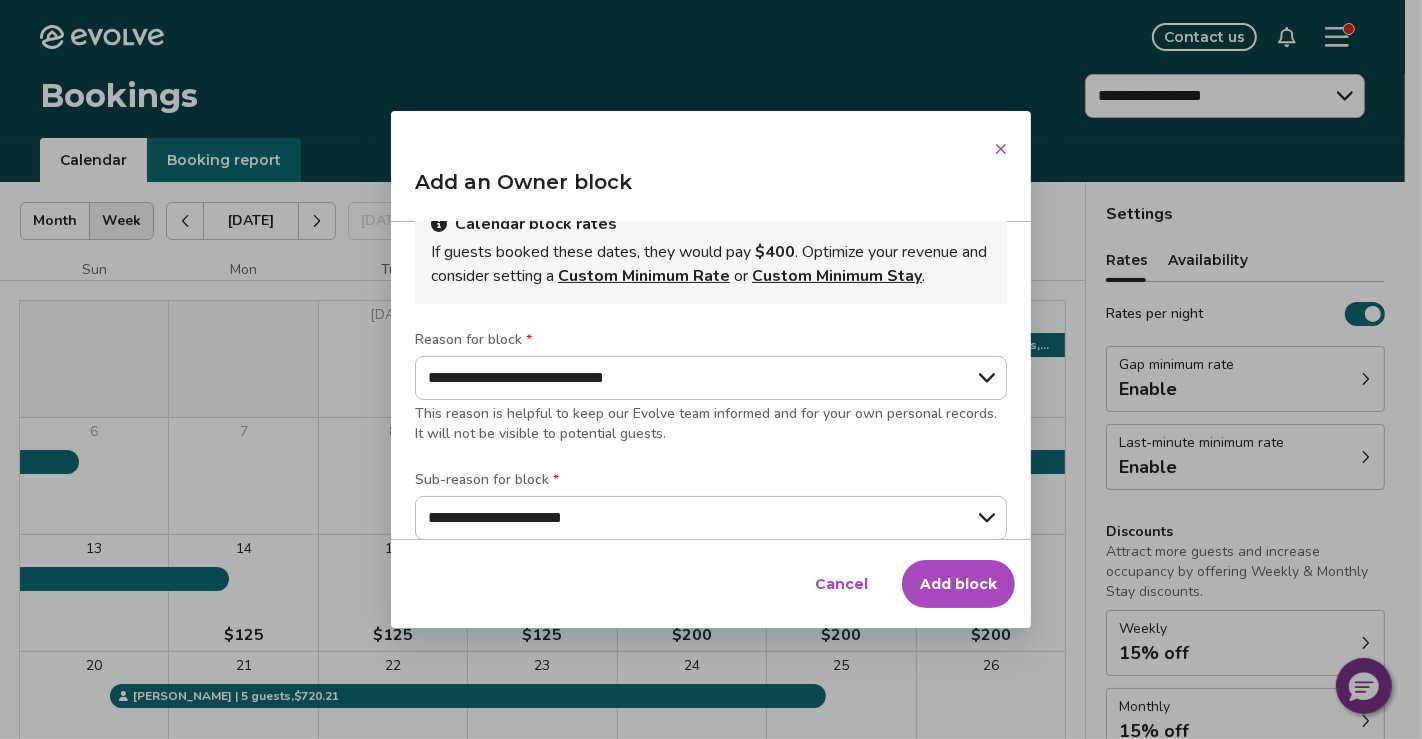 click on "Add block" at bounding box center [958, 584] 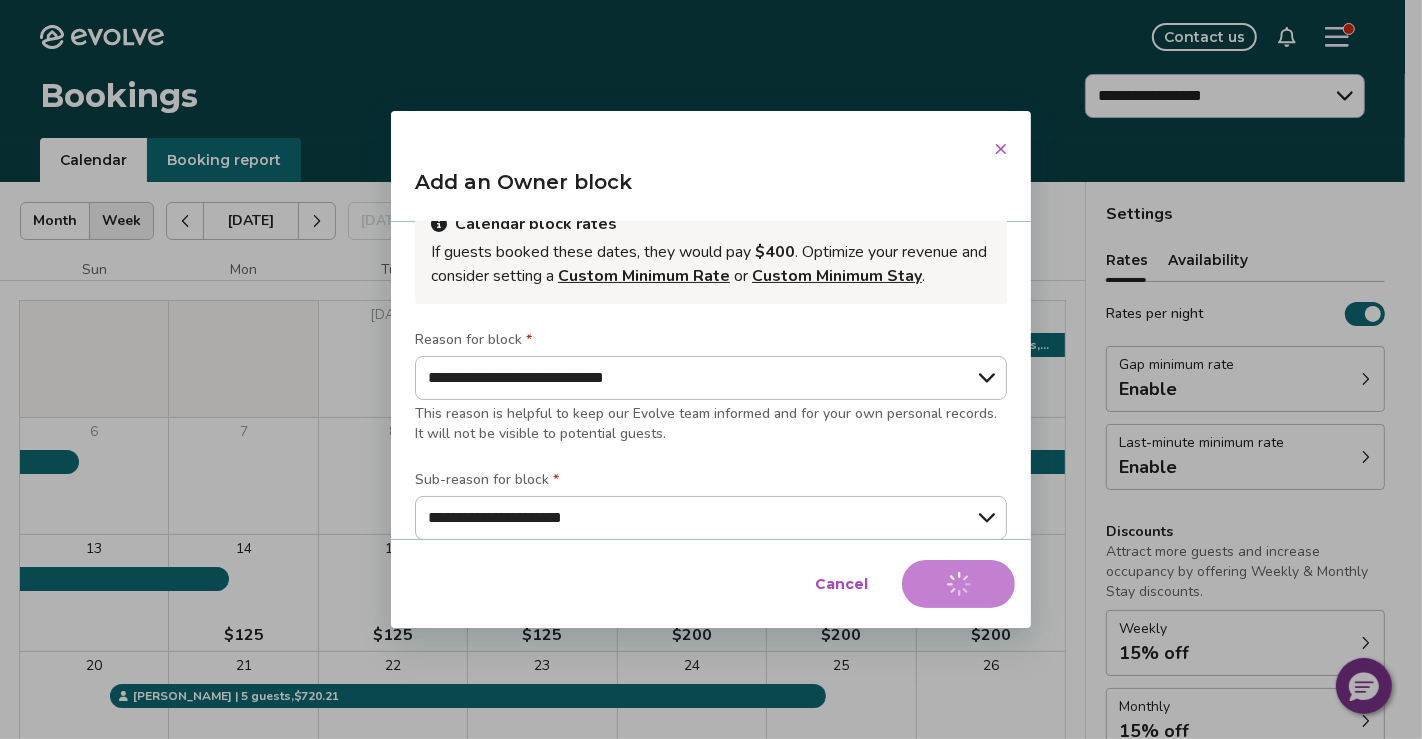 type on "*" 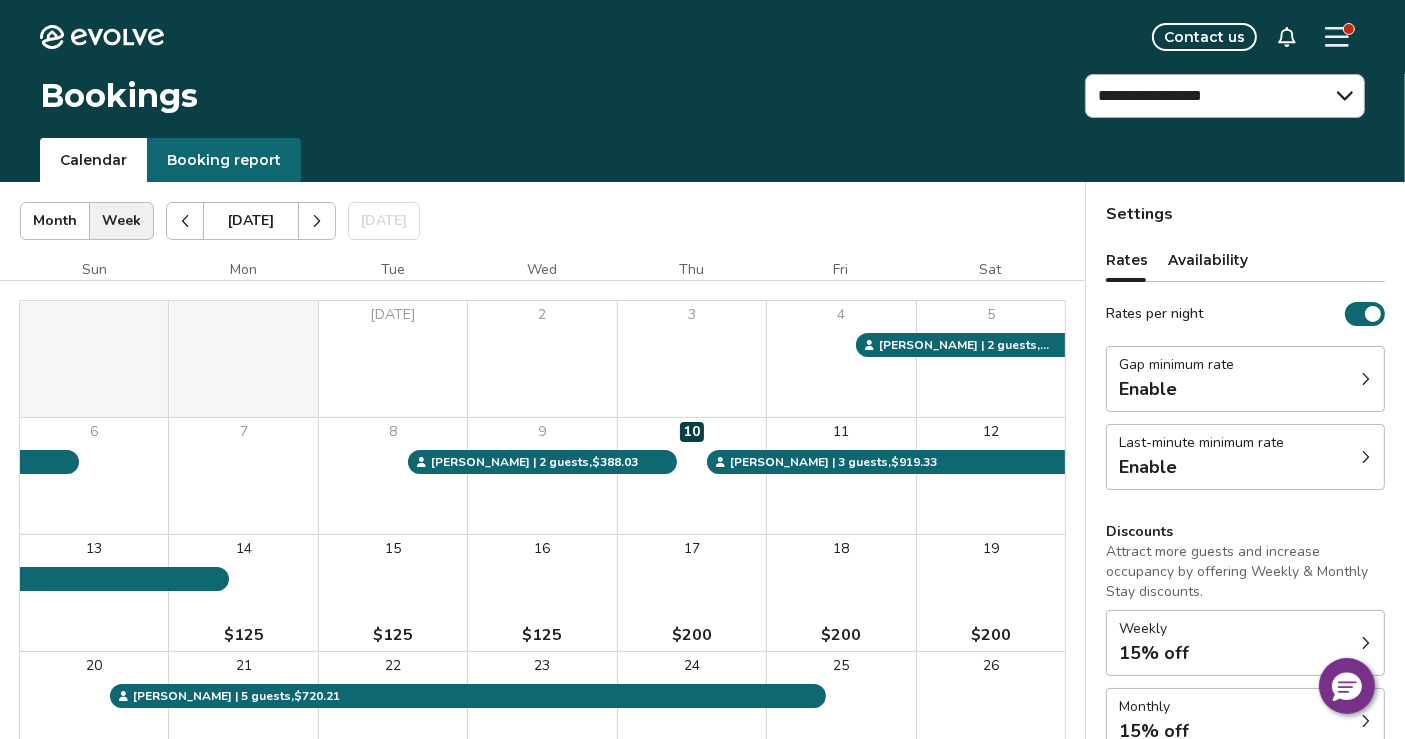 click at bounding box center [1337, 37] 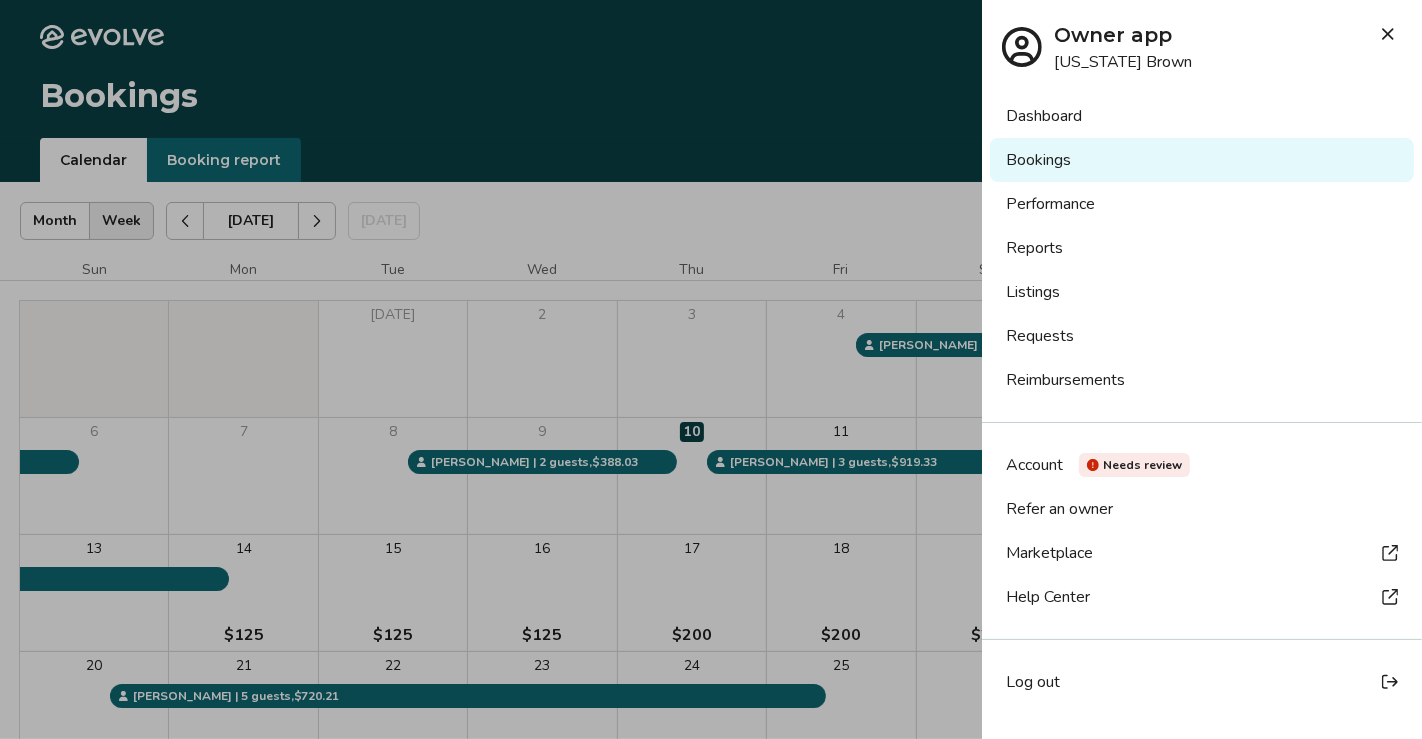 click on "Listings" at bounding box center (1202, 292) 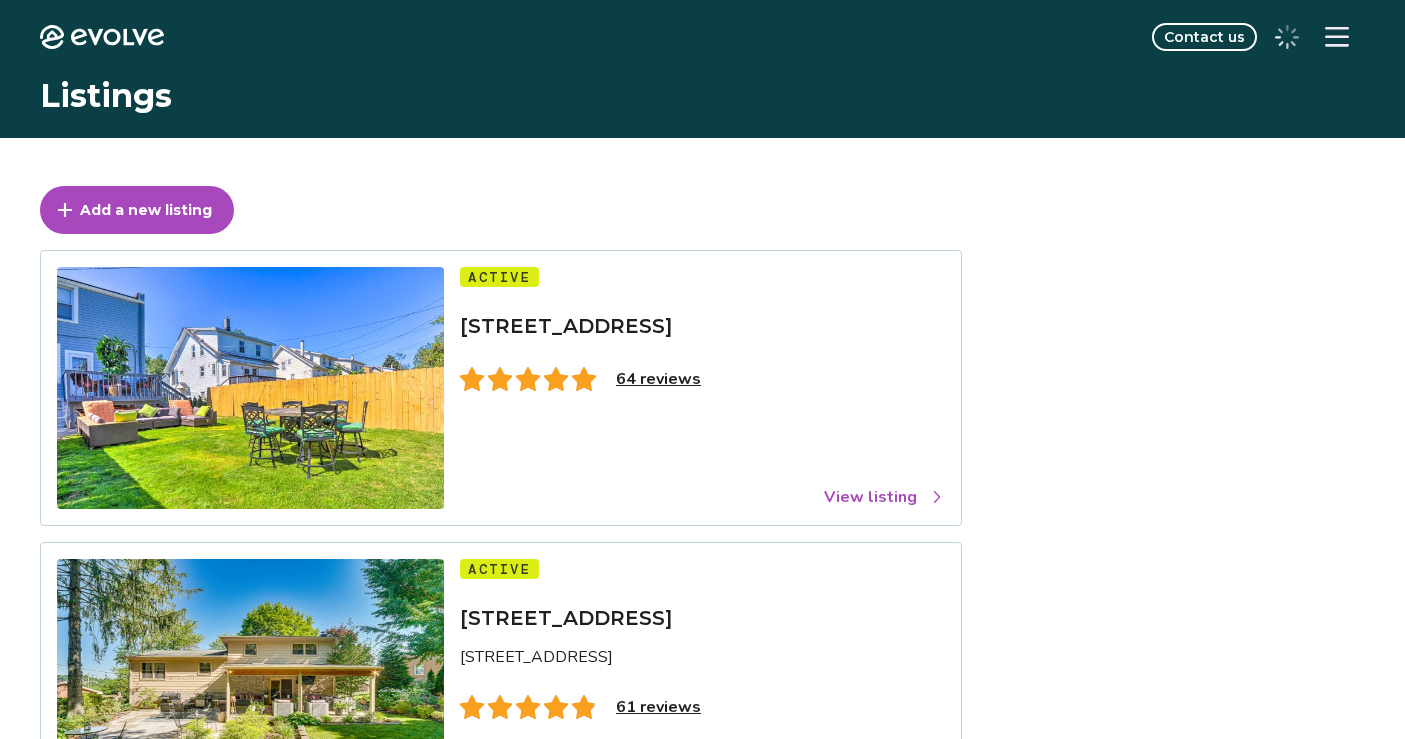 scroll, scrollTop: 0, scrollLeft: 0, axis: both 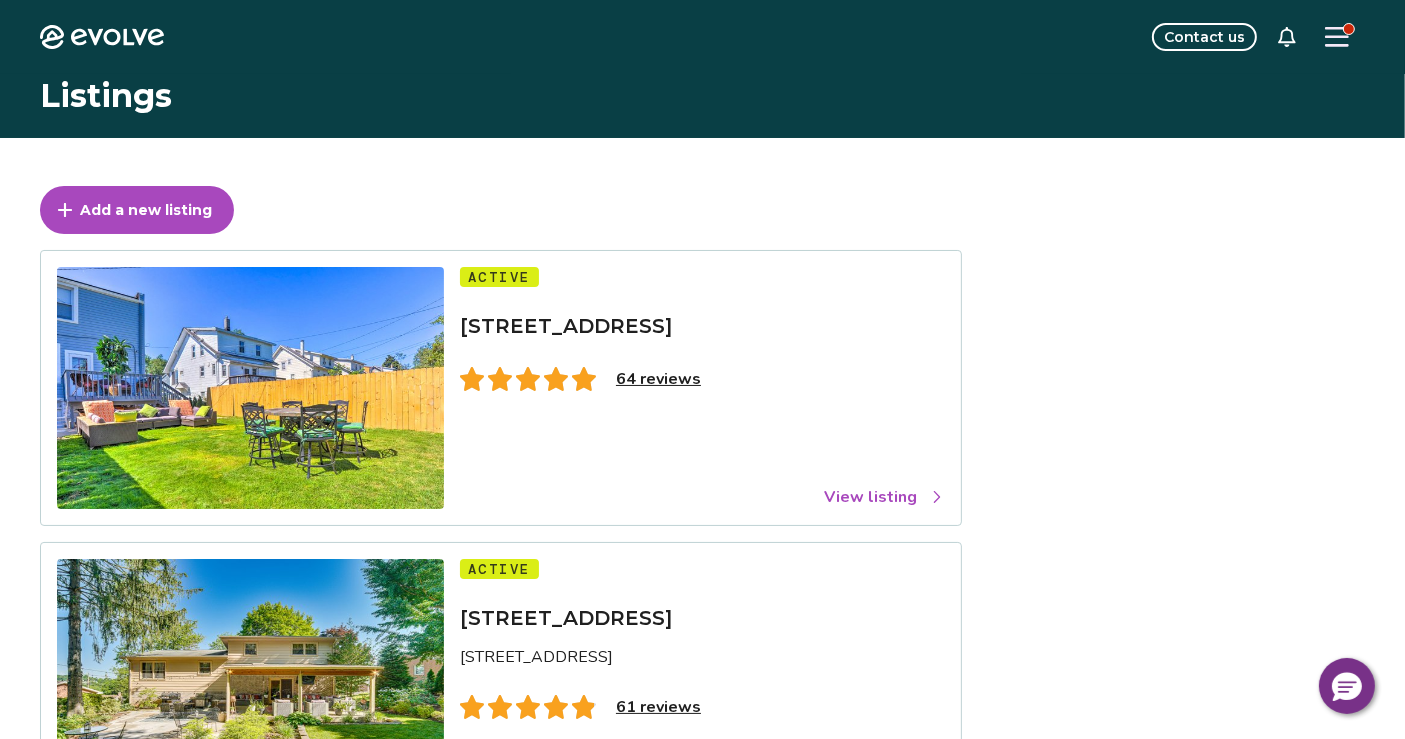 click on "View listing" at bounding box center [884, 497] 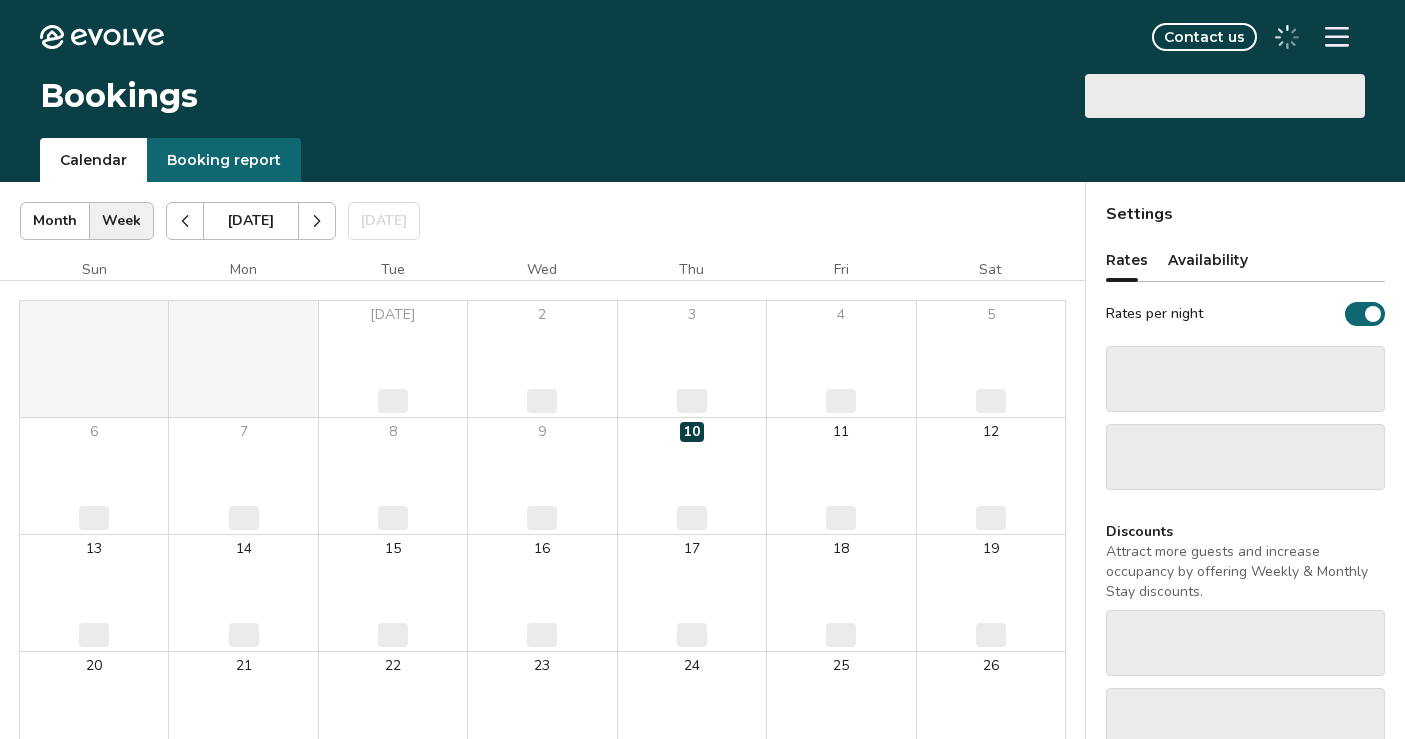scroll, scrollTop: 0, scrollLeft: 0, axis: both 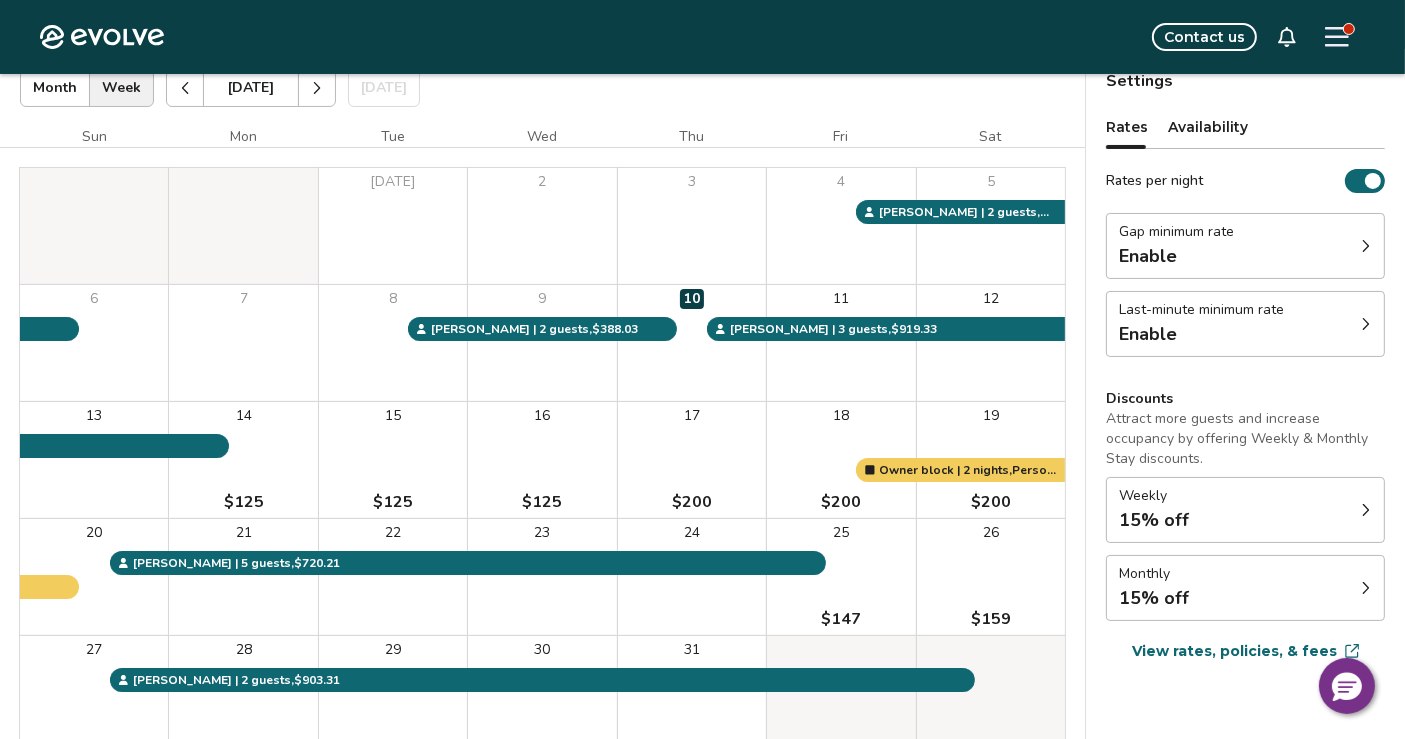 click 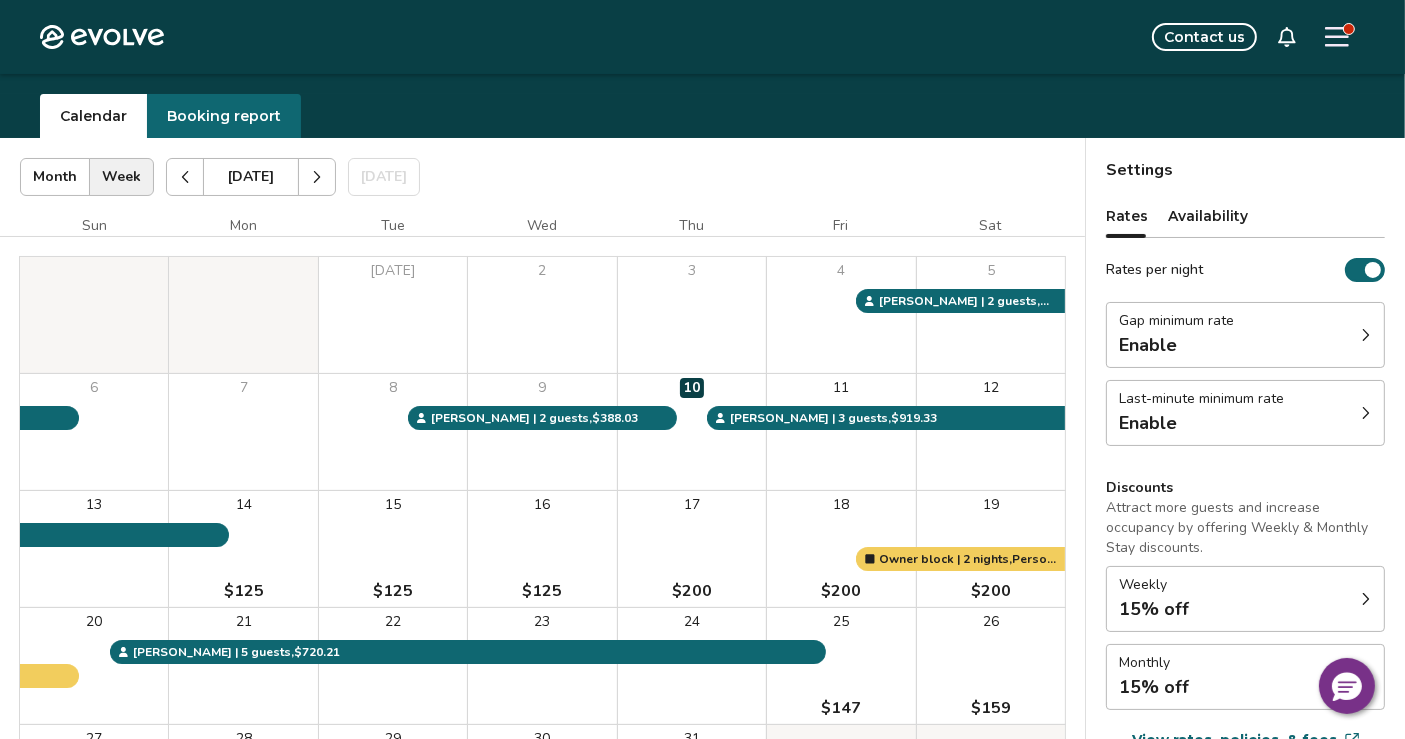 scroll, scrollTop: 32, scrollLeft: 0, axis: vertical 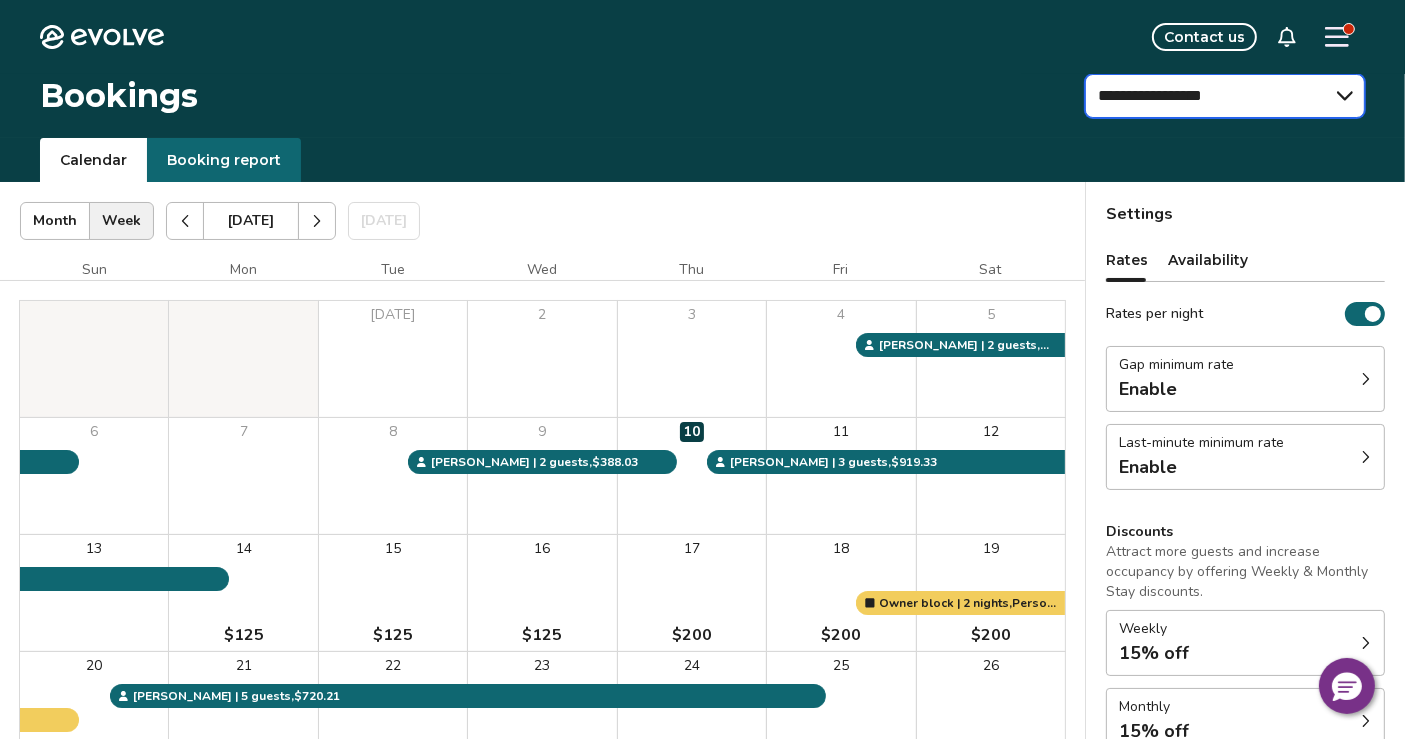click on "**********" at bounding box center (1225, 96) 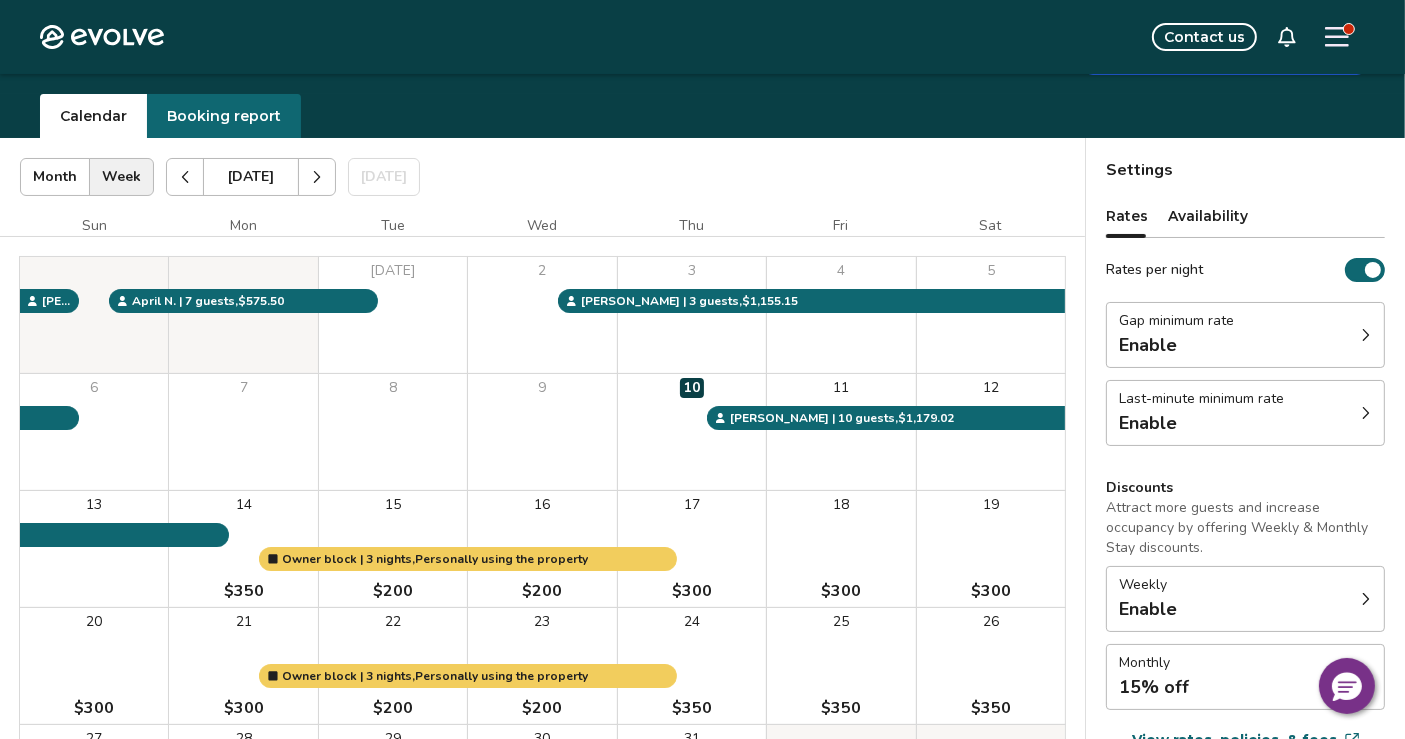 scroll, scrollTop: 88, scrollLeft: 0, axis: vertical 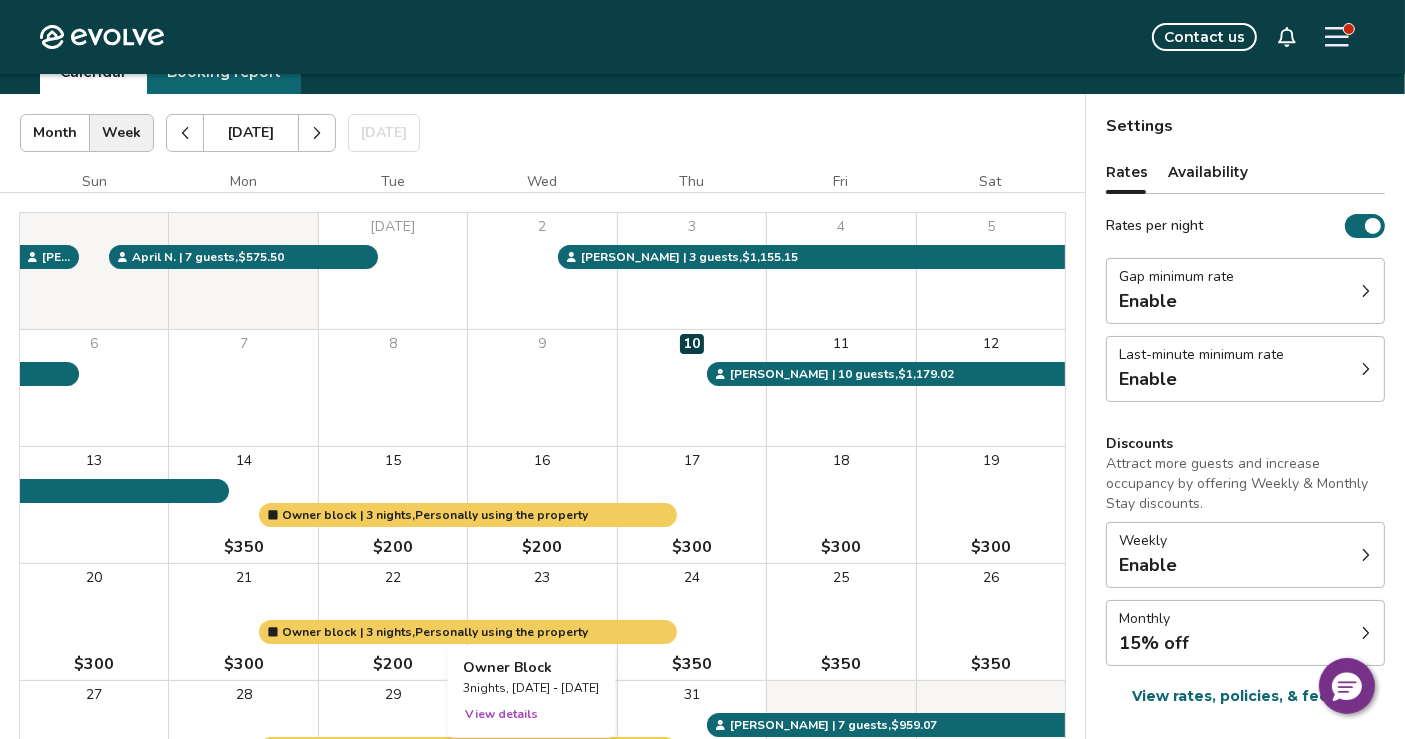 click at bounding box center [542, 622] 